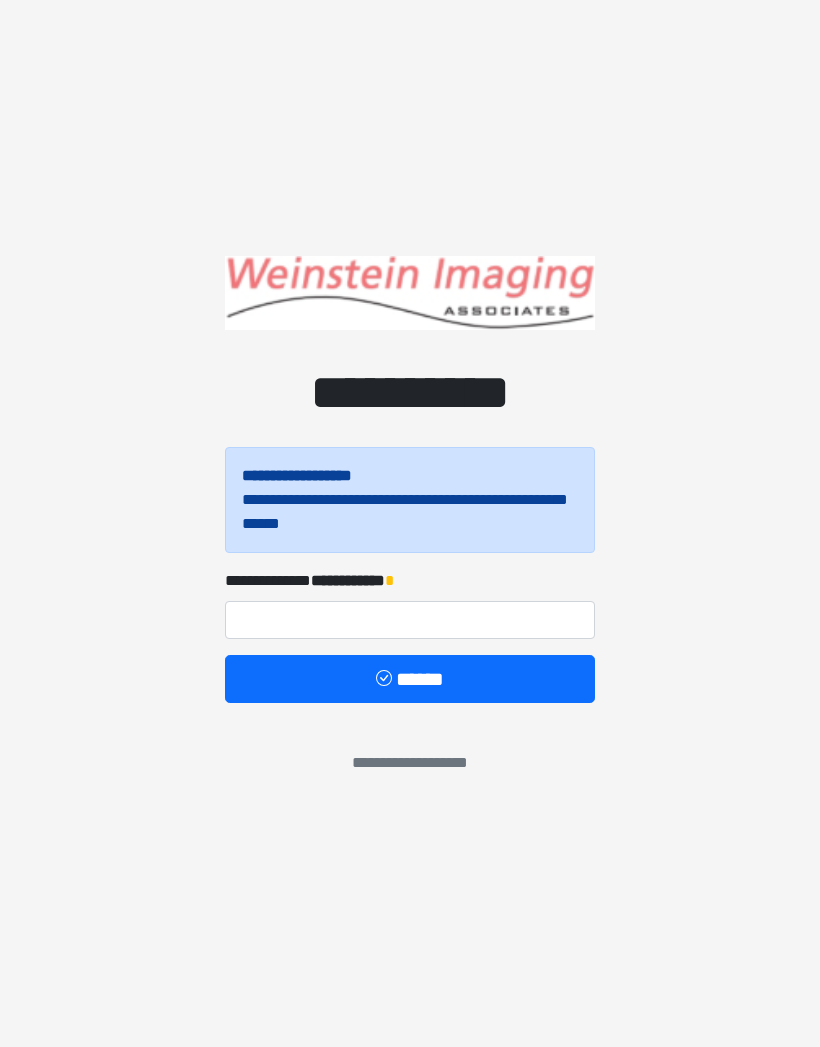 scroll, scrollTop: 0, scrollLeft: 0, axis: both 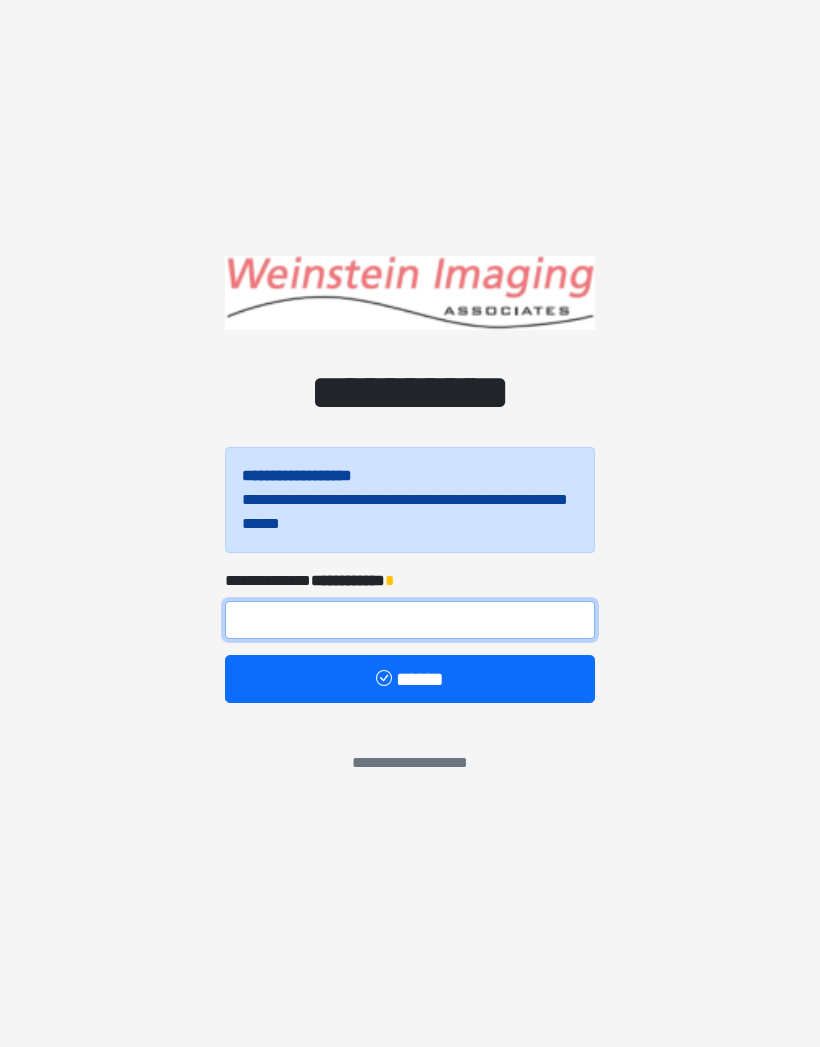 click at bounding box center (410, 620) 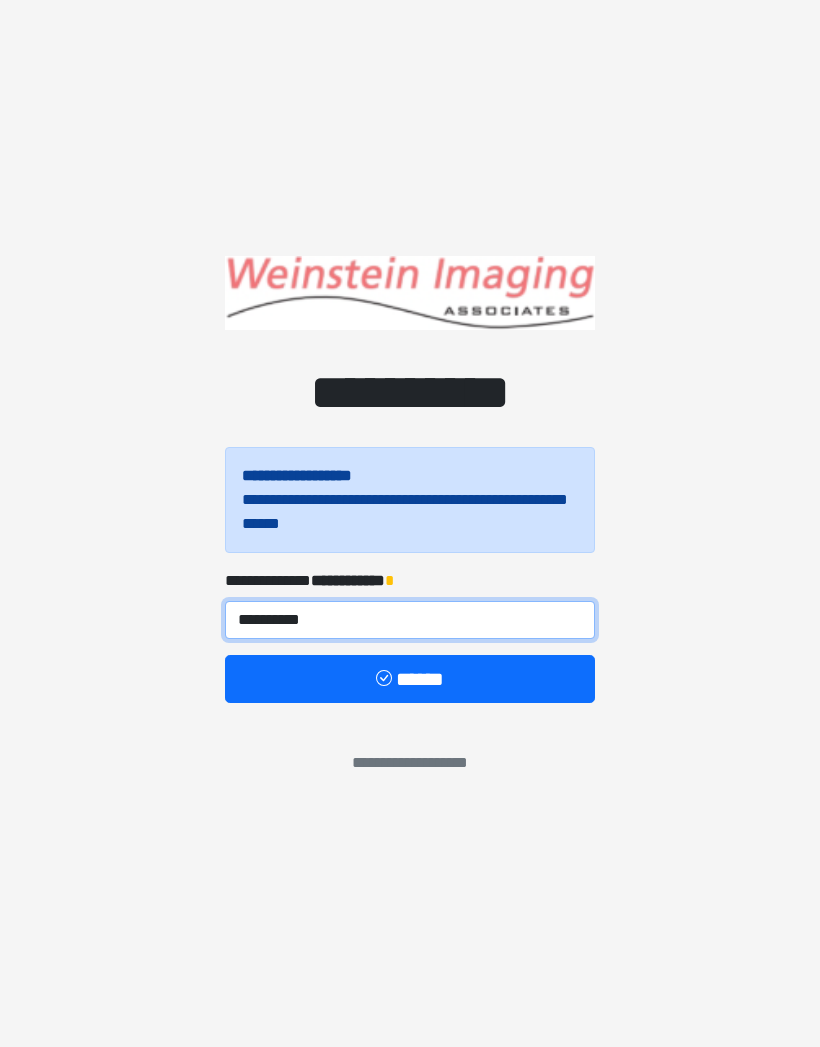type on "**********" 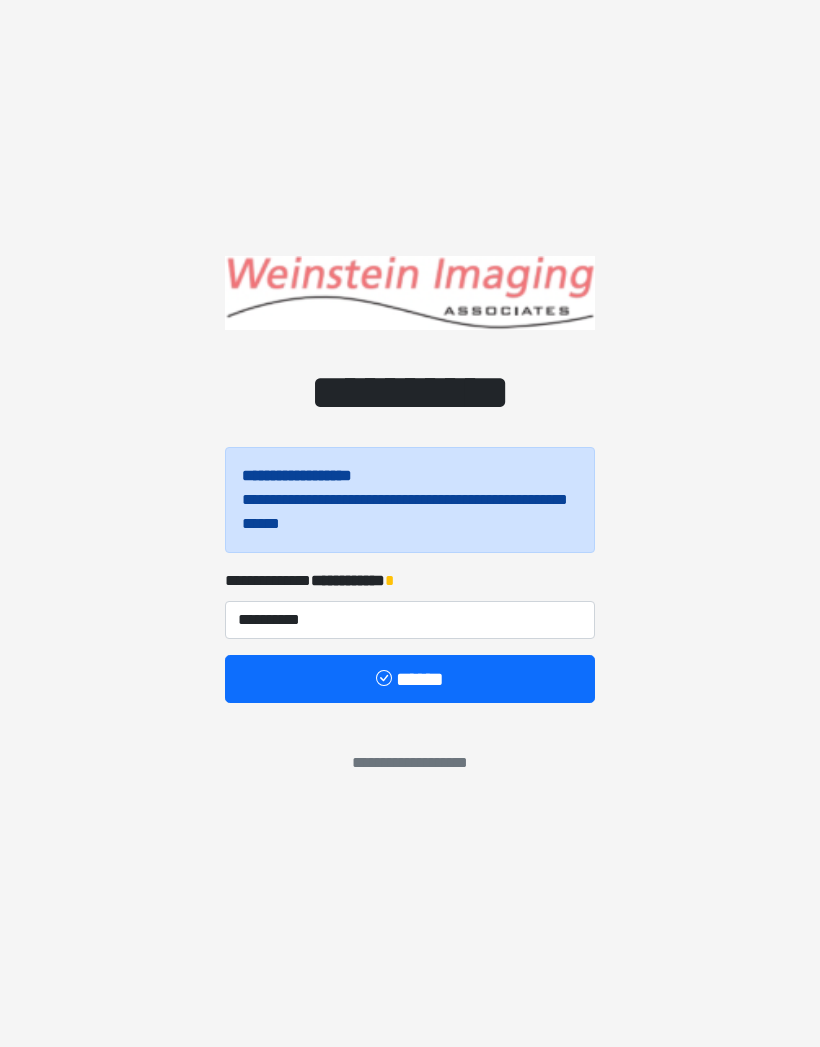 click on "******" at bounding box center [410, 679] 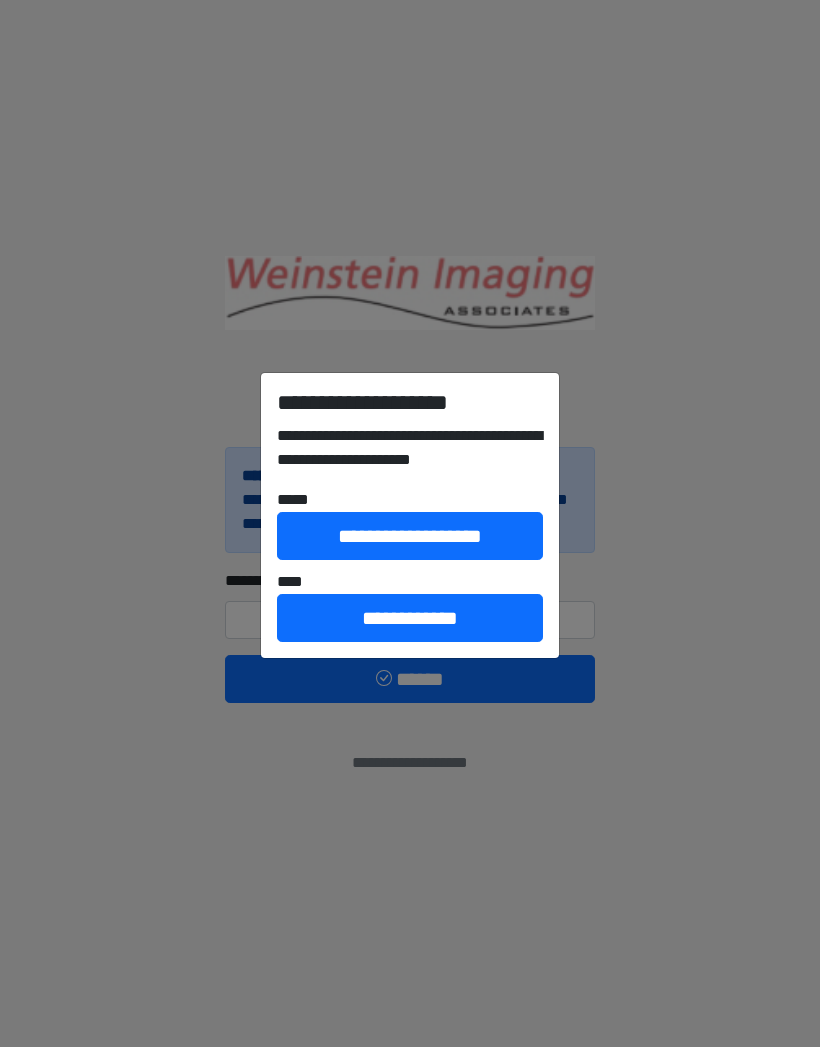 click on "**********" at bounding box center (410, 618) 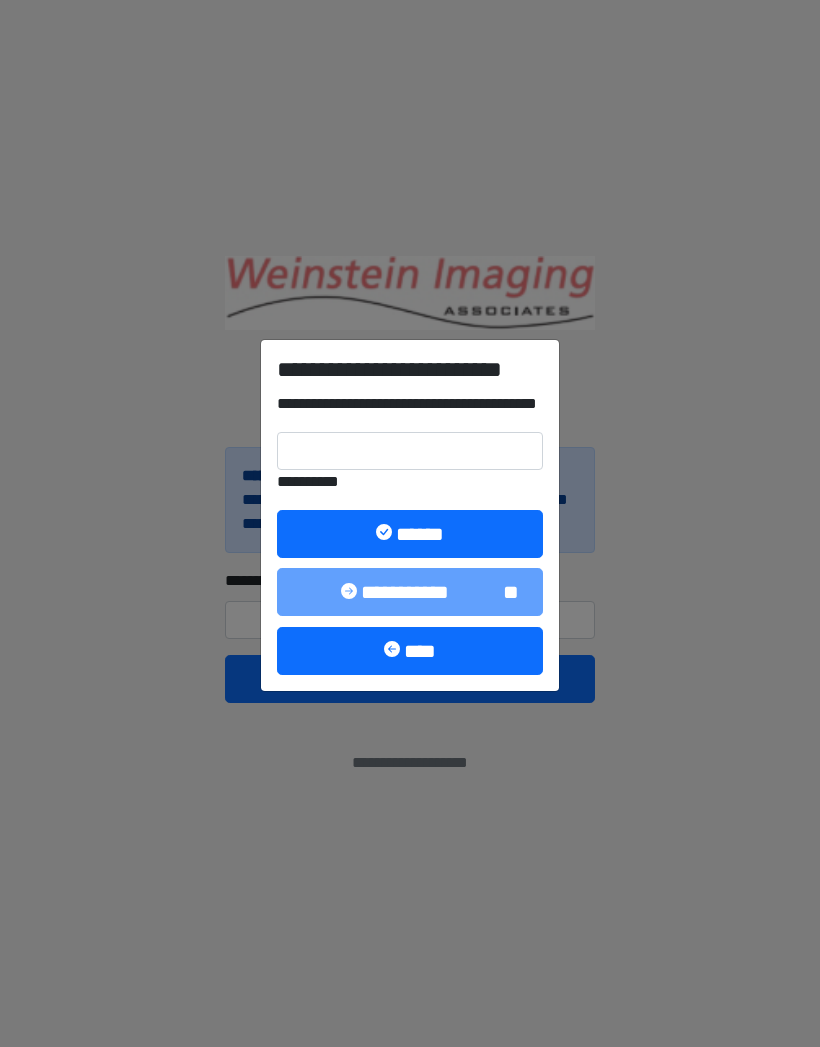 click on "**********" at bounding box center [410, 515] 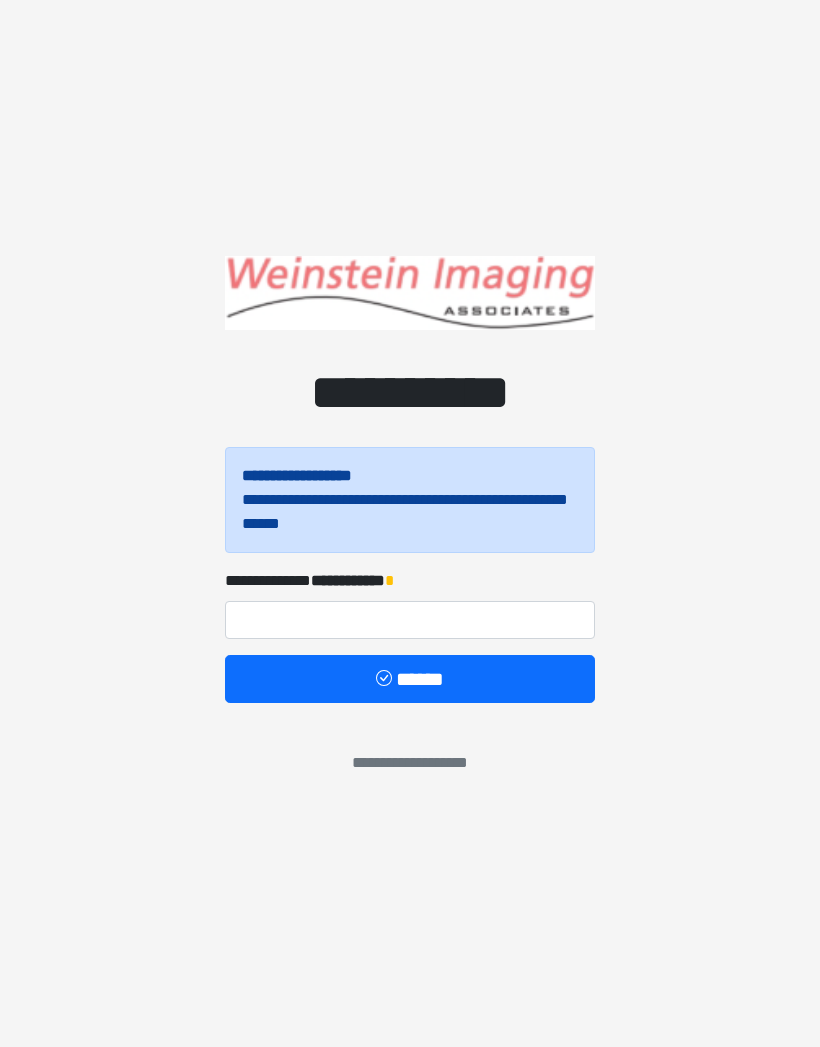 scroll, scrollTop: 0, scrollLeft: 0, axis: both 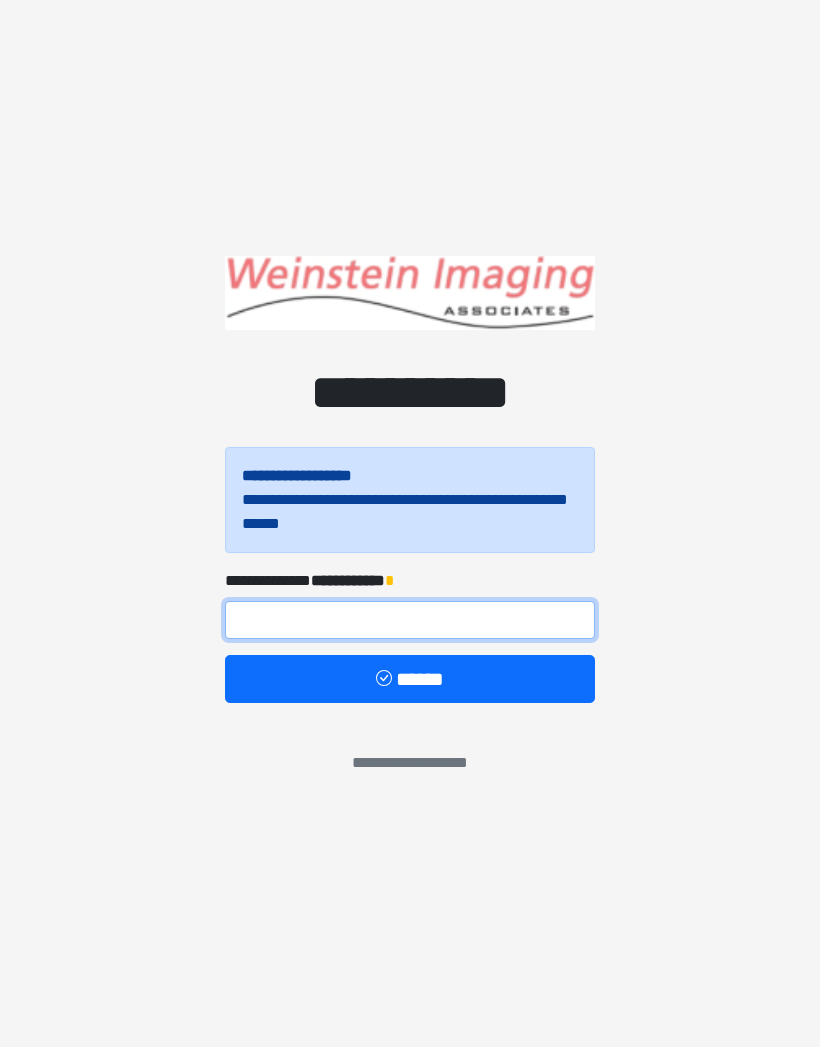 click at bounding box center (410, 620) 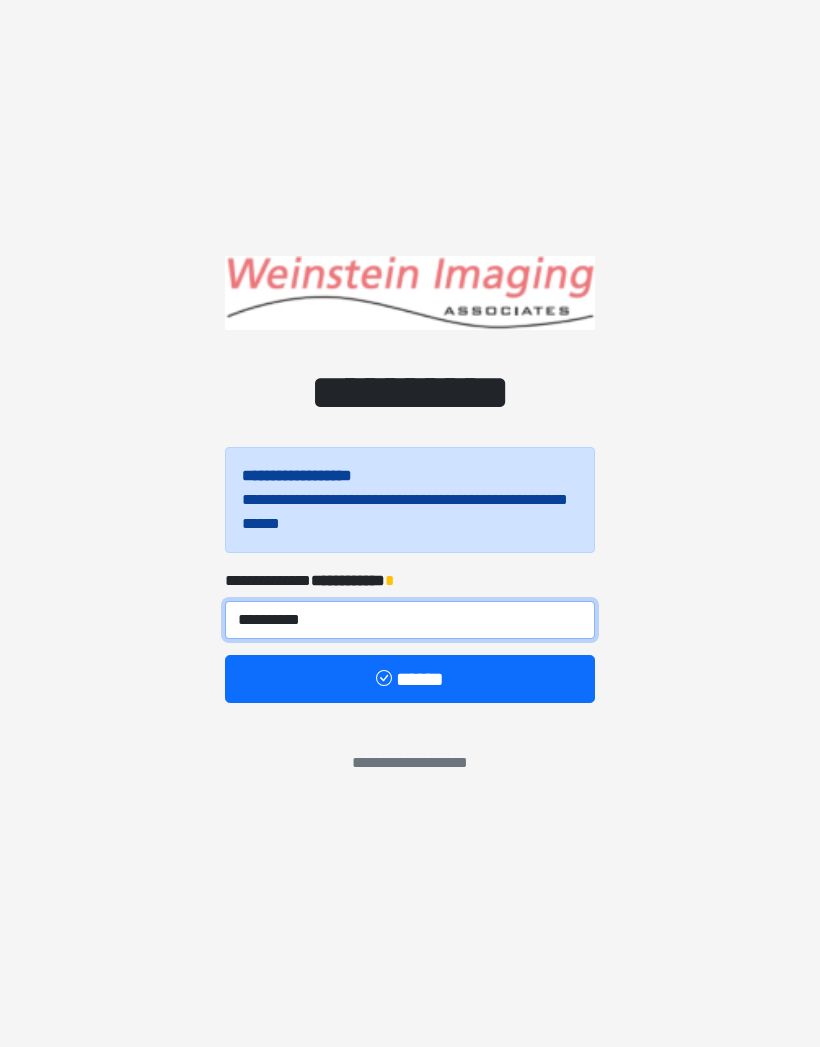 type on "**********" 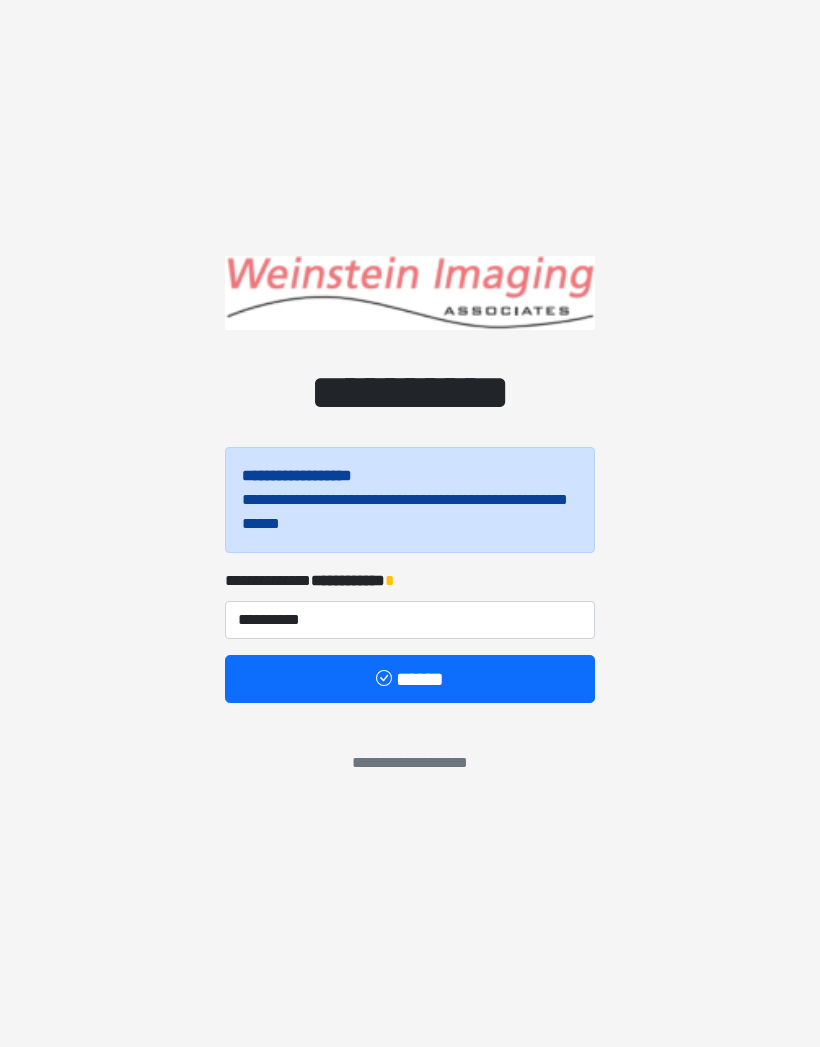 click on "******" at bounding box center [410, 679] 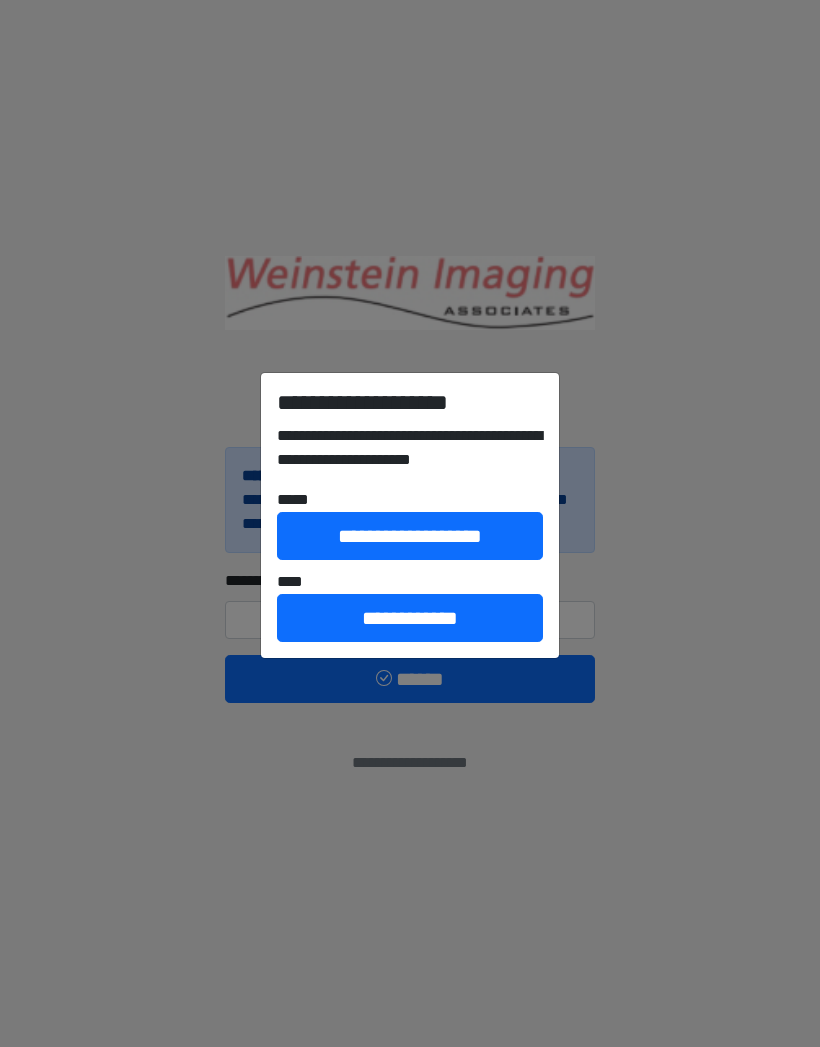 click on "**********" at bounding box center [410, 618] 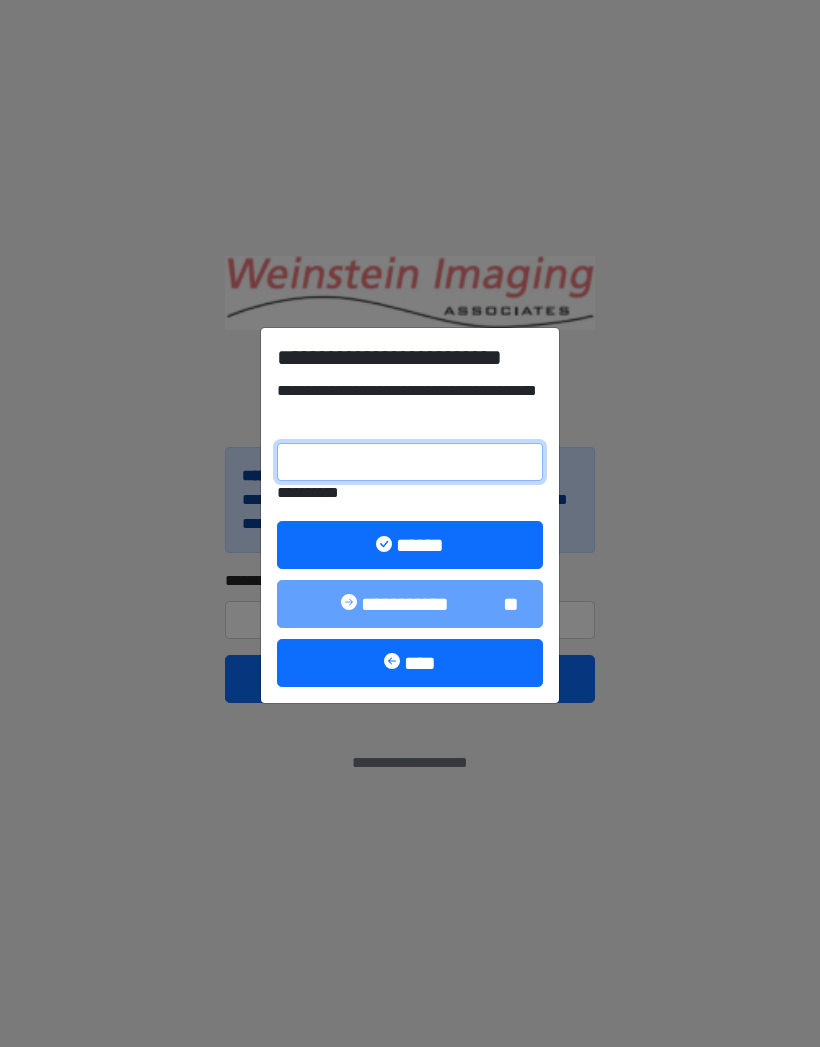 click on "**********" at bounding box center (410, 462) 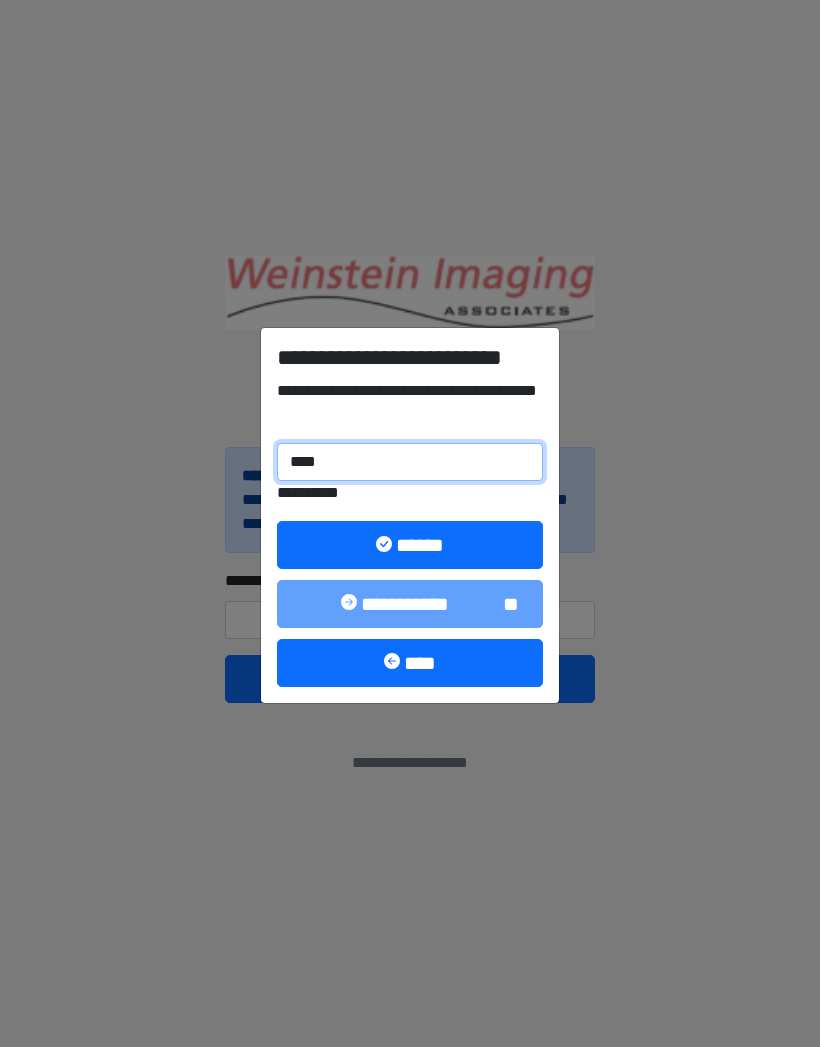 type on "******" 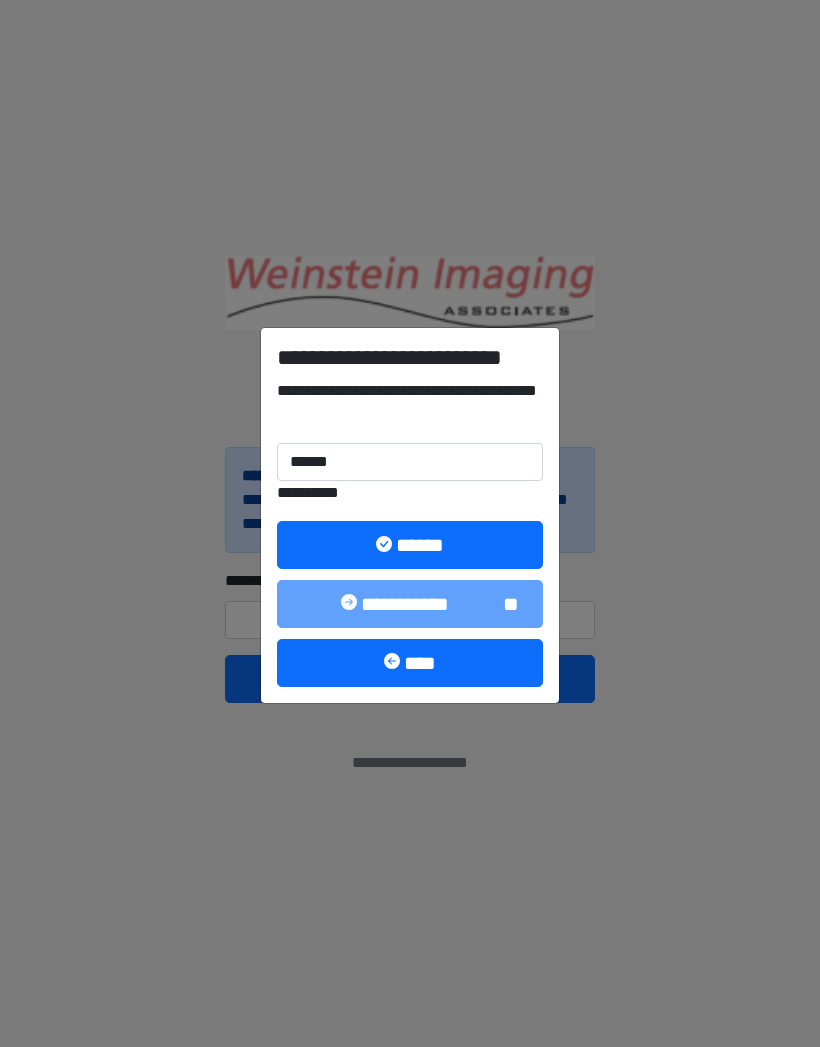 select on "****" 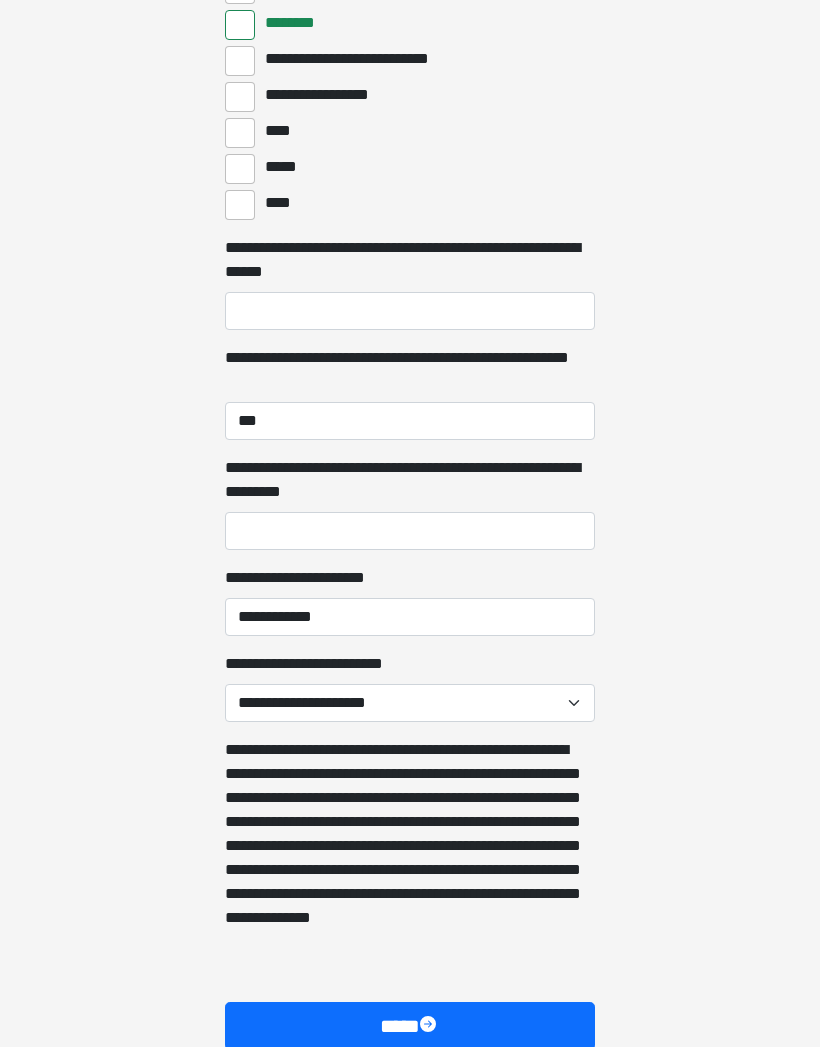 scroll, scrollTop: 1062, scrollLeft: 0, axis: vertical 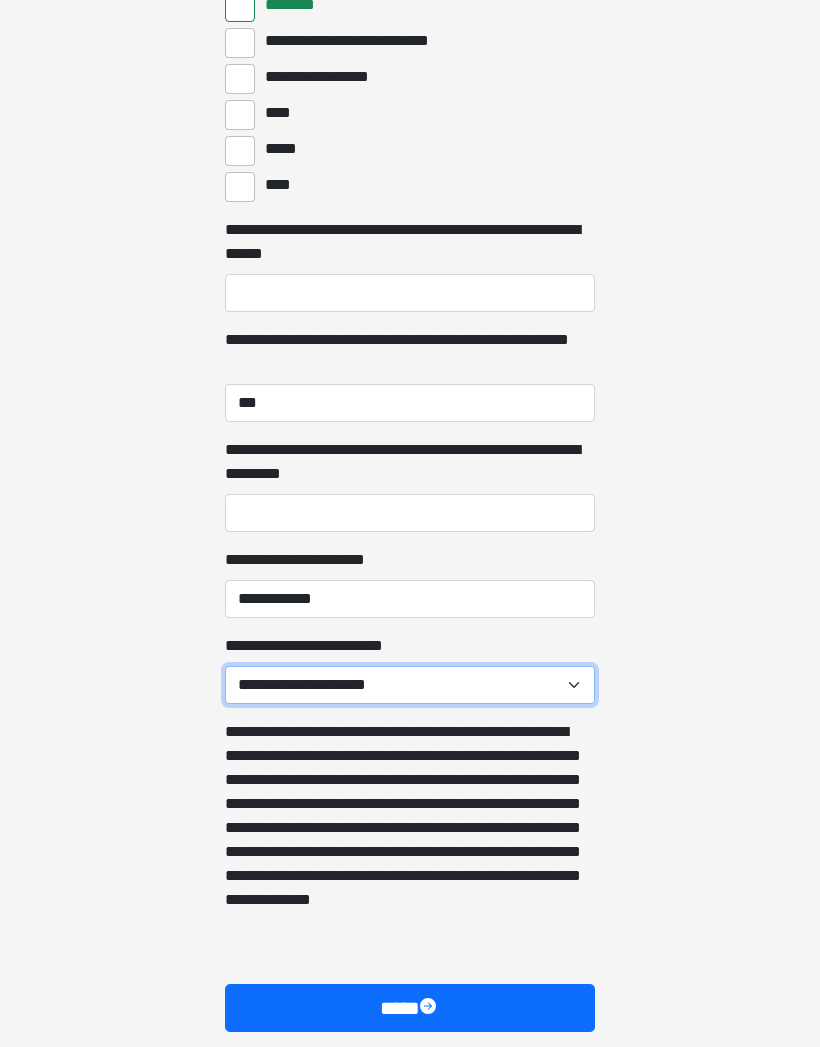 click on "**********" at bounding box center (410, 686) 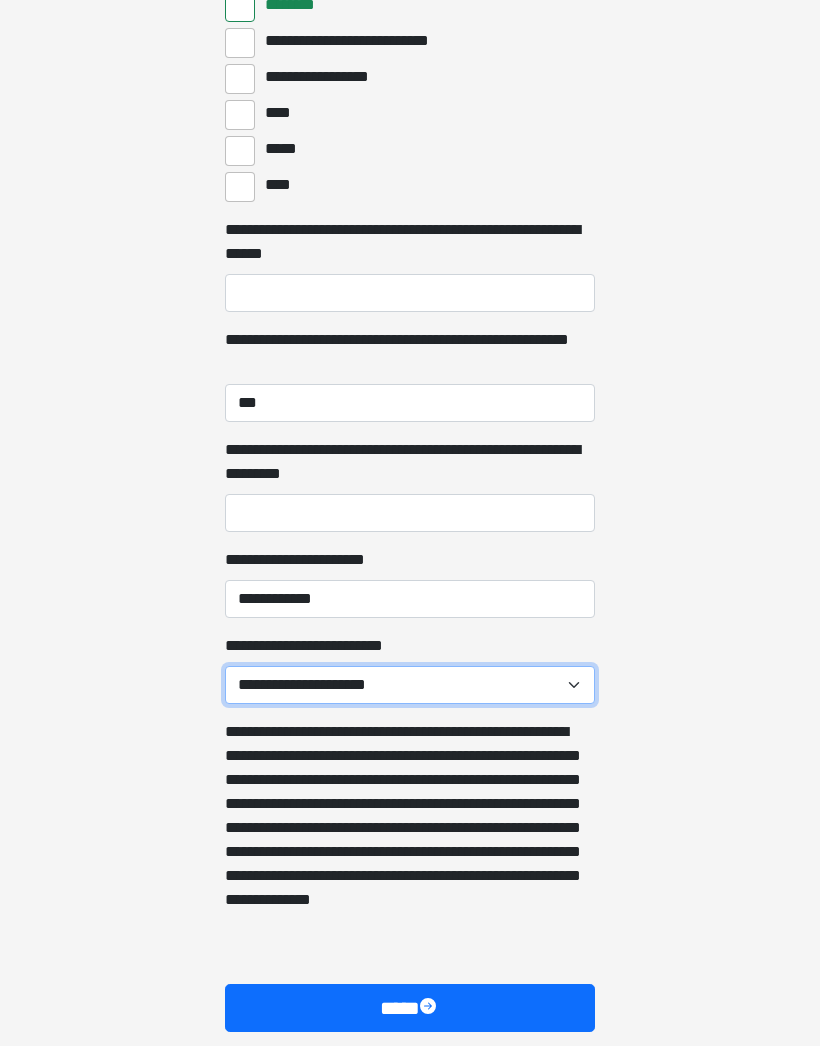 select on "*****" 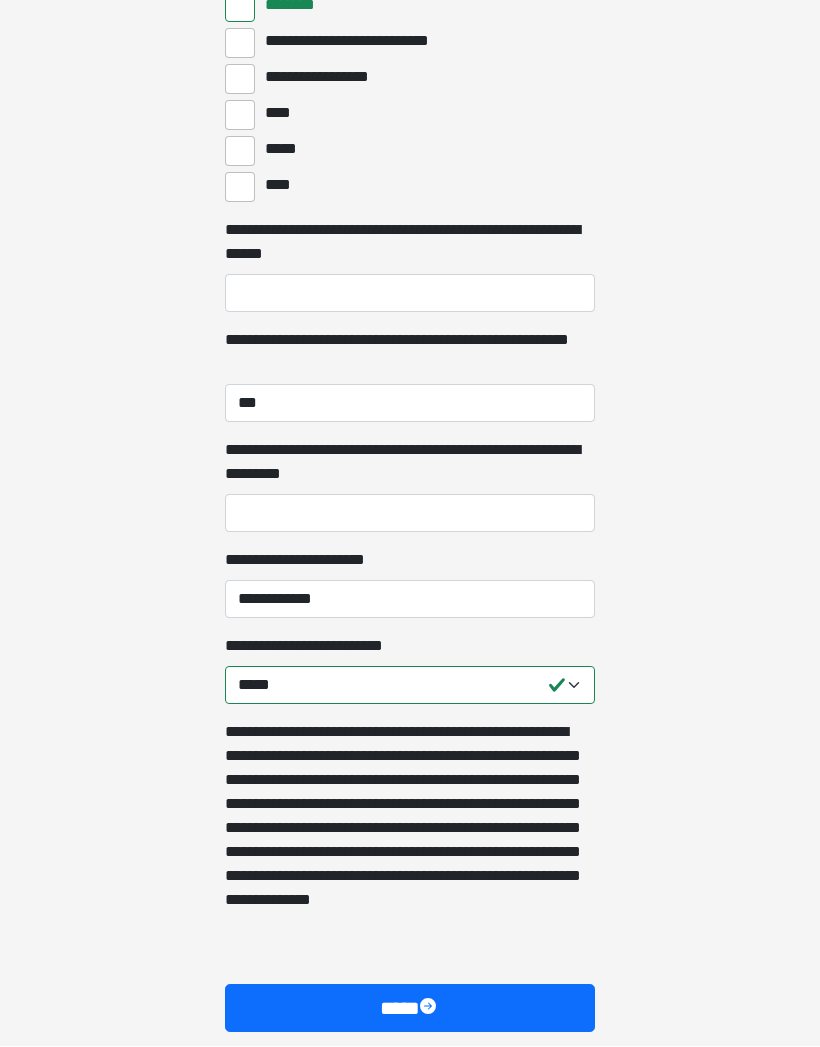 click on "****" at bounding box center (410, 1009) 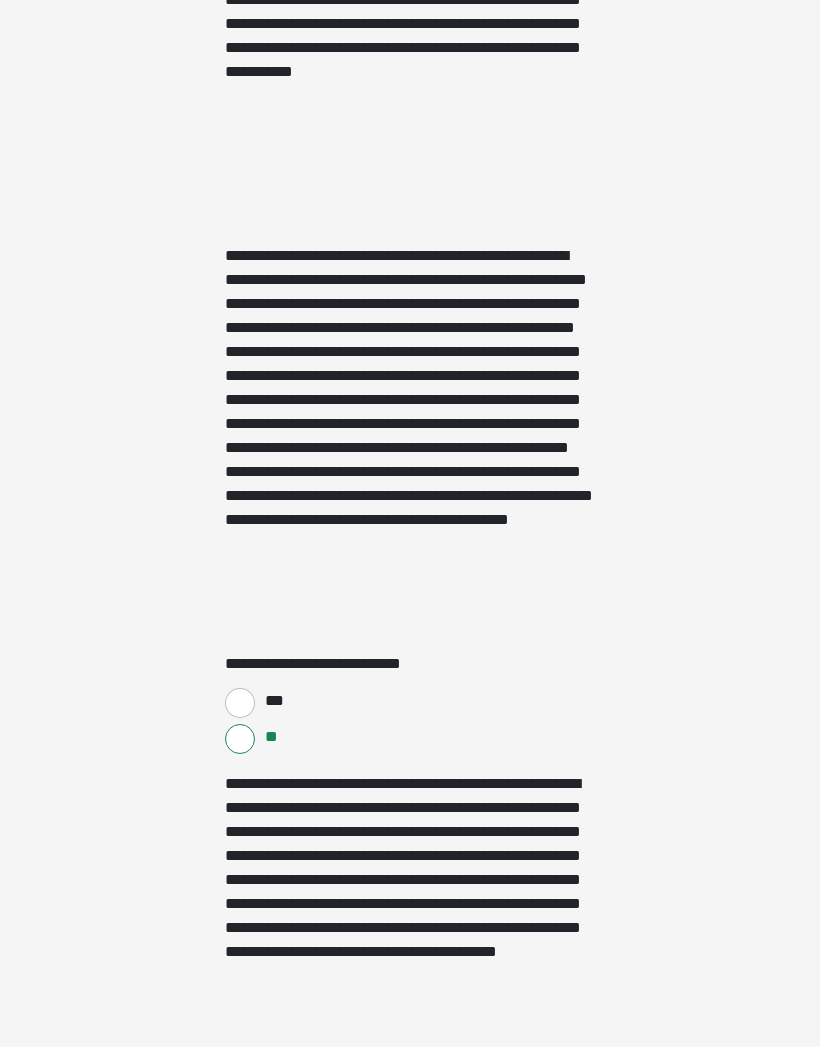 scroll, scrollTop: 3126, scrollLeft: 0, axis: vertical 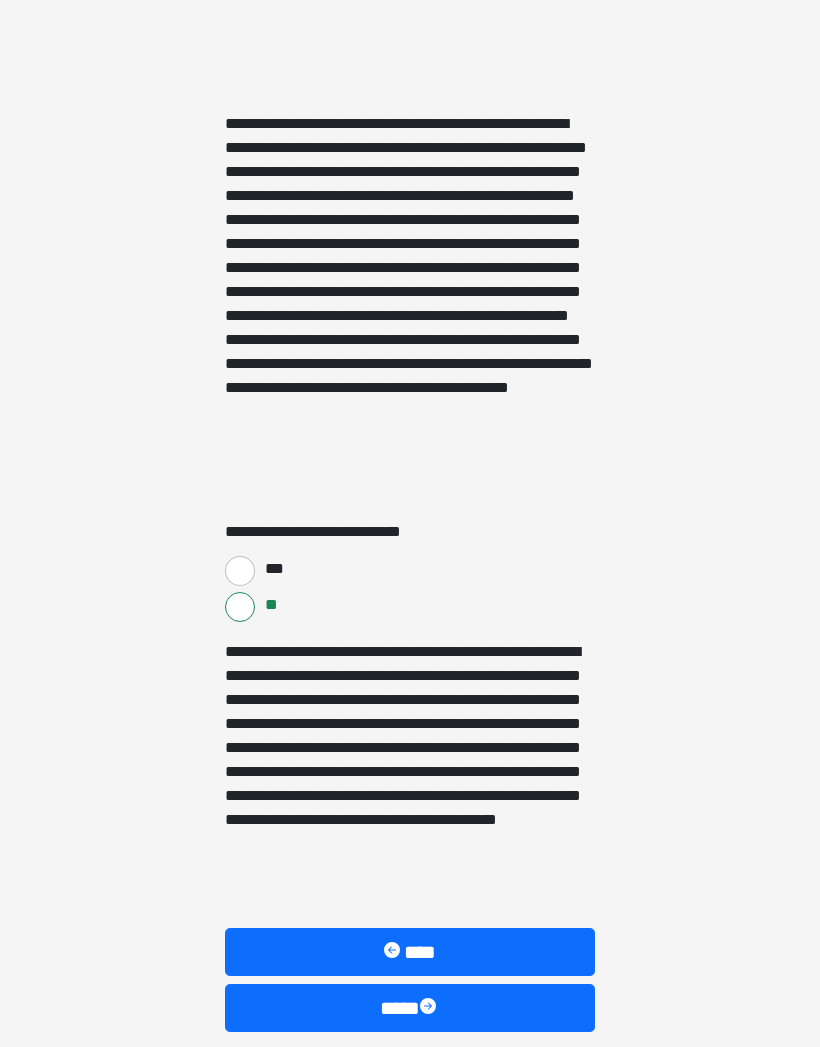 click on "****" at bounding box center [410, 1009] 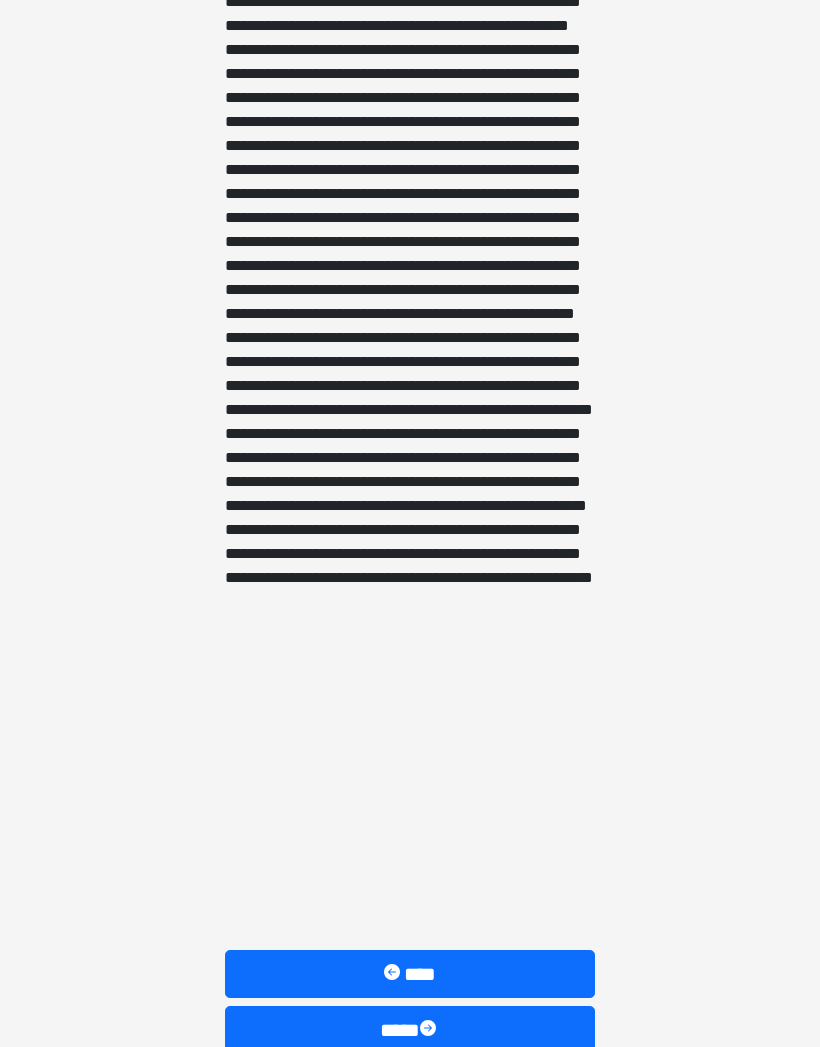 scroll, scrollTop: 1334, scrollLeft: 0, axis: vertical 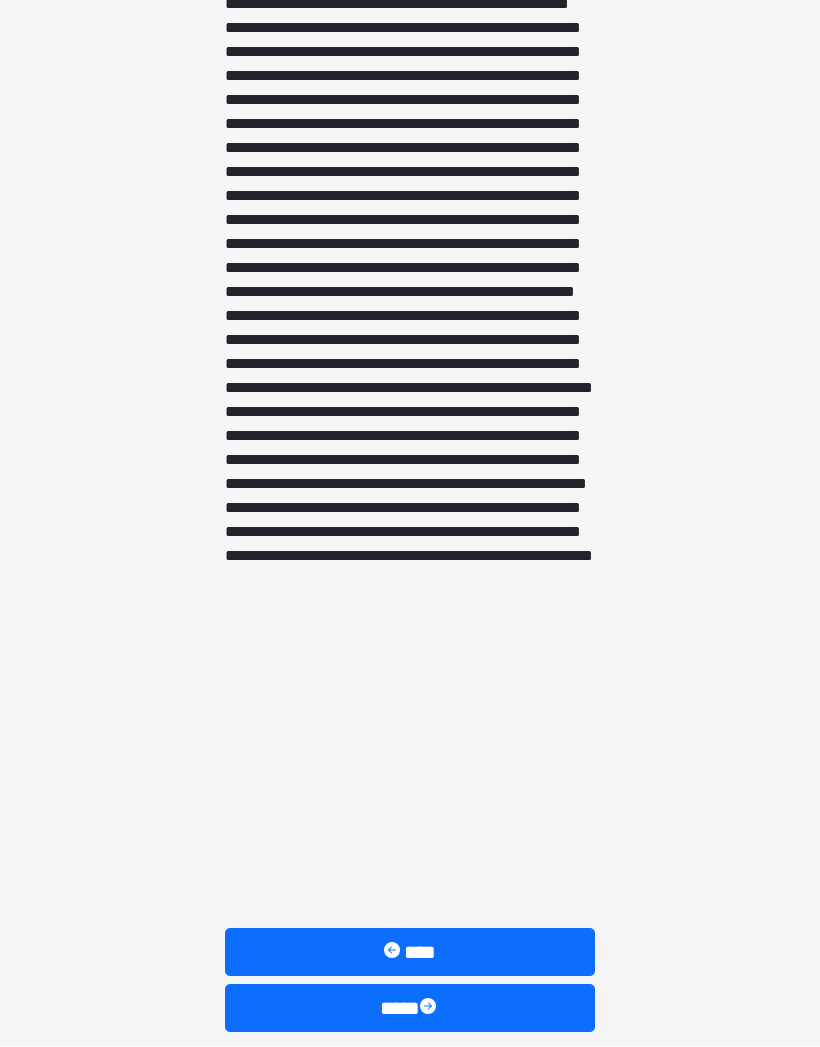 click on "****" at bounding box center (410, 1009) 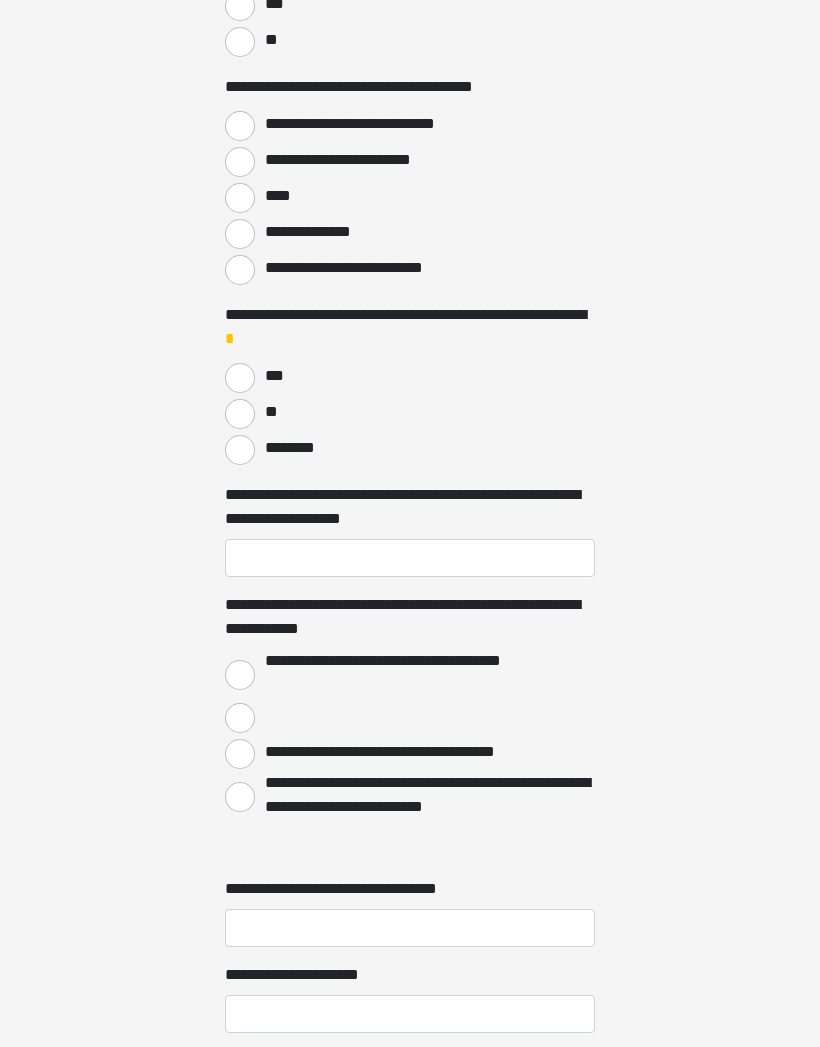 scroll, scrollTop: 0, scrollLeft: 0, axis: both 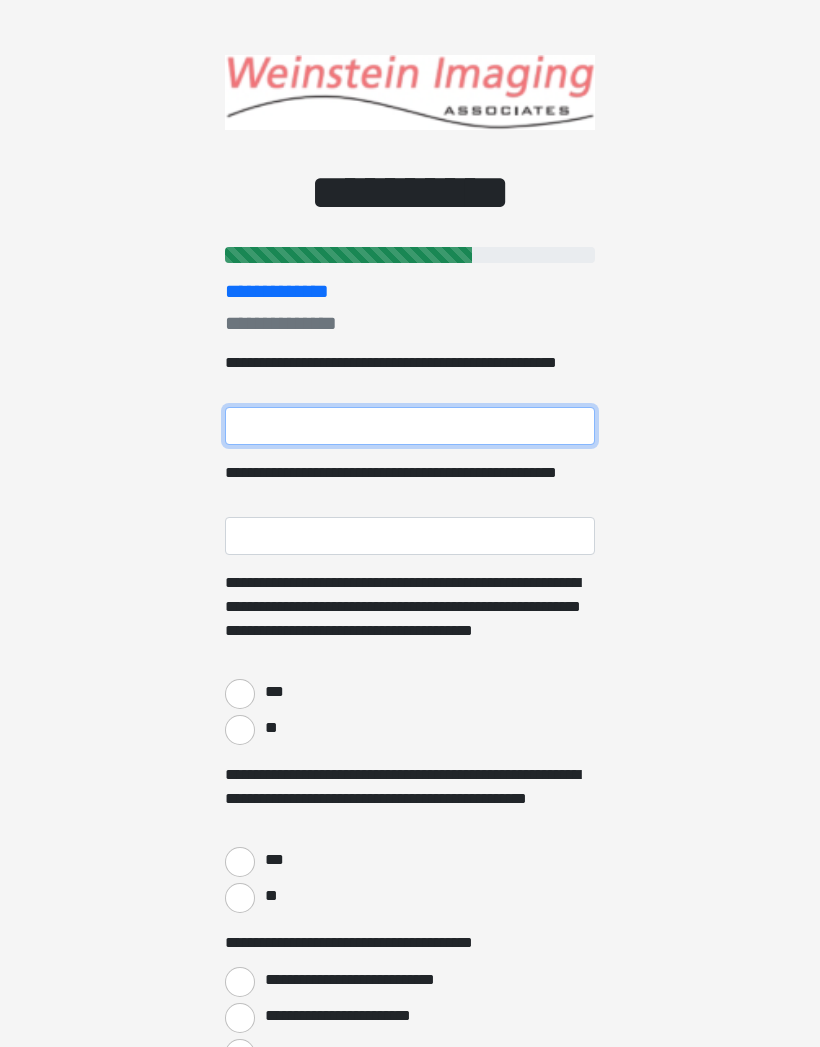 click on "**********" at bounding box center [410, 426] 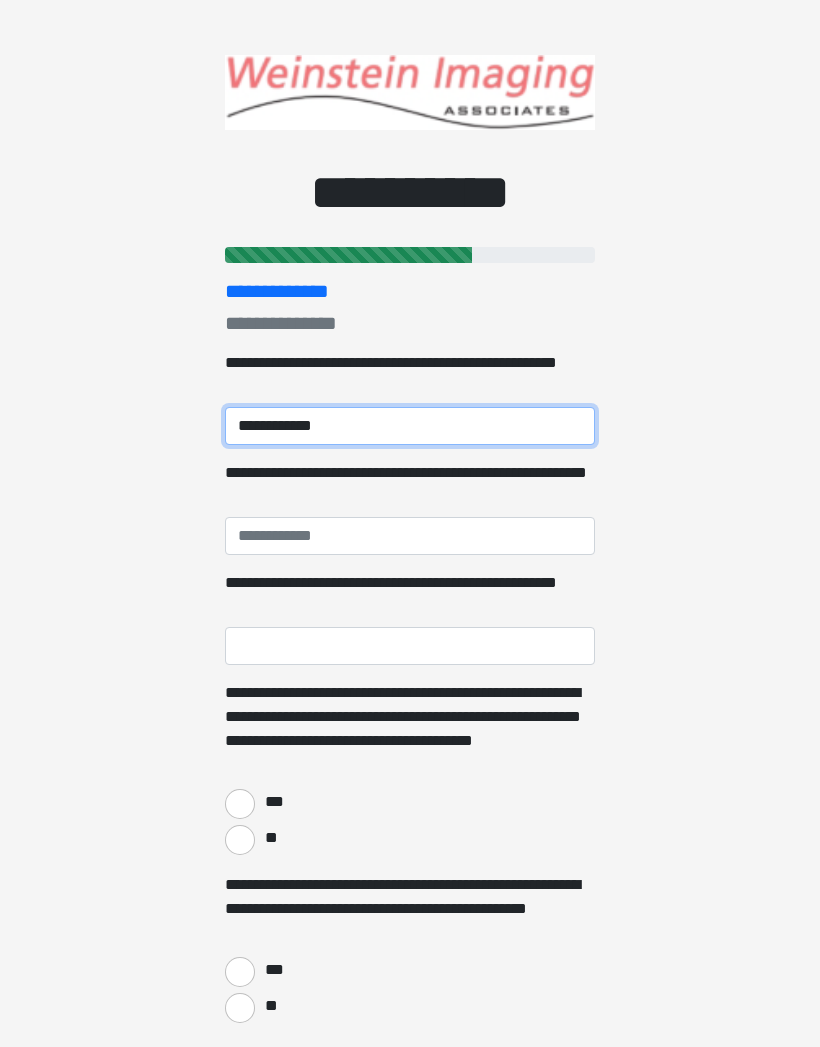 type on "**********" 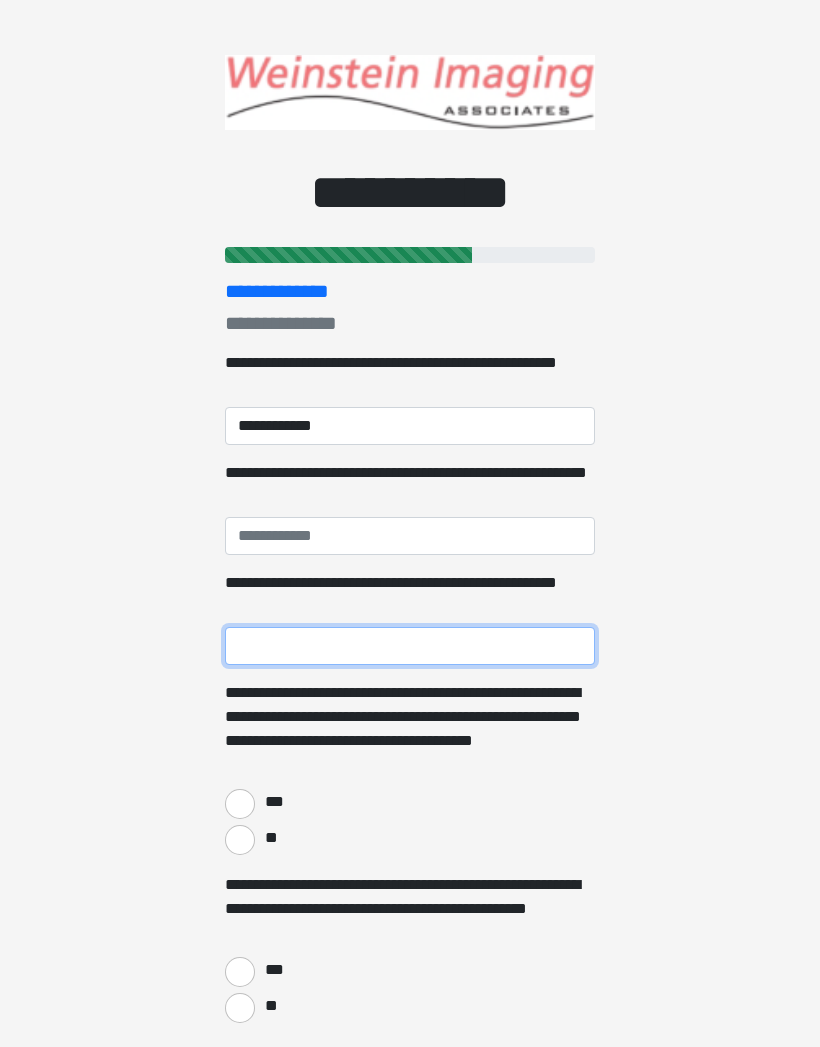click on "**********" at bounding box center (410, 646) 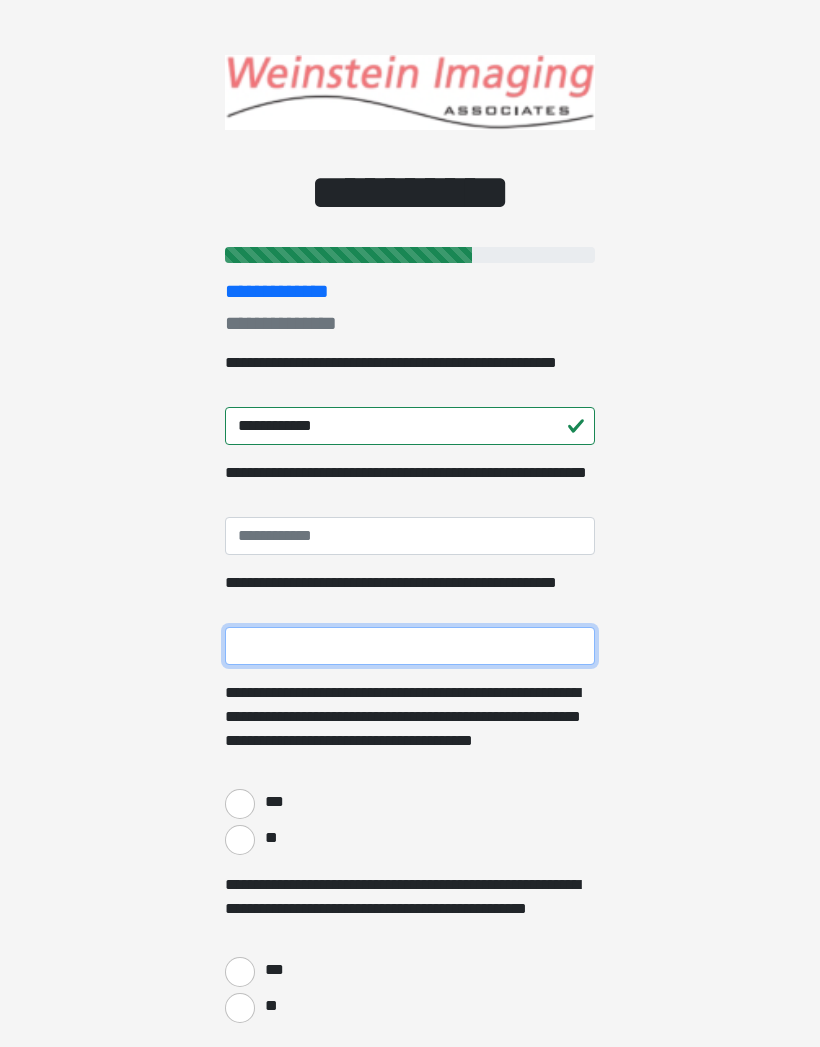 type on "*" 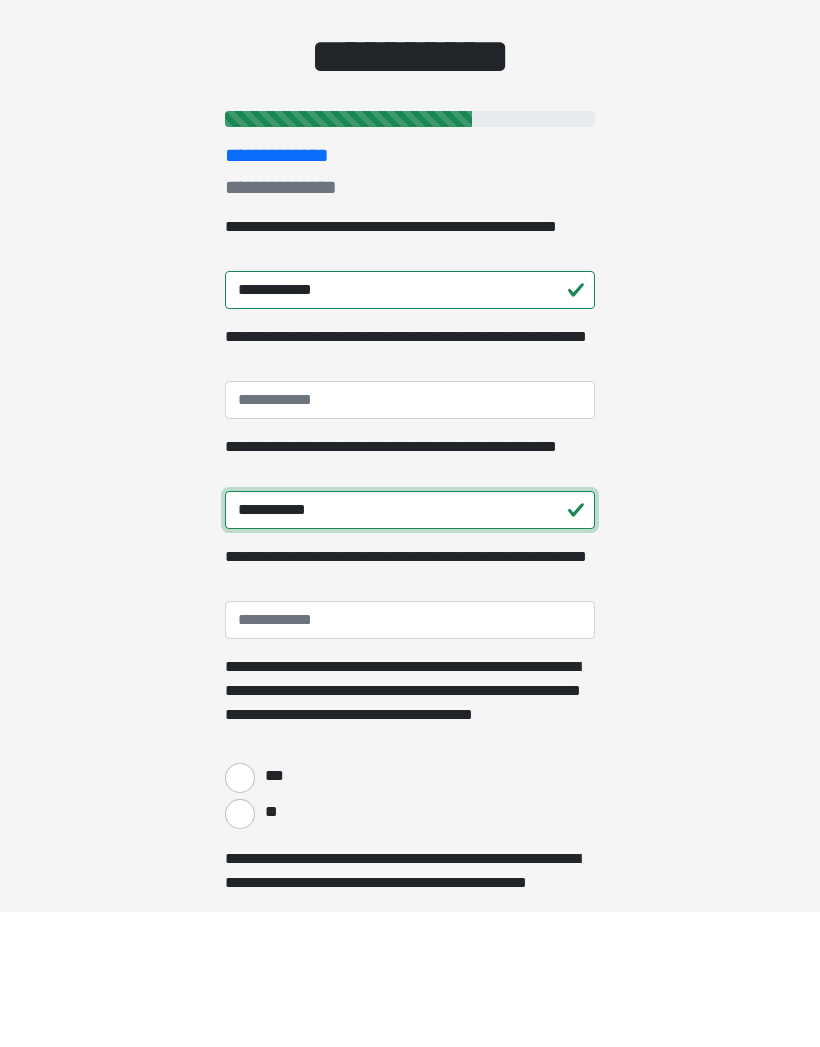 type on "**********" 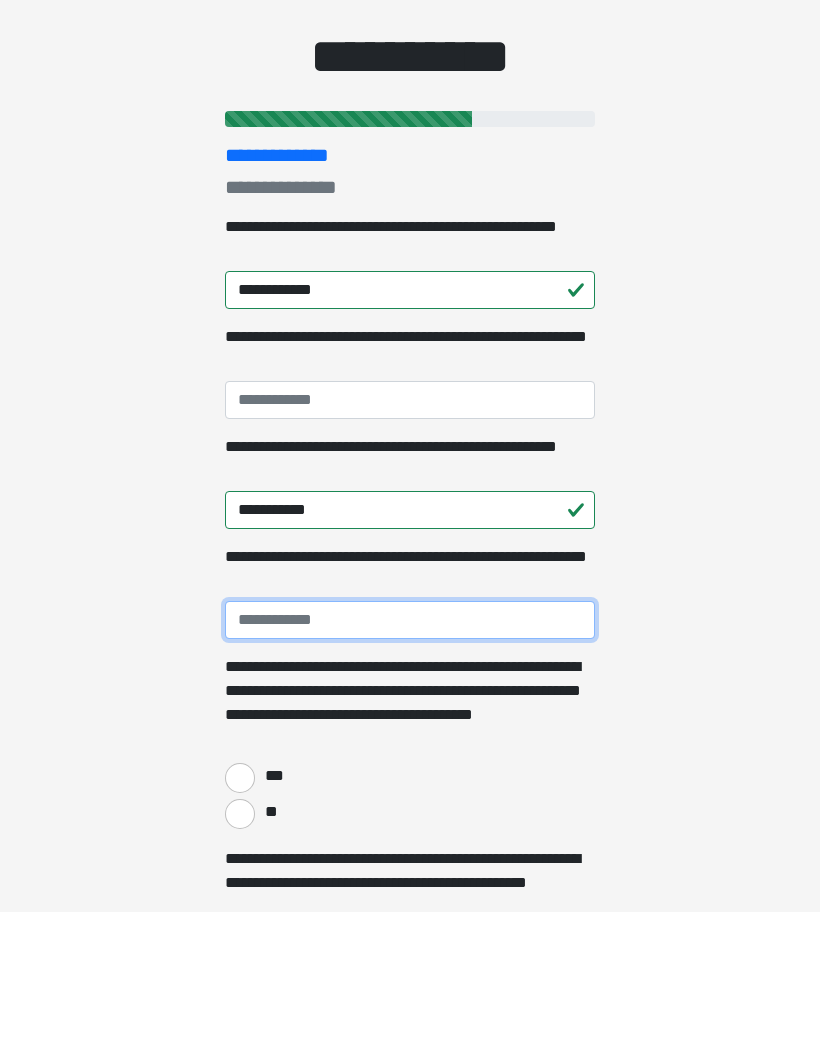 click on "**********" at bounding box center (410, 756) 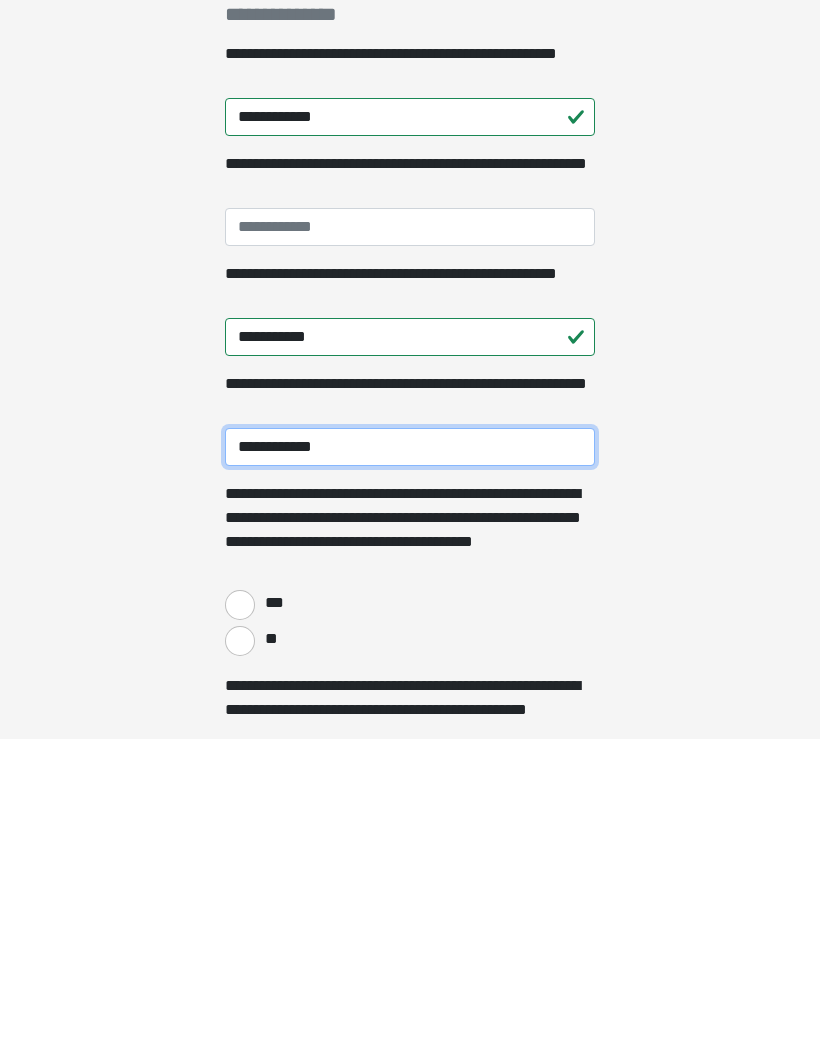 type on "**********" 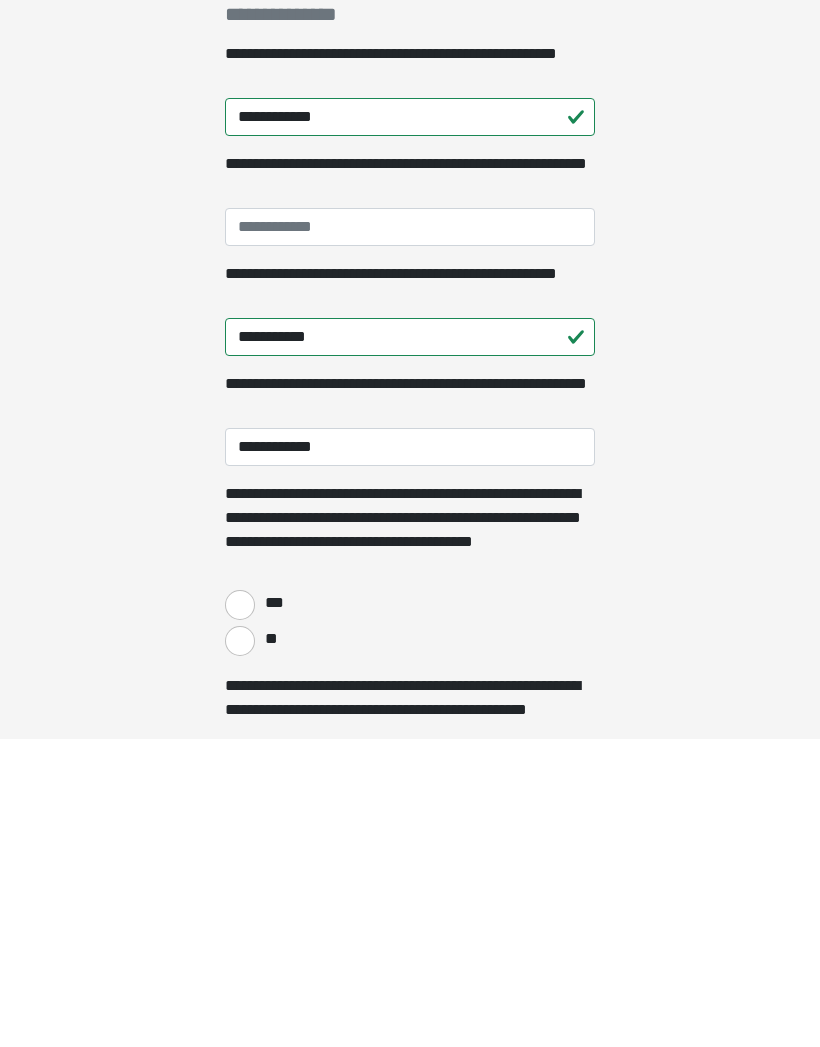 click on "***" at bounding box center [240, 914] 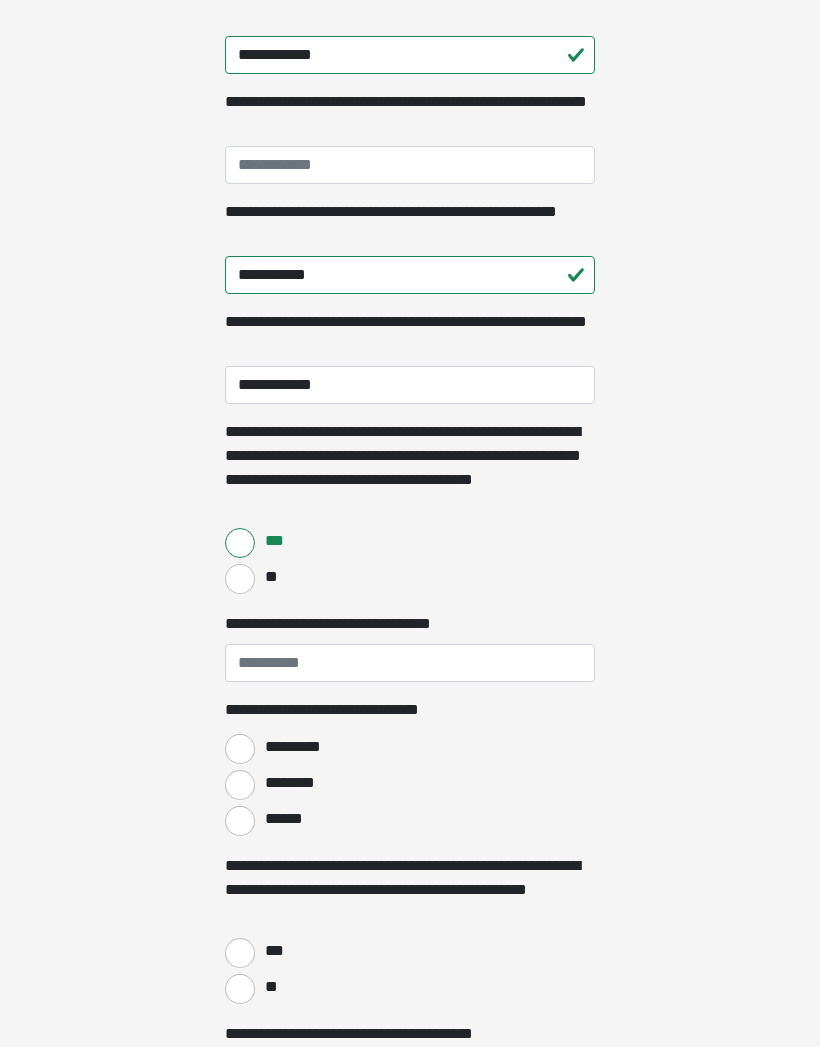 scroll, scrollTop: 371, scrollLeft: 0, axis: vertical 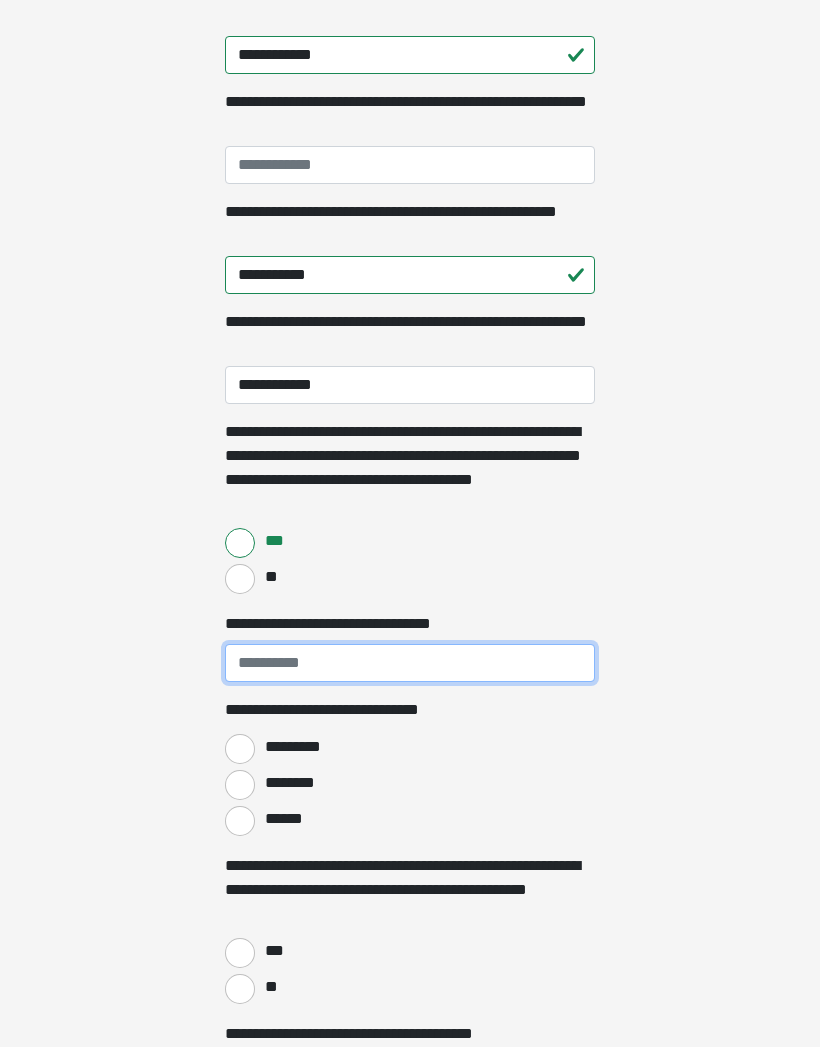 click on "**********" at bounding box center (410, 663) 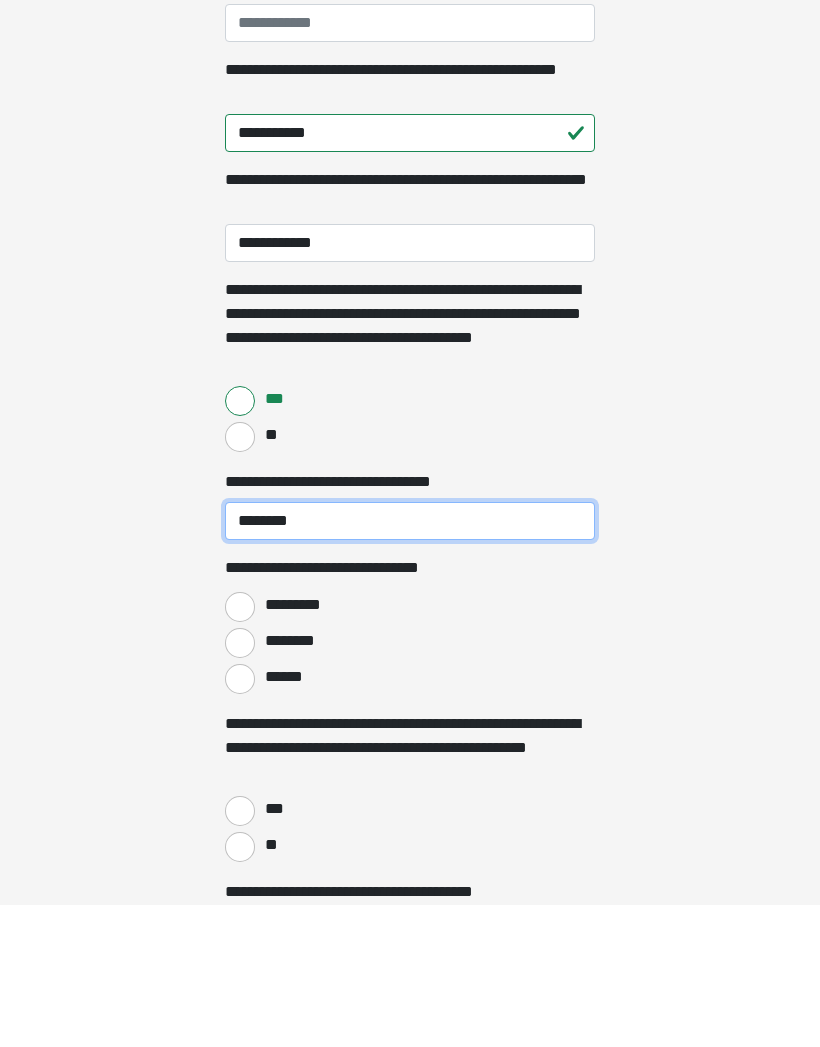 type on "********" 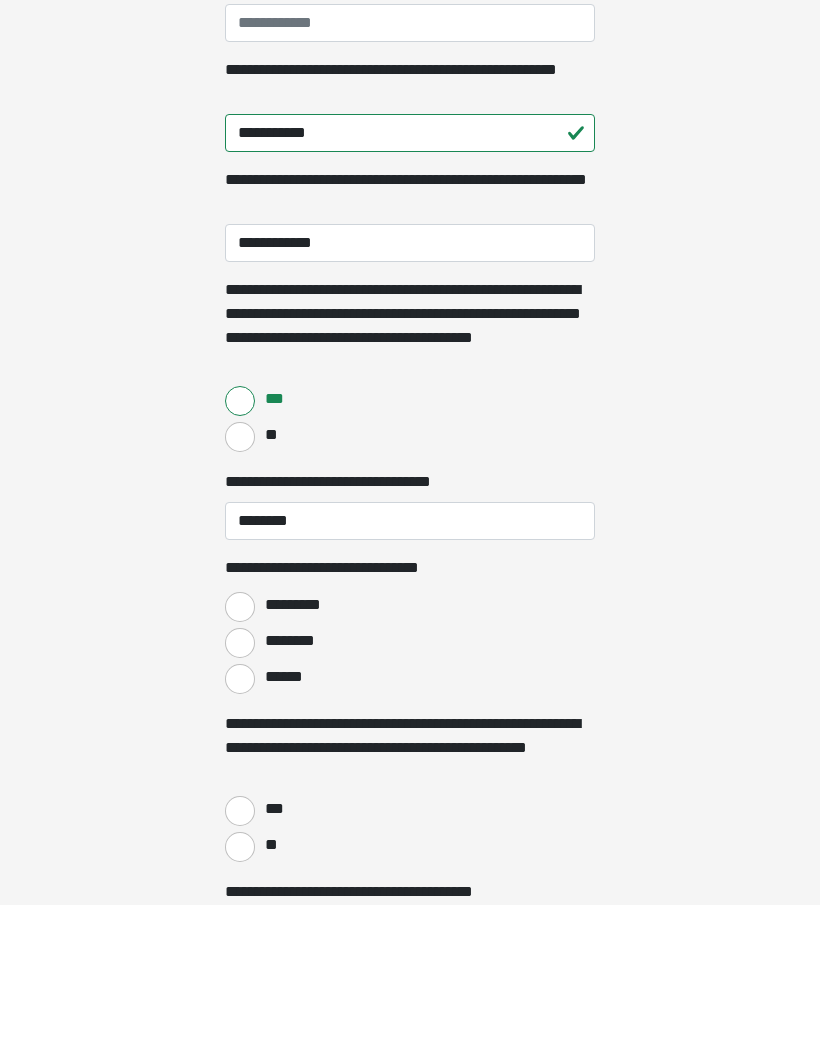 click on "******" at bounding box center (240, 821) 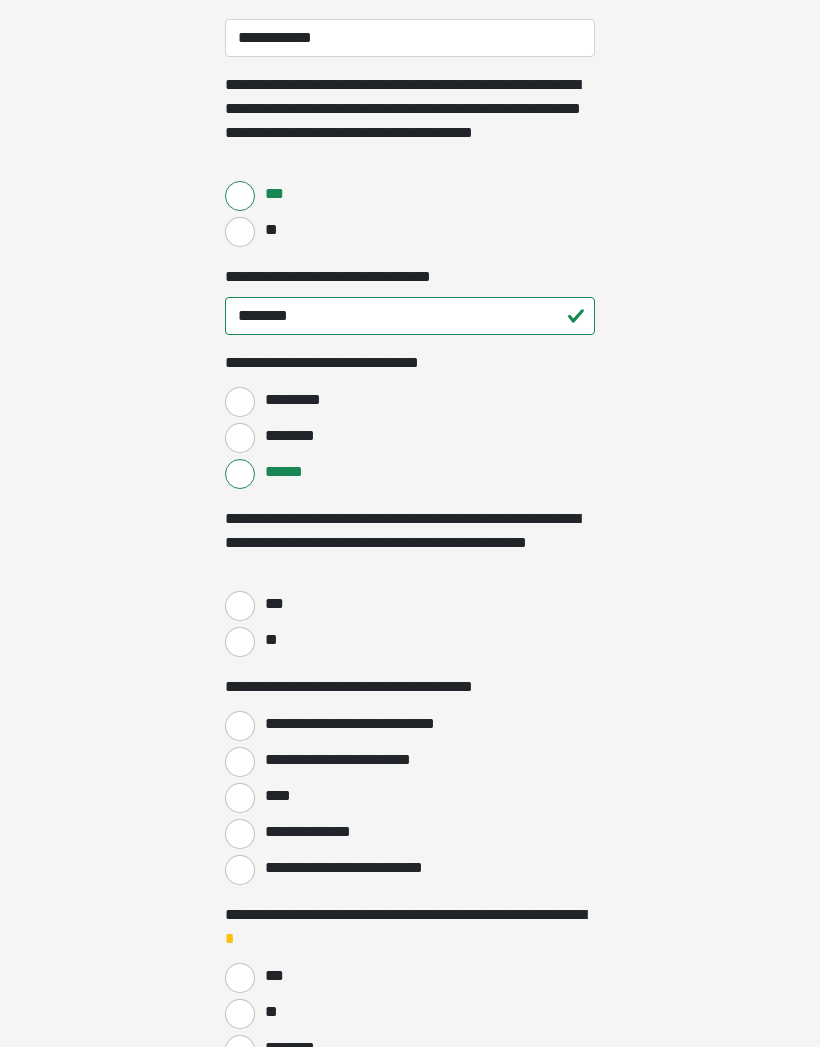 scroll, scrollTop: 718, scrollLeft: 0, axis: vertical 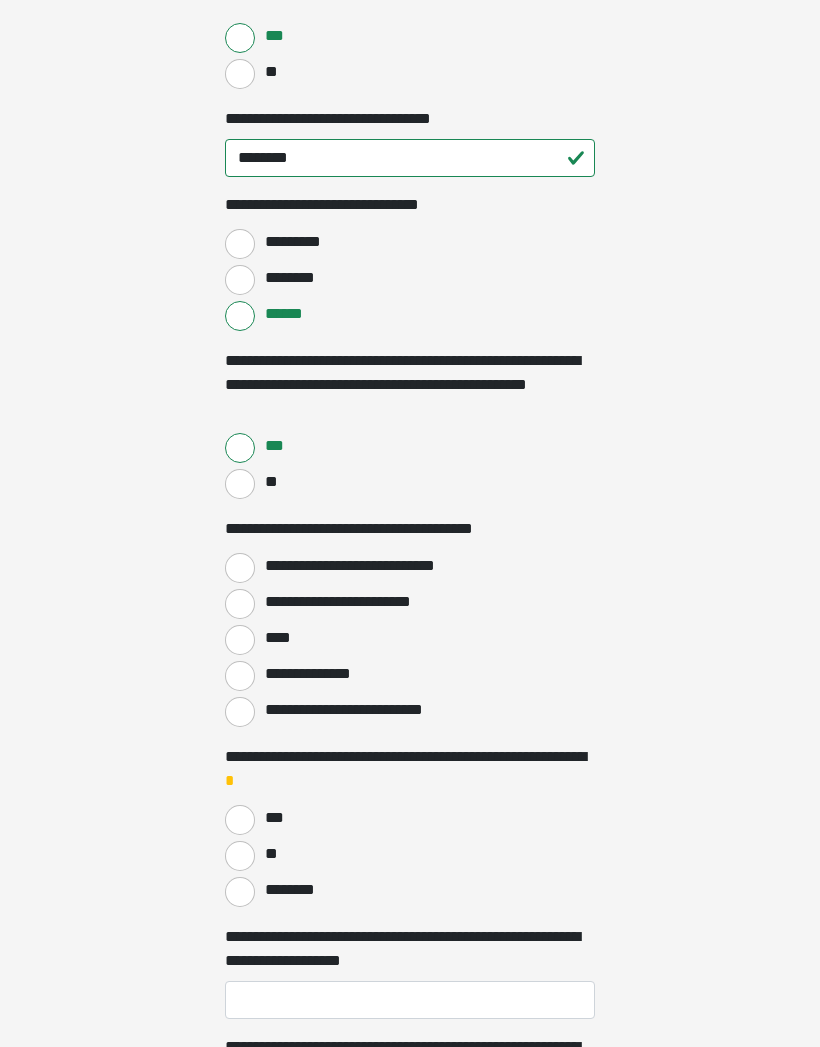 click on "**********" at bounding box center [240, 568] 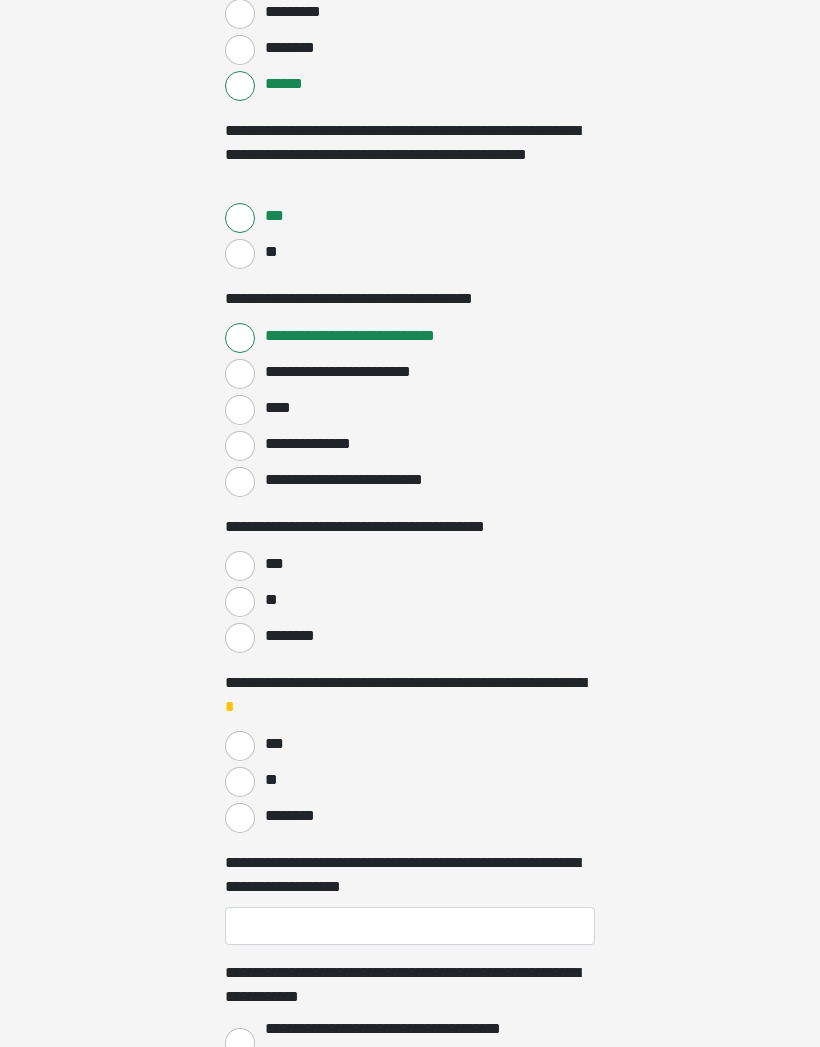 click on "***" at bounding box center (240, 567) 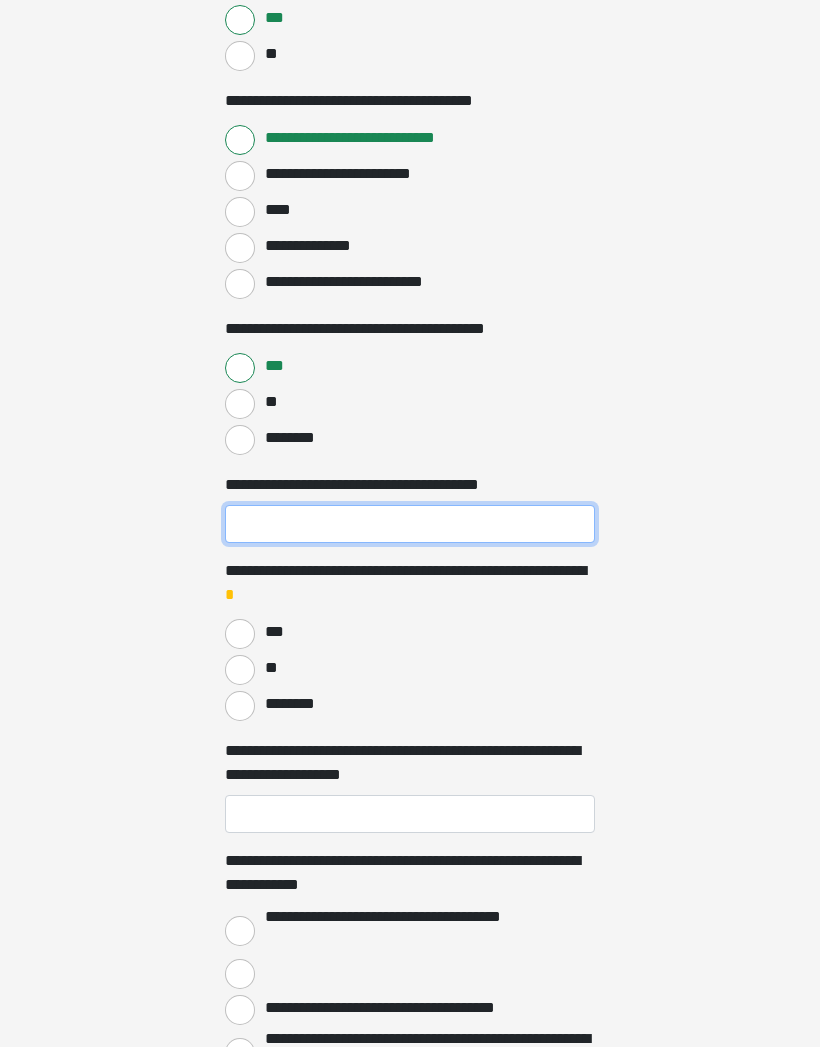 click on "**********" at bounding box center (410, 525) 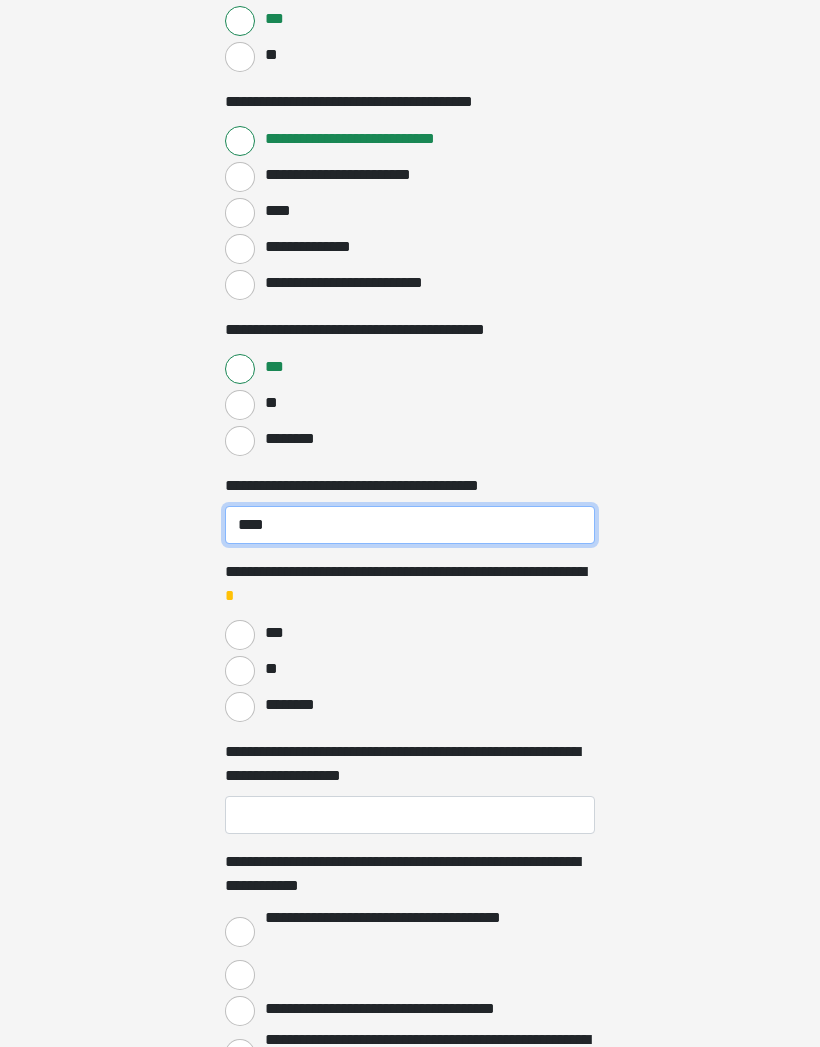 type on "****" 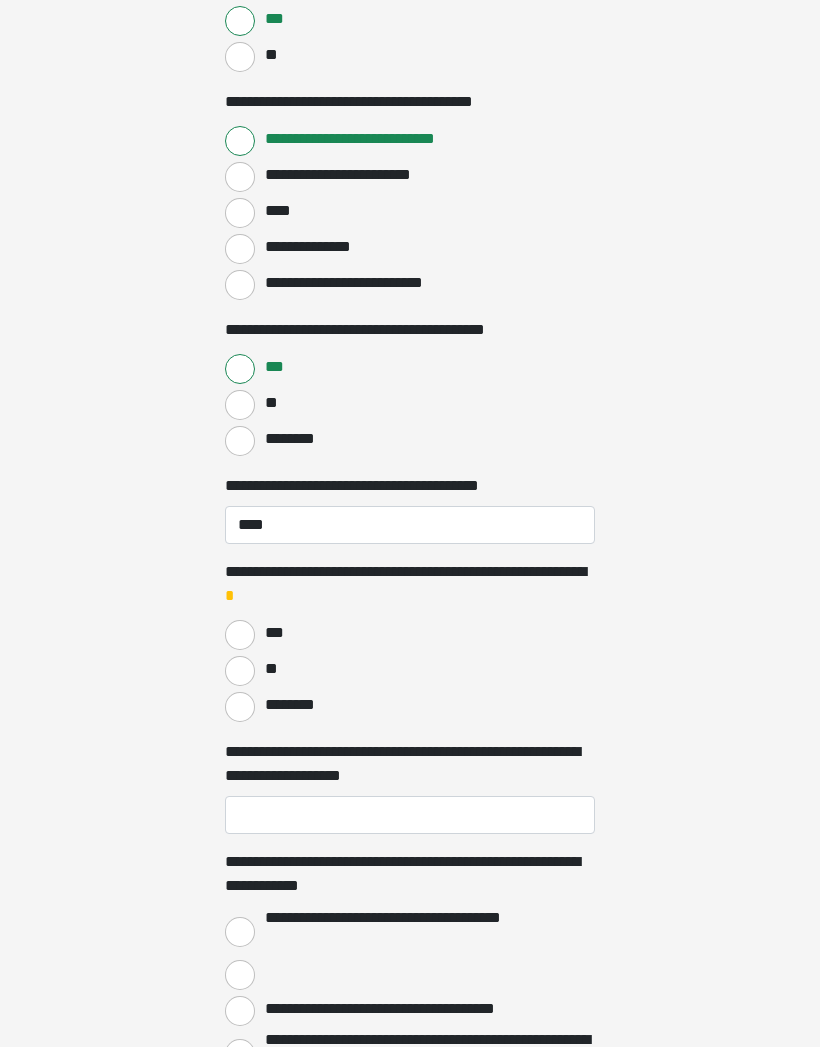 click on "***" at bounding box center [240, 635] 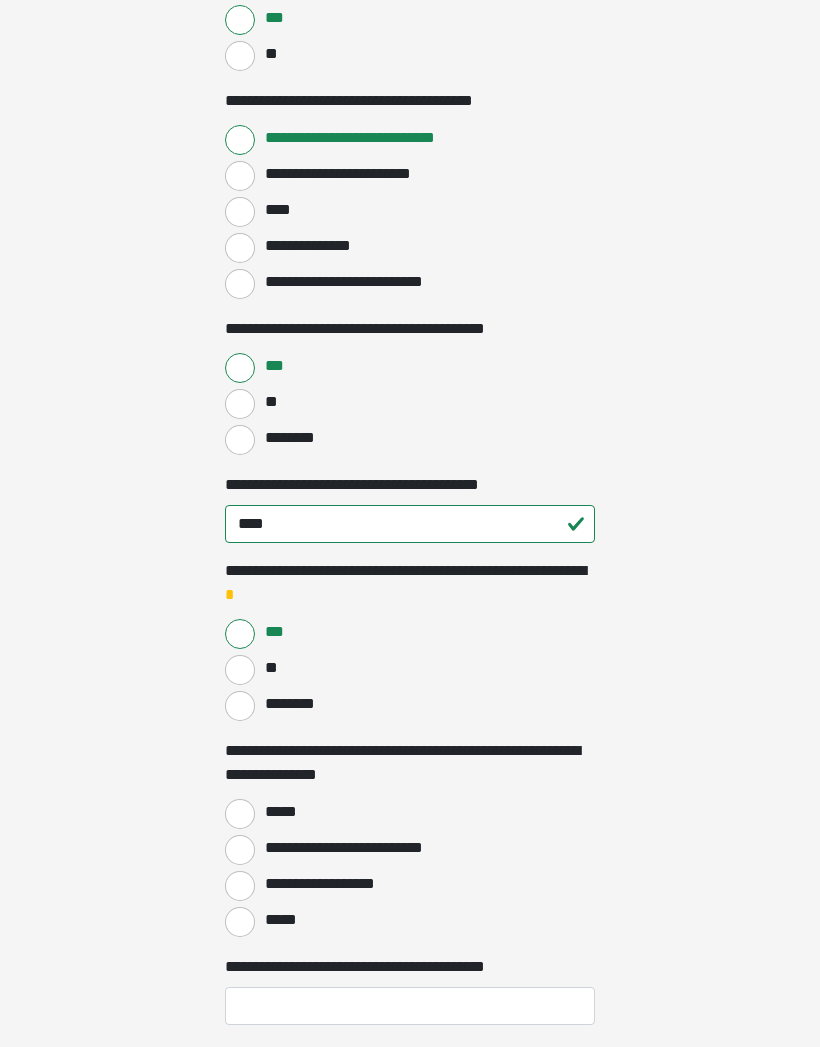 click on "********" at bounding box center (240, 706) 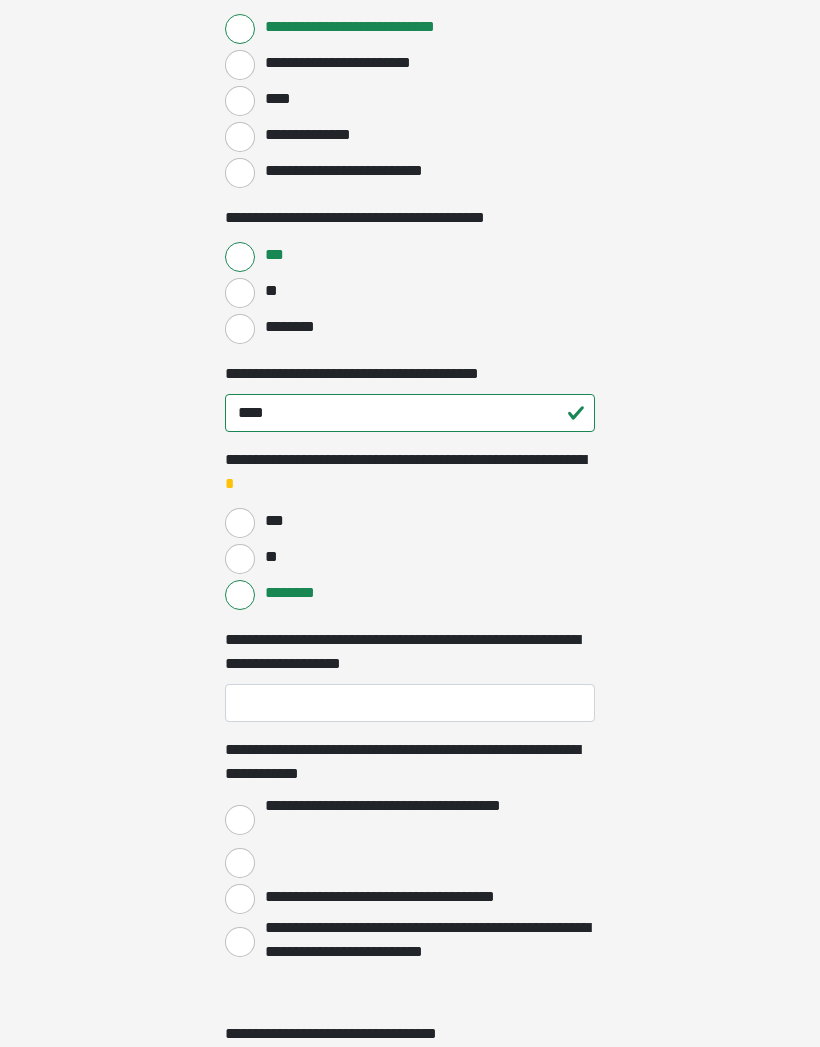 scroll, scrollTop: 1412, scrollLeft: 0, axis: vertical 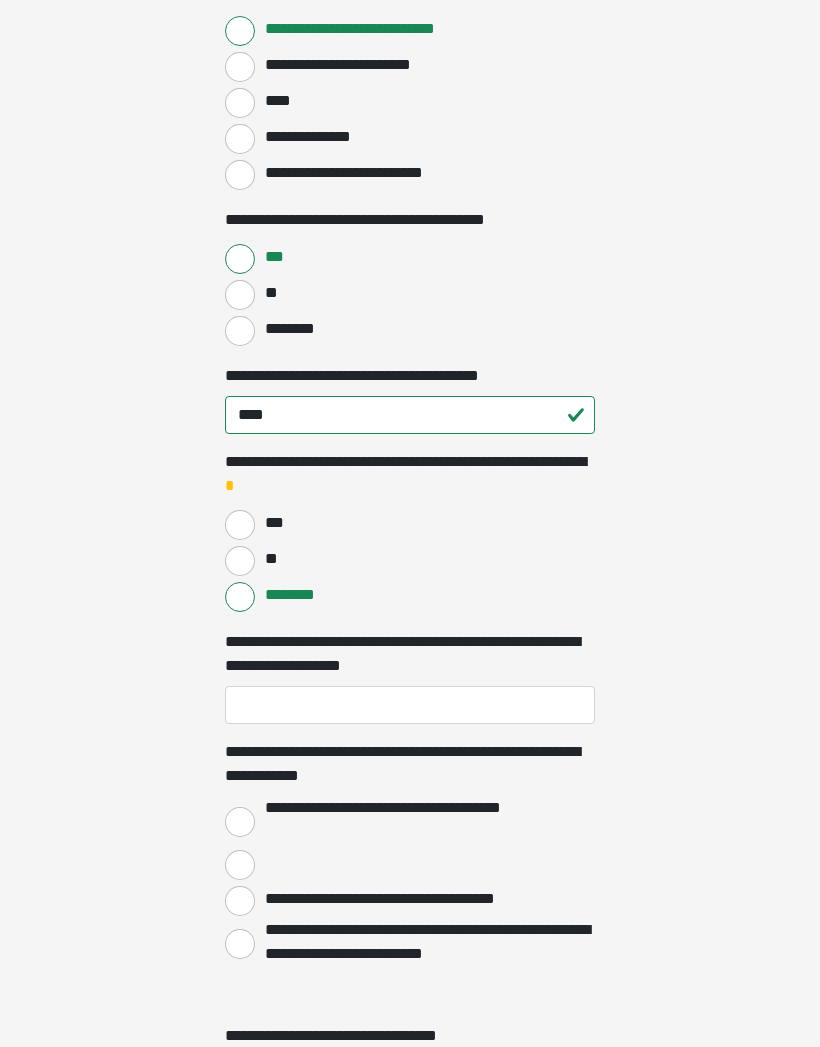click on "**" at bounding box center [240, 562] 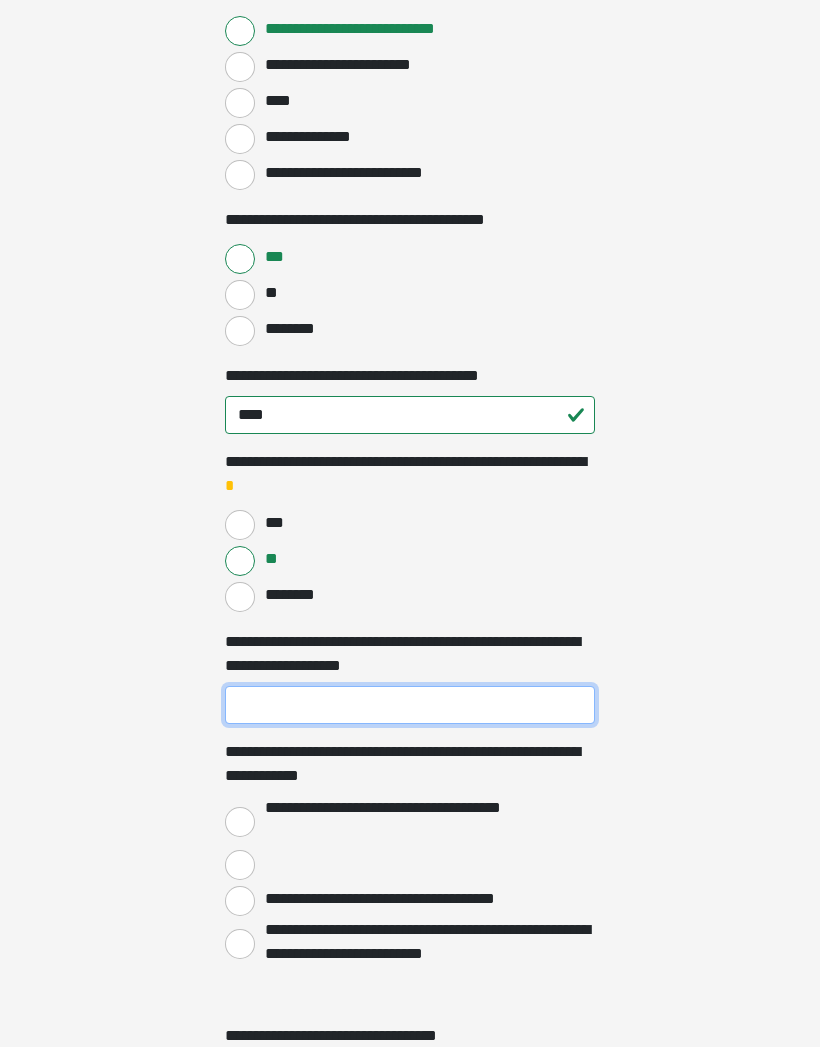 click on "**********" at bounding box center (410, 705) 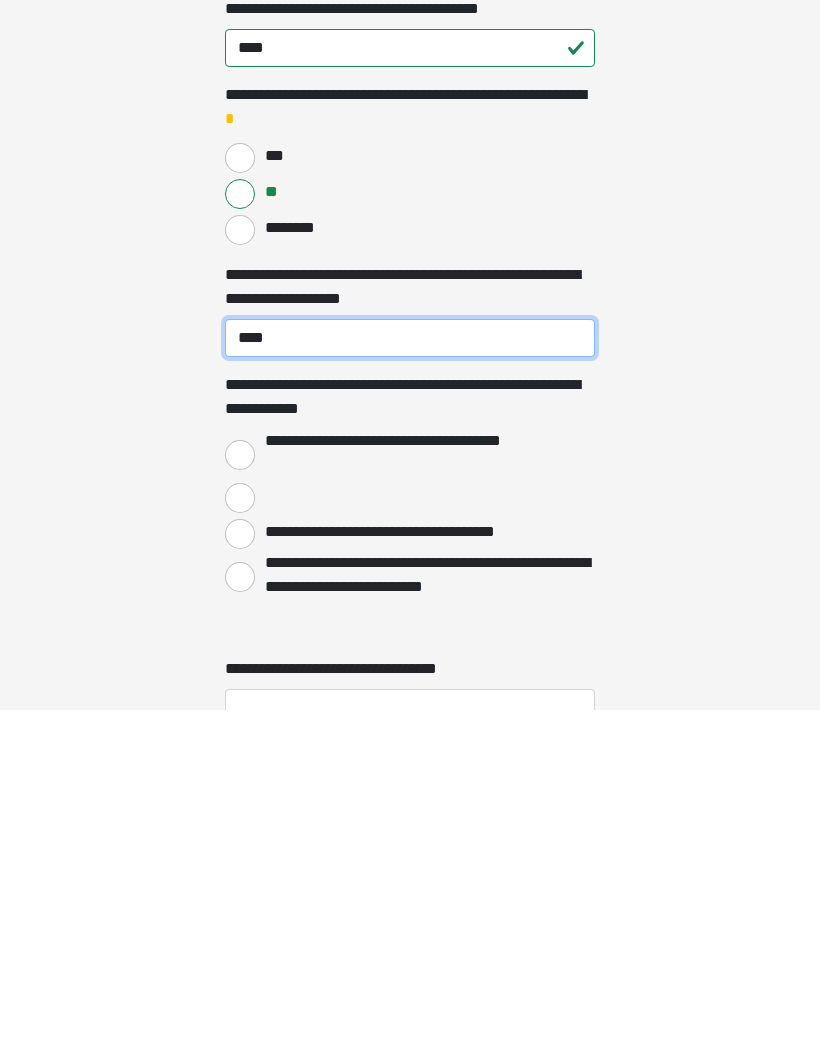 scroll, scrollTop: 1445, scrollLeft: 0, axis: vertical 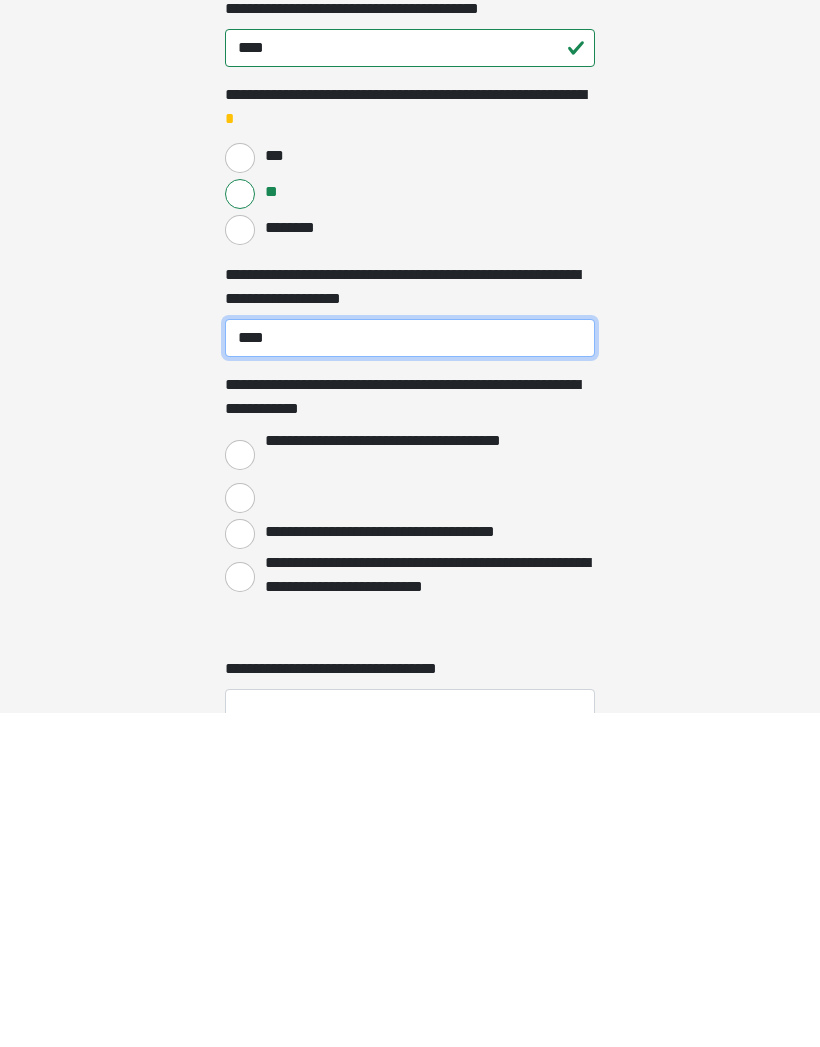 type on "****" 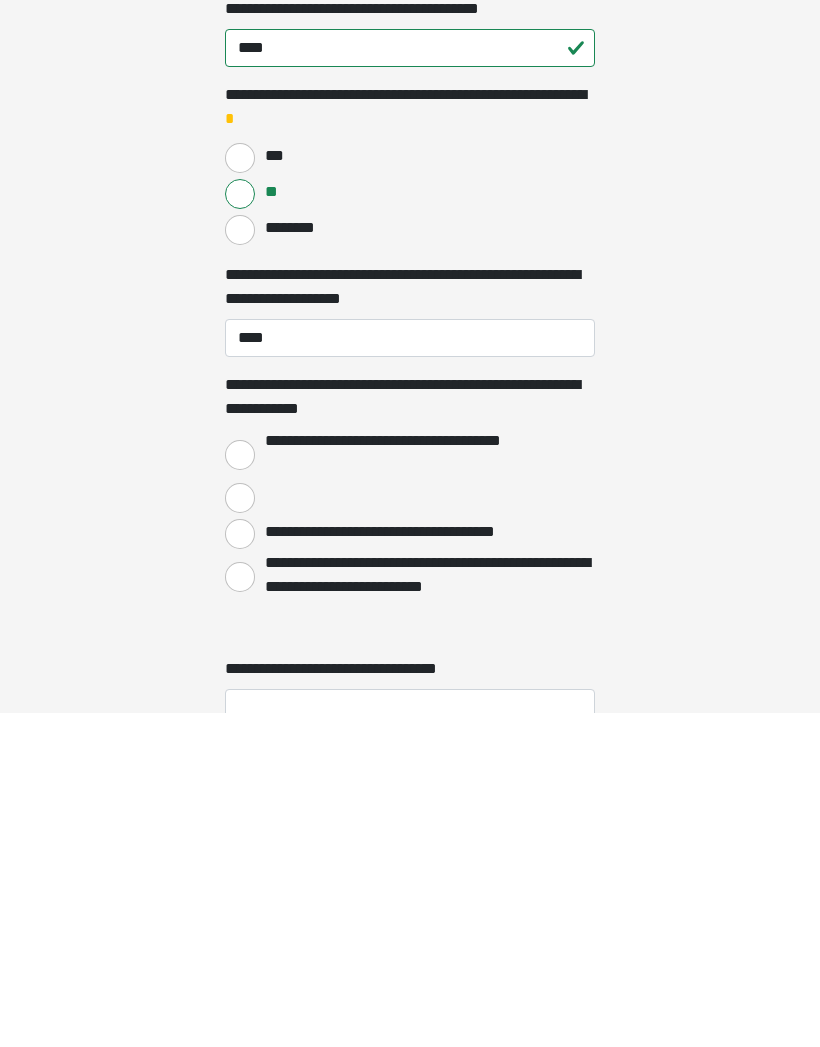 click on "**********" at bounding box center [240, 790] 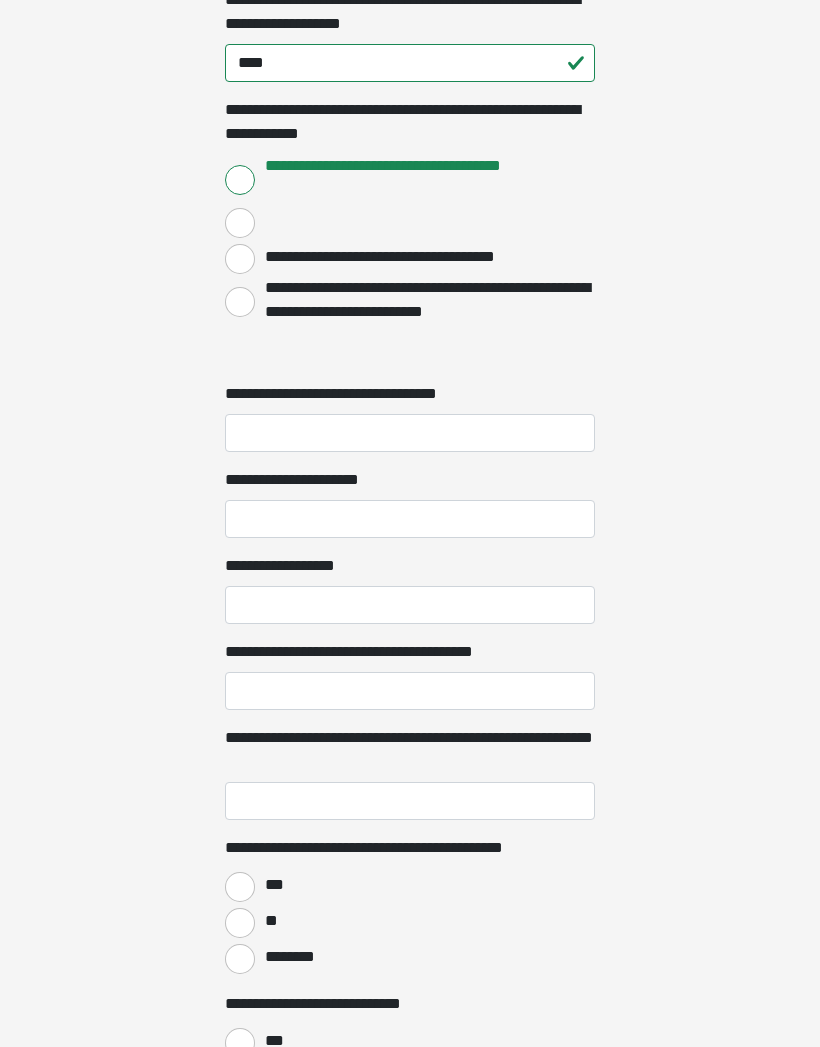 scroll, scrollTop: 2056, scrollLeft: 0, axis: vertical 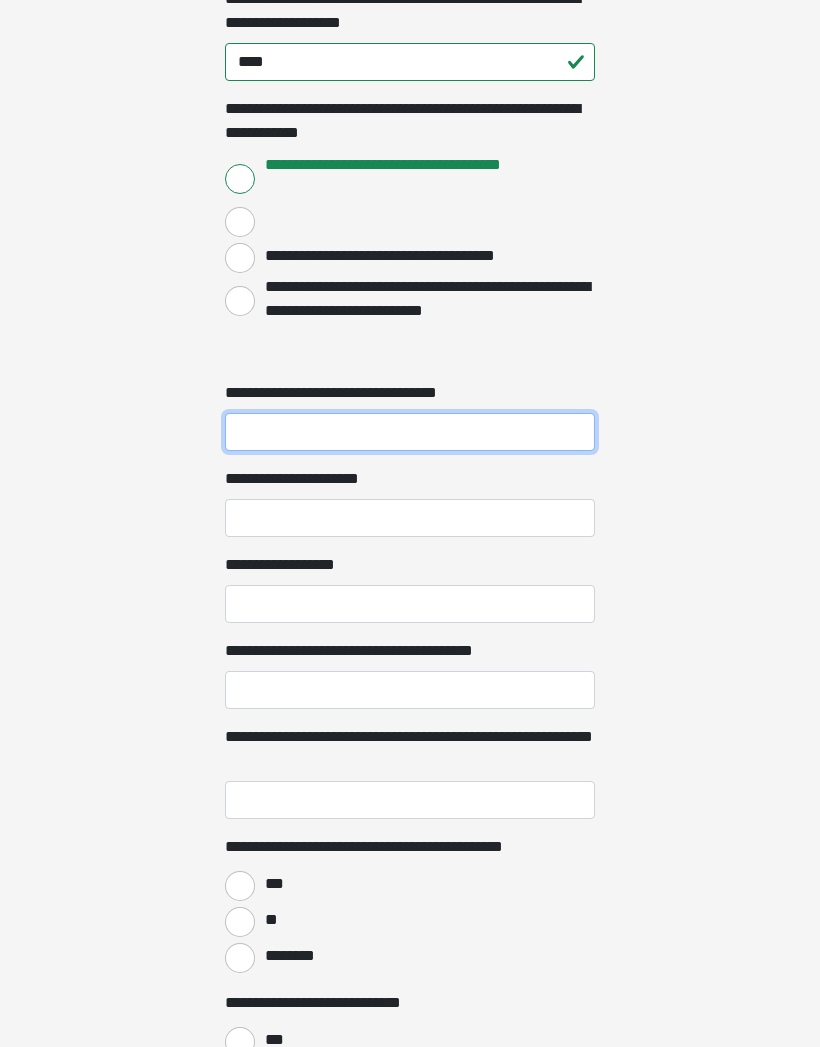 click on "**********" at bounding box center (410, 432) 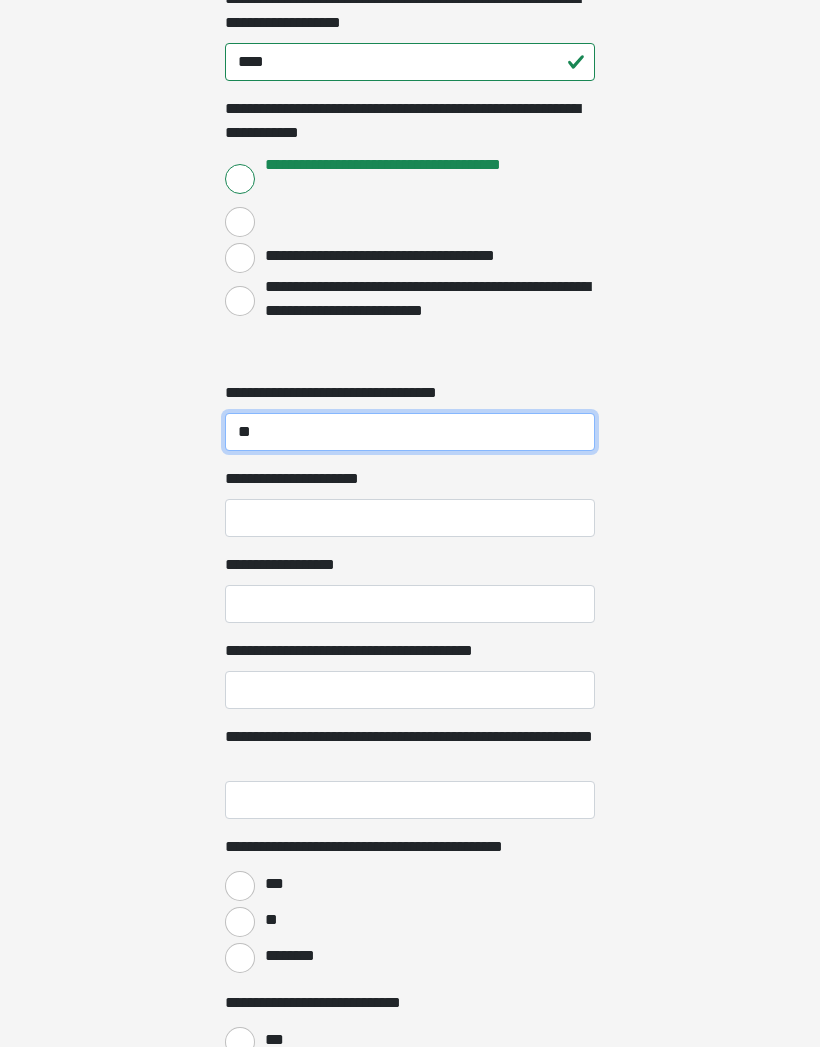 type on "**" 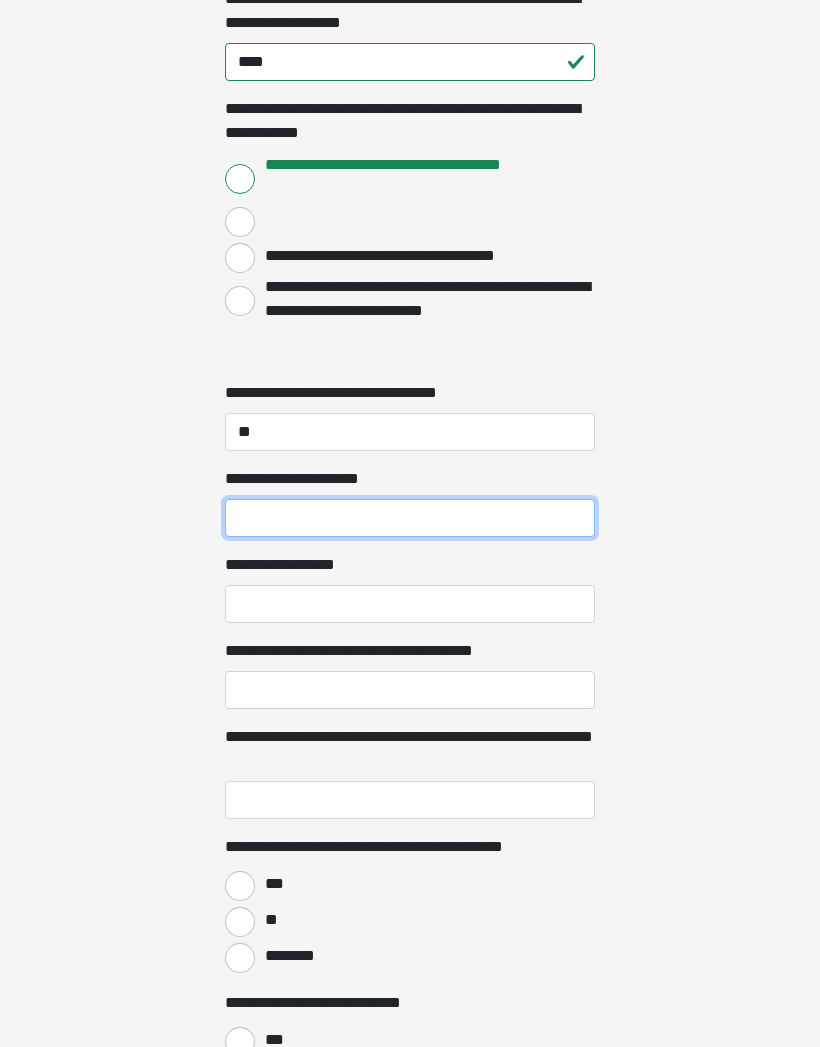 click on "**********" at bounding box center [410, 518] 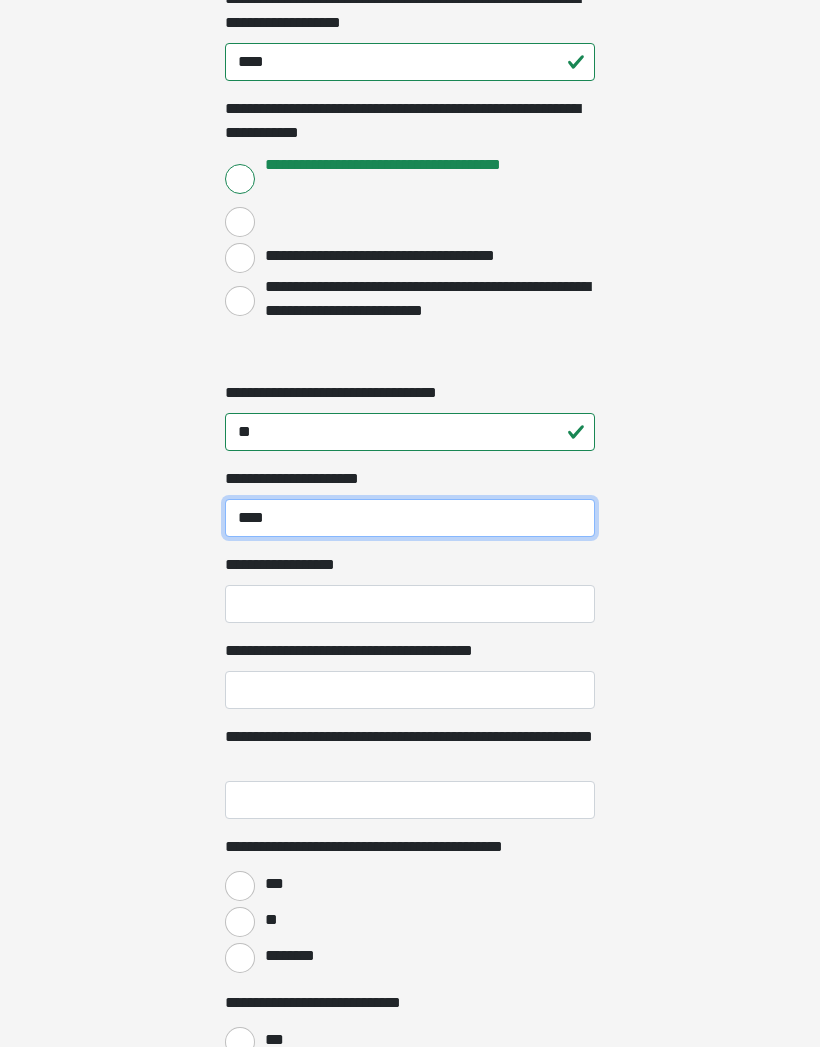 type on "****" 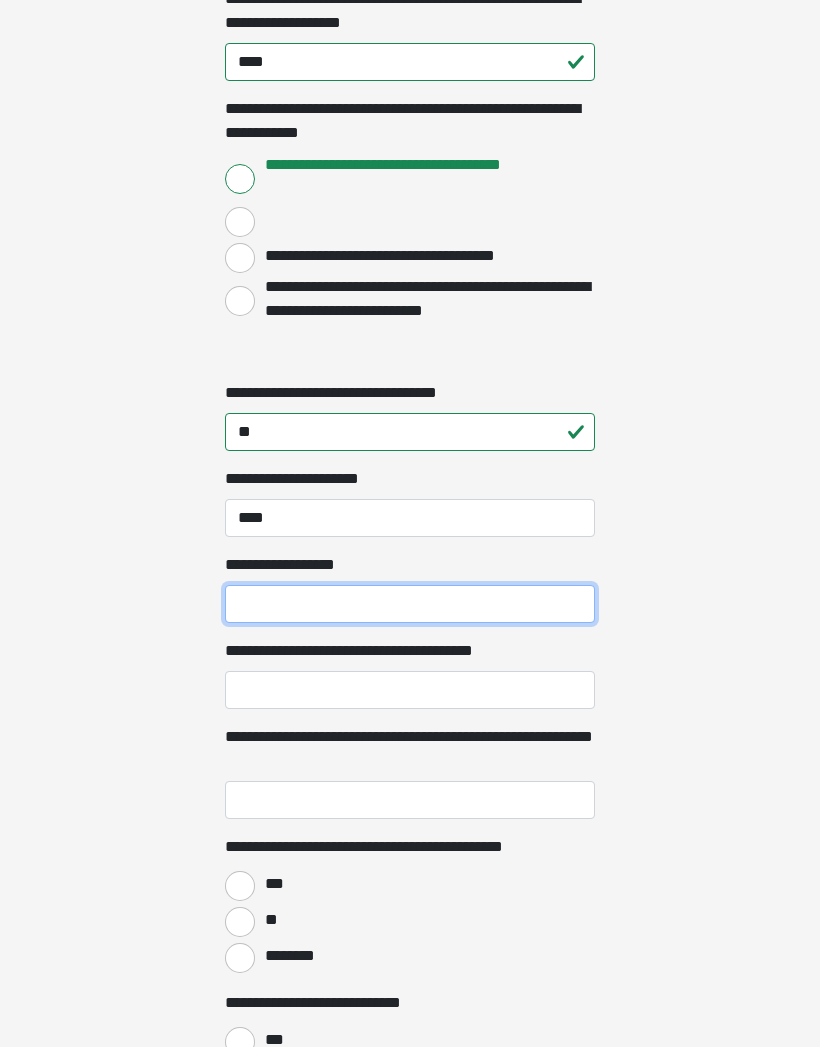 click on "**********" at bounding box center (410, 604) 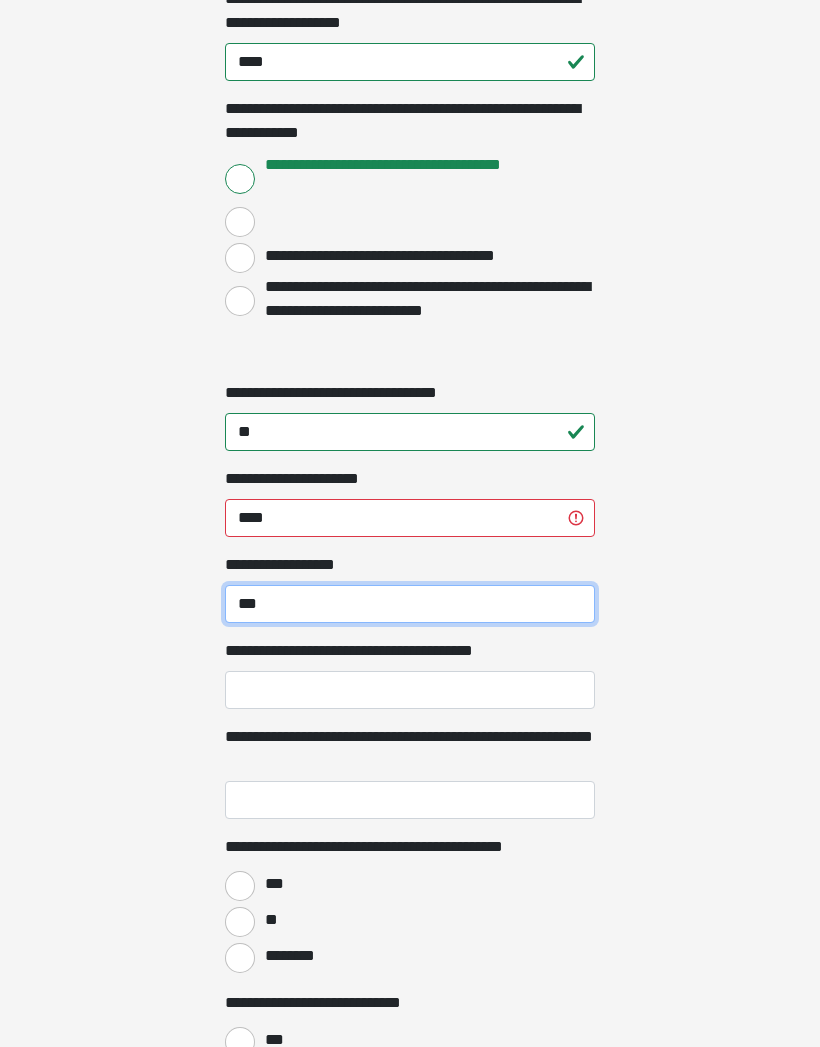 type on "***" 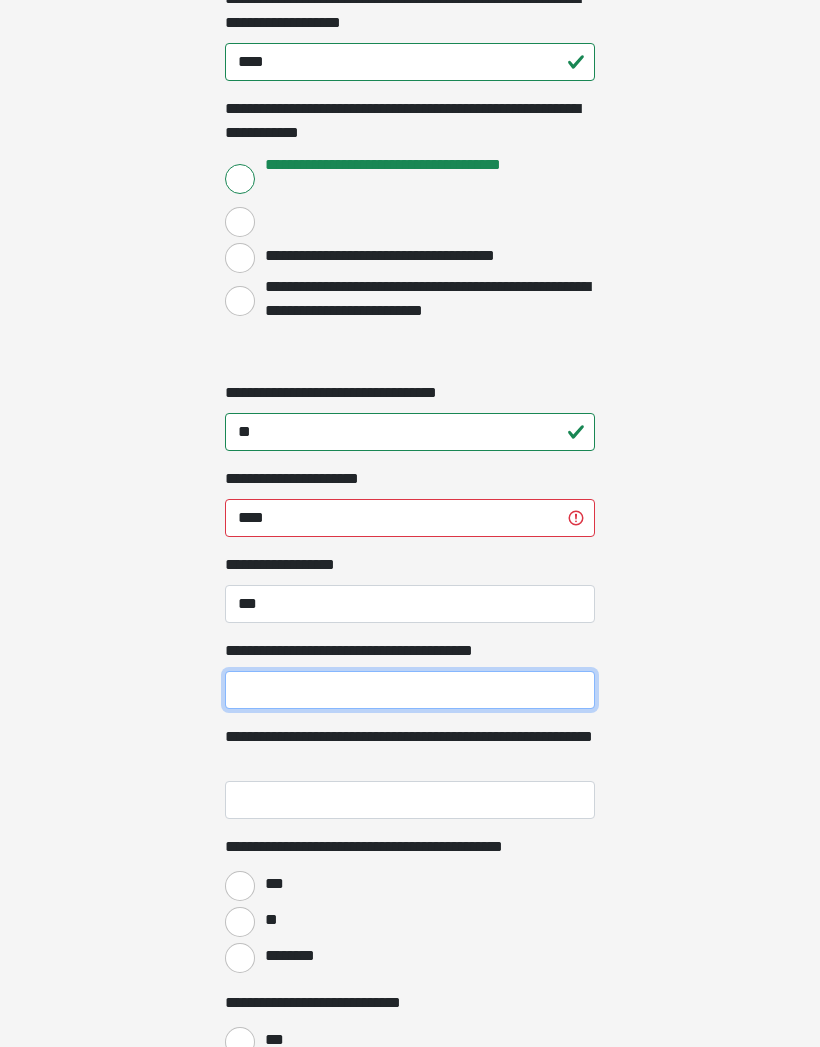 click on "**********" at bounding box center (410, 690) 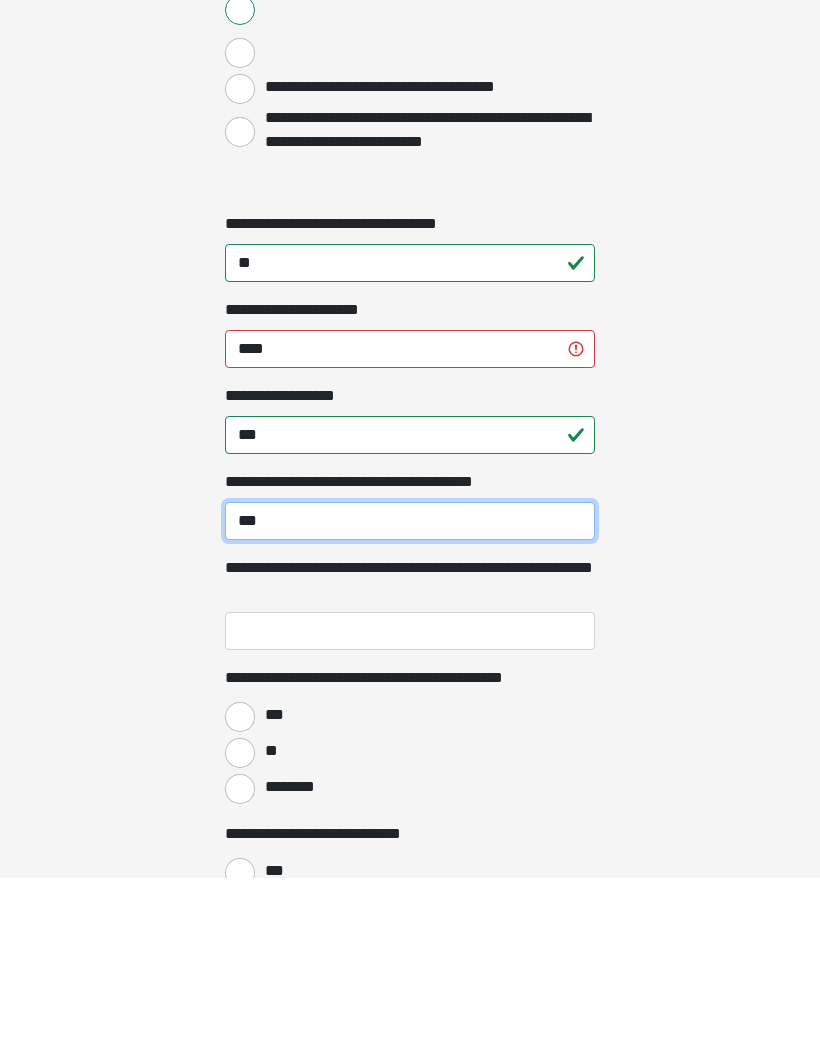 type on "***" 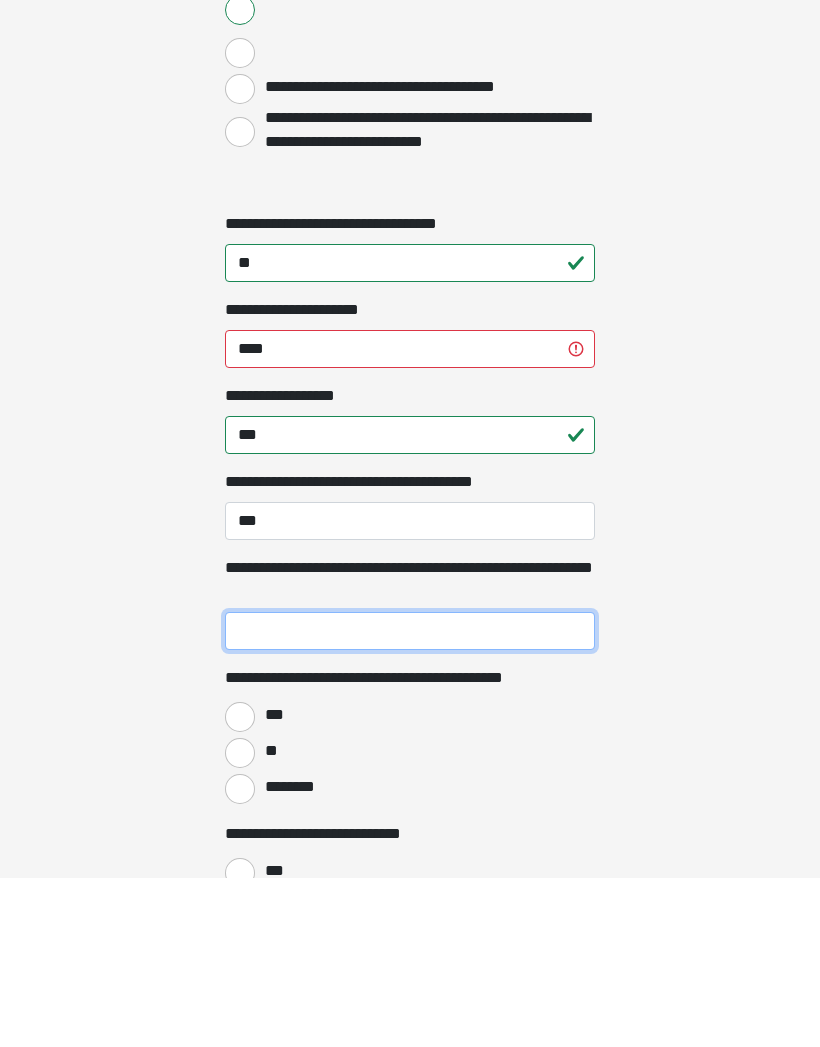click on "**********" at bounding box center (410, 800) 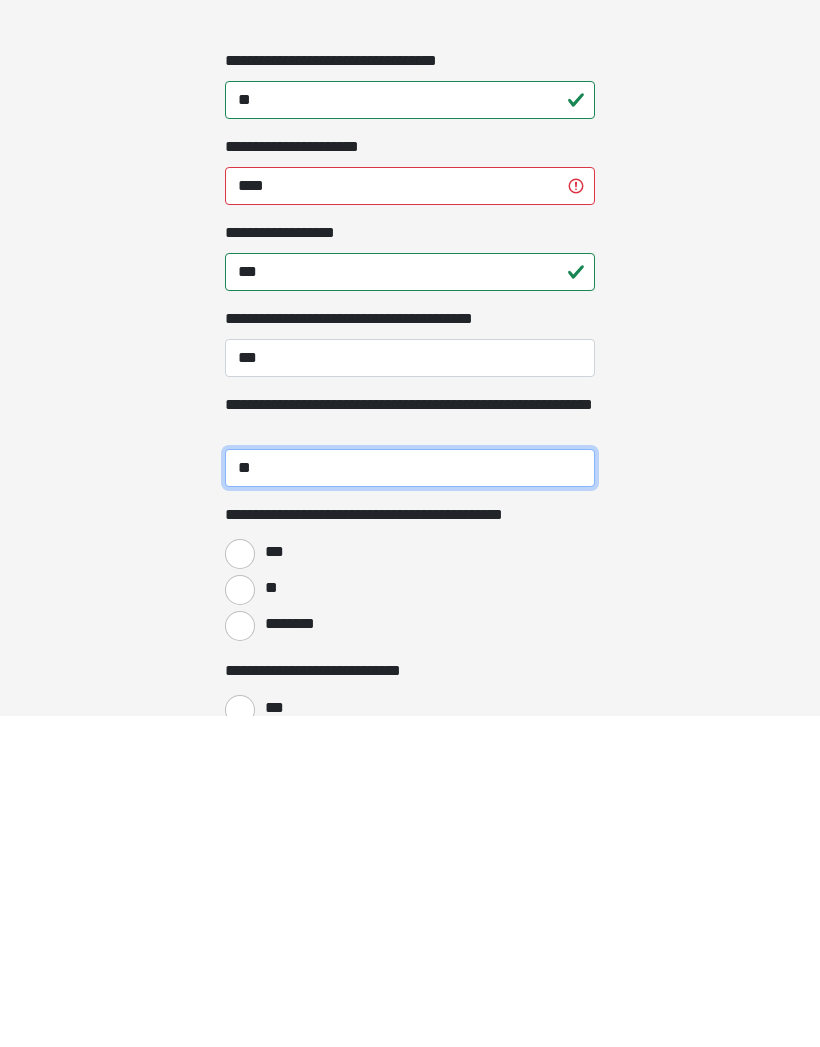 type on "**" 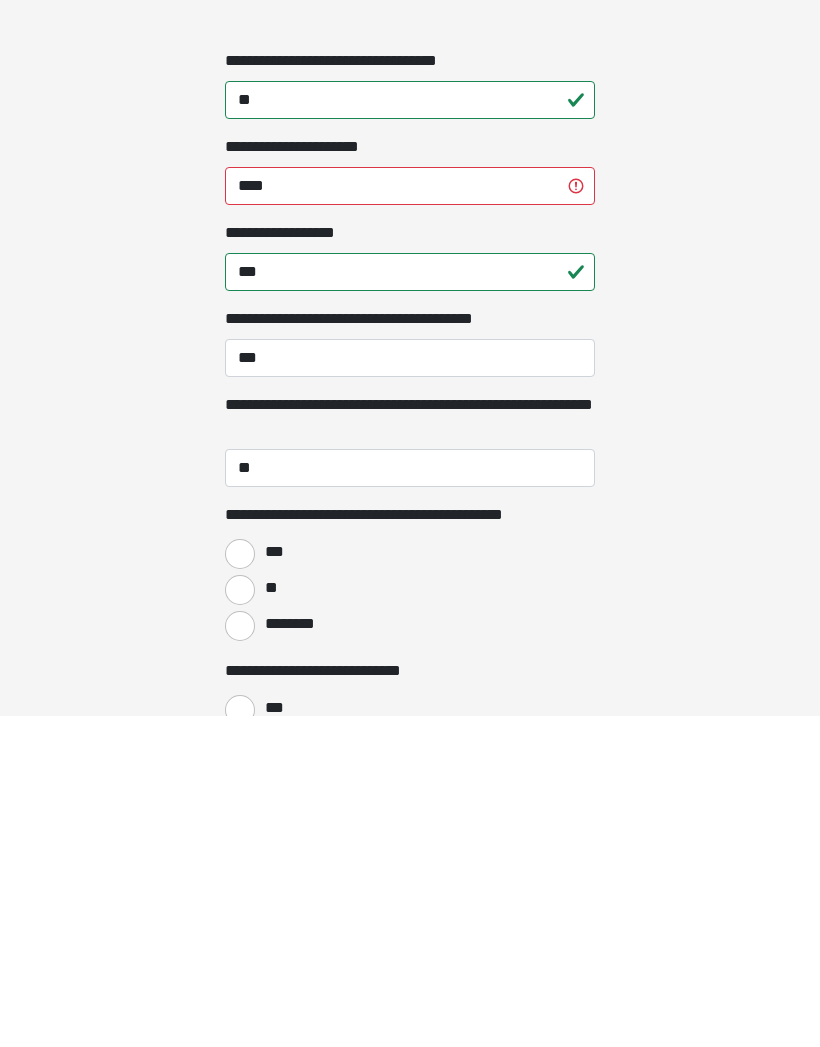 click on "**" at bounding box center (240, 922) 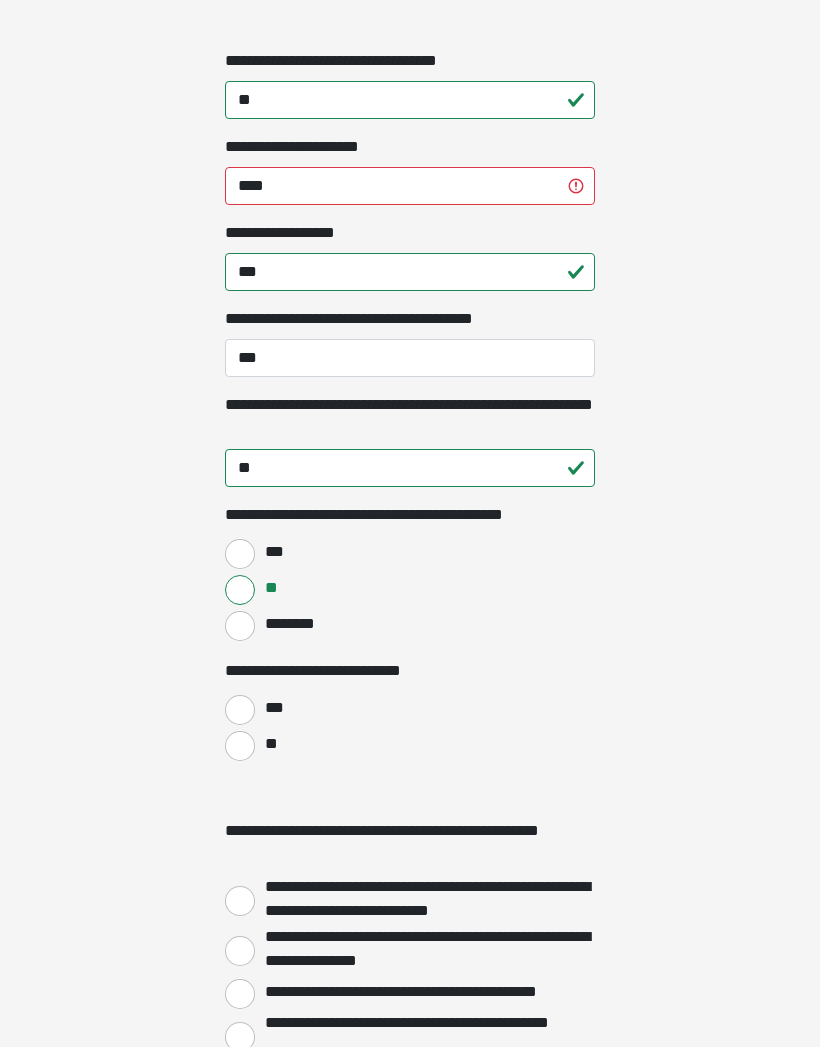 click on "**" at bounding box center (240, 746) 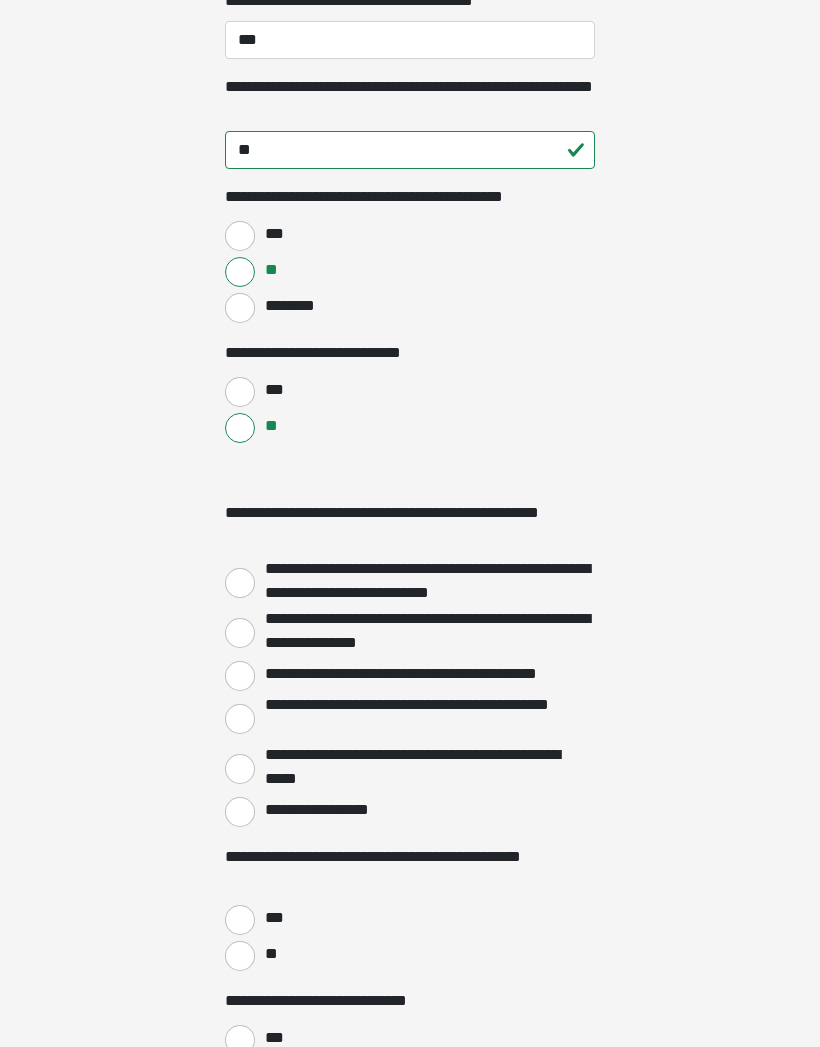 scroll, scrollTop: 2706, scrollLeft: 0, axis: vertical 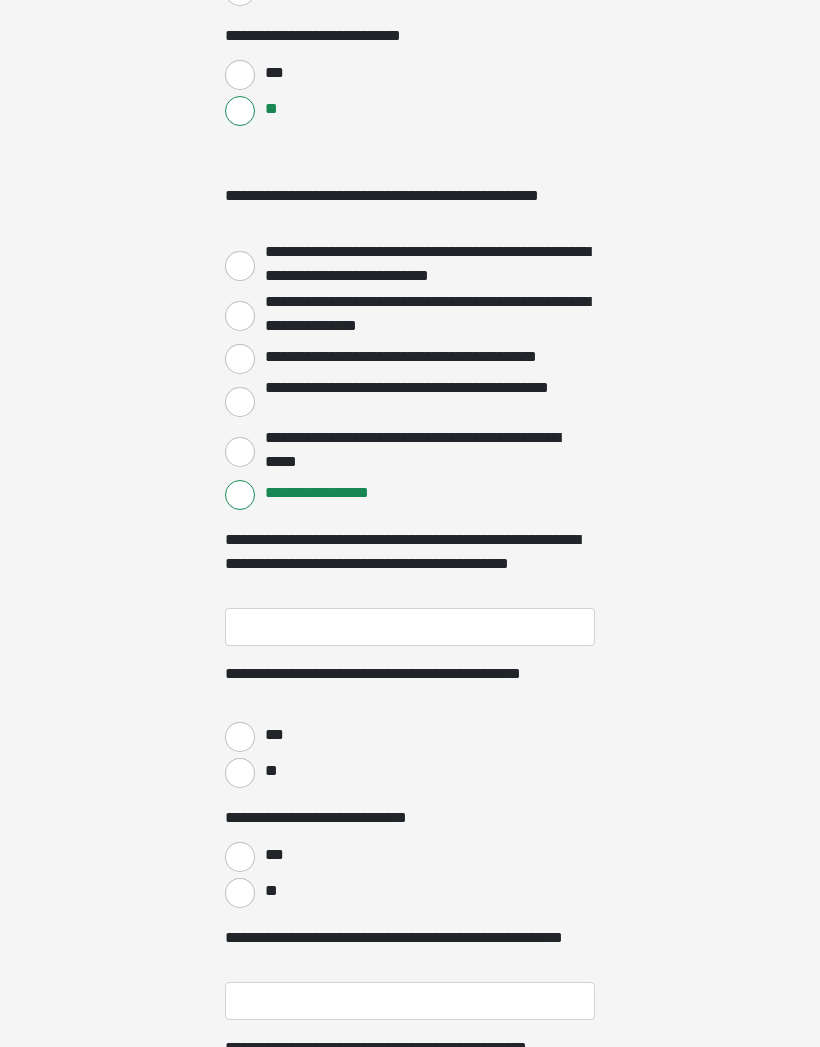 click on "***" at bounding box center [240, 737] 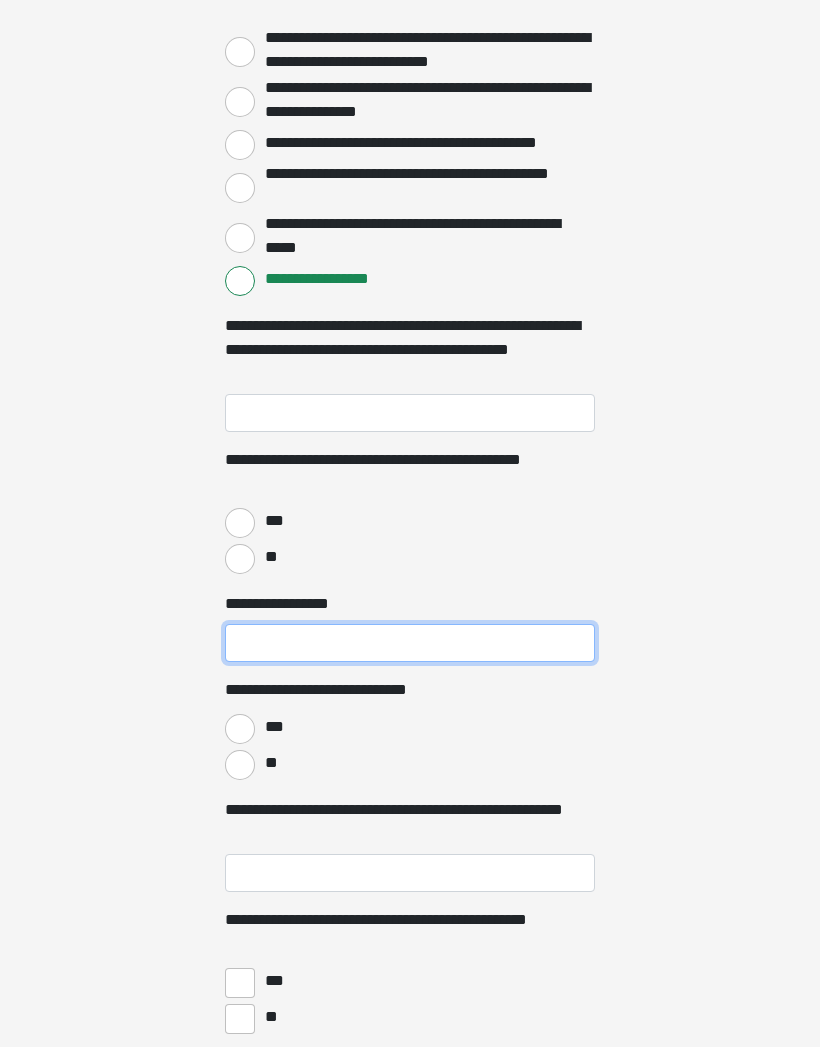 click on "**********" at bounding box center [410, 644] 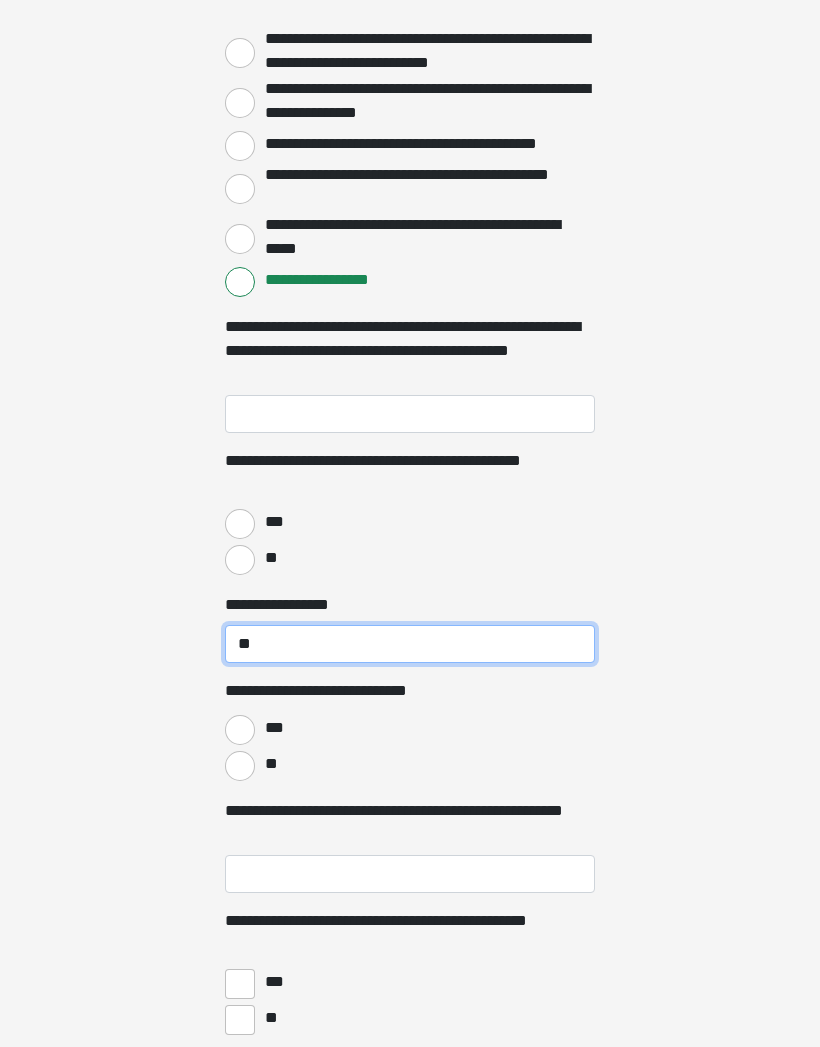 type on "**" 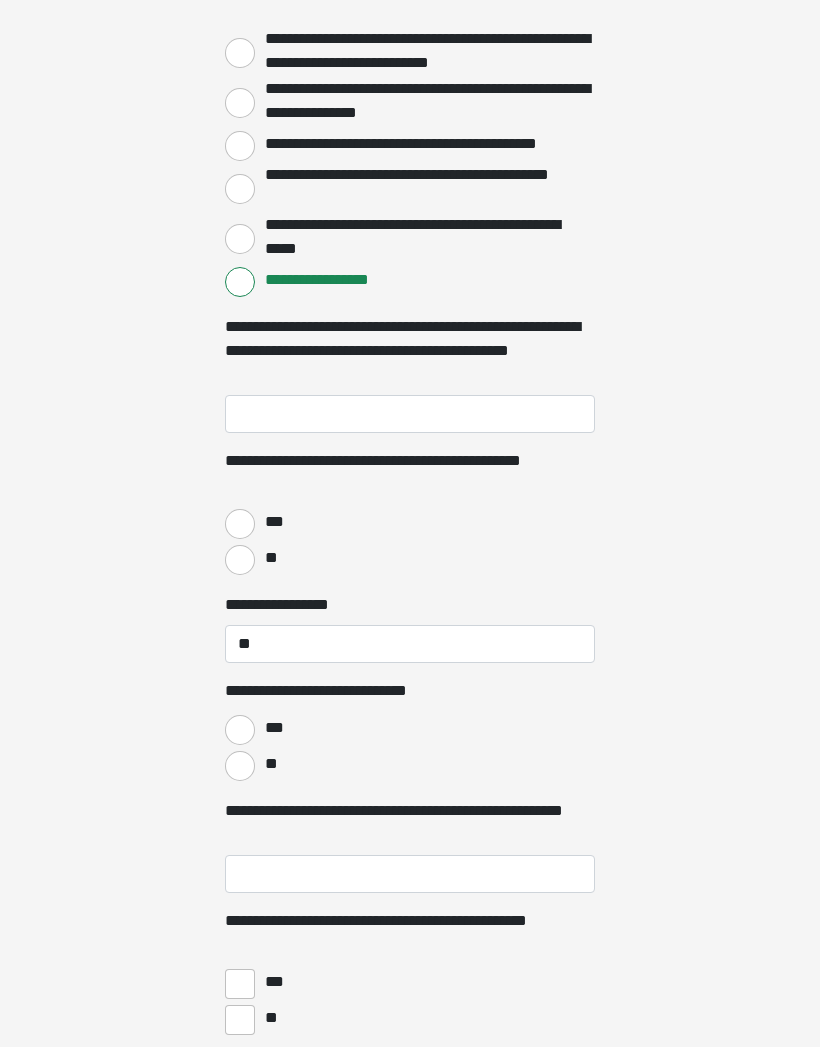 click on "**" at bounding box center (240, 766) 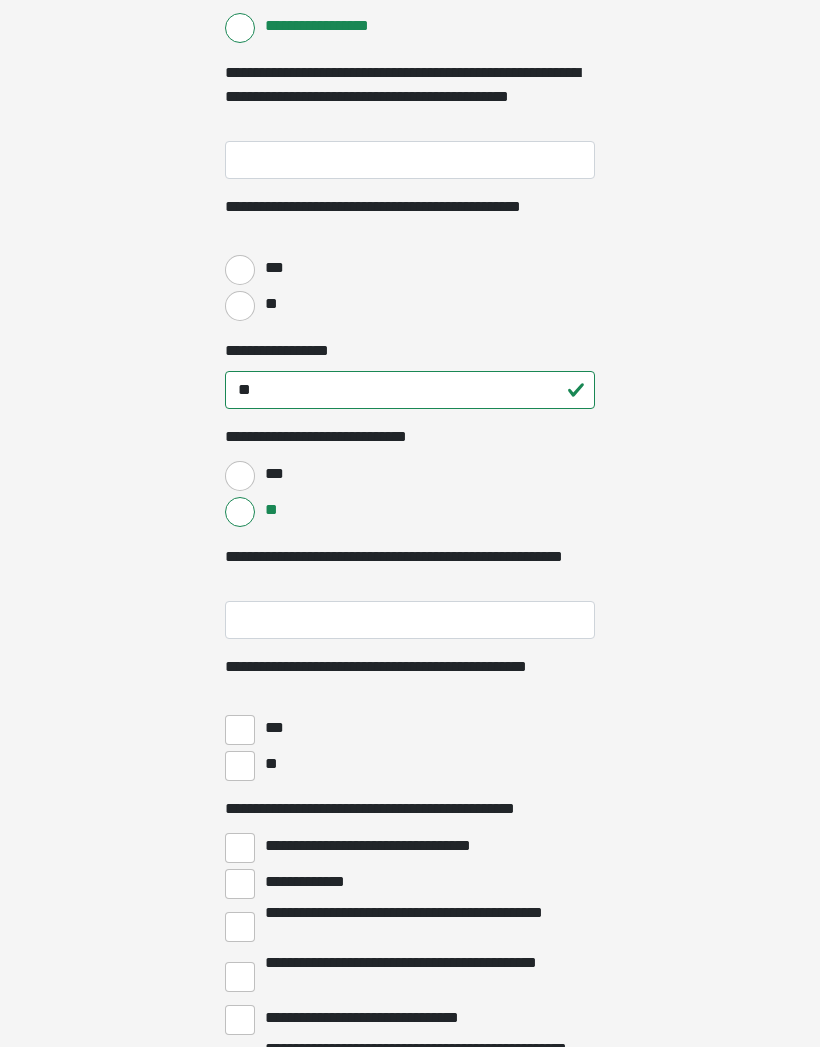 scroll, scrollTop: 3487, scrollLeft: 0, axis: vertical 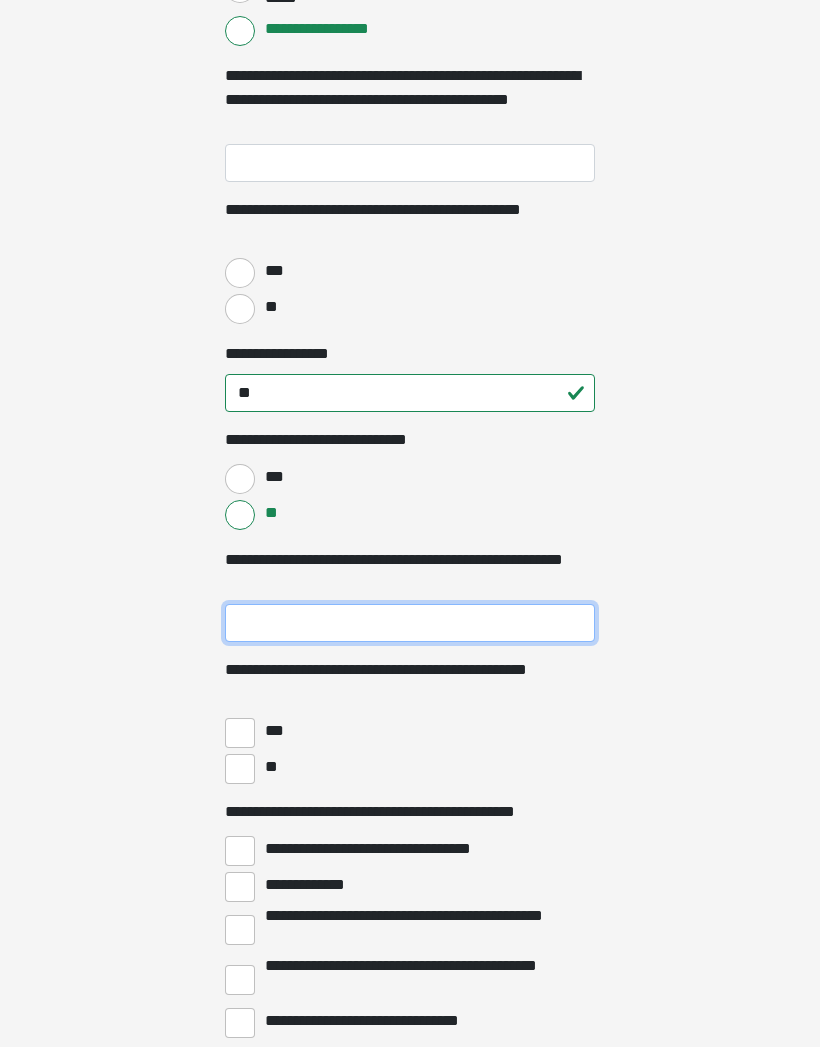 click on "**********" at bounding box center [410, 623] 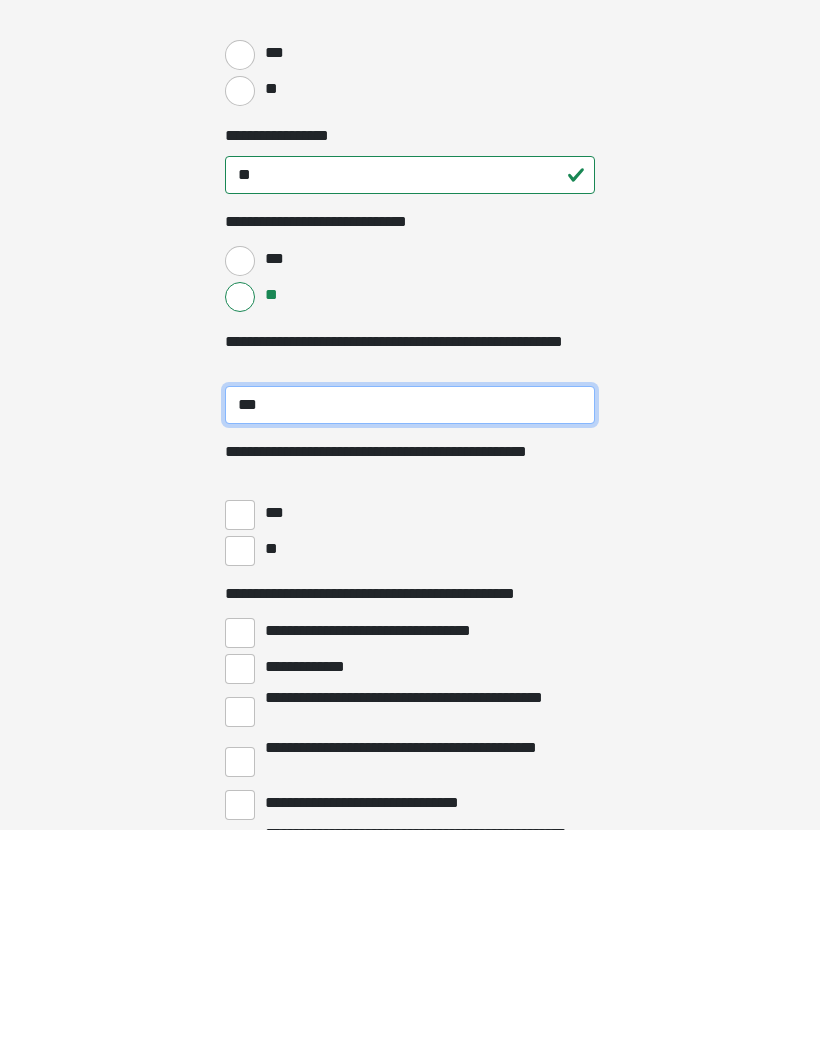 type on "***" 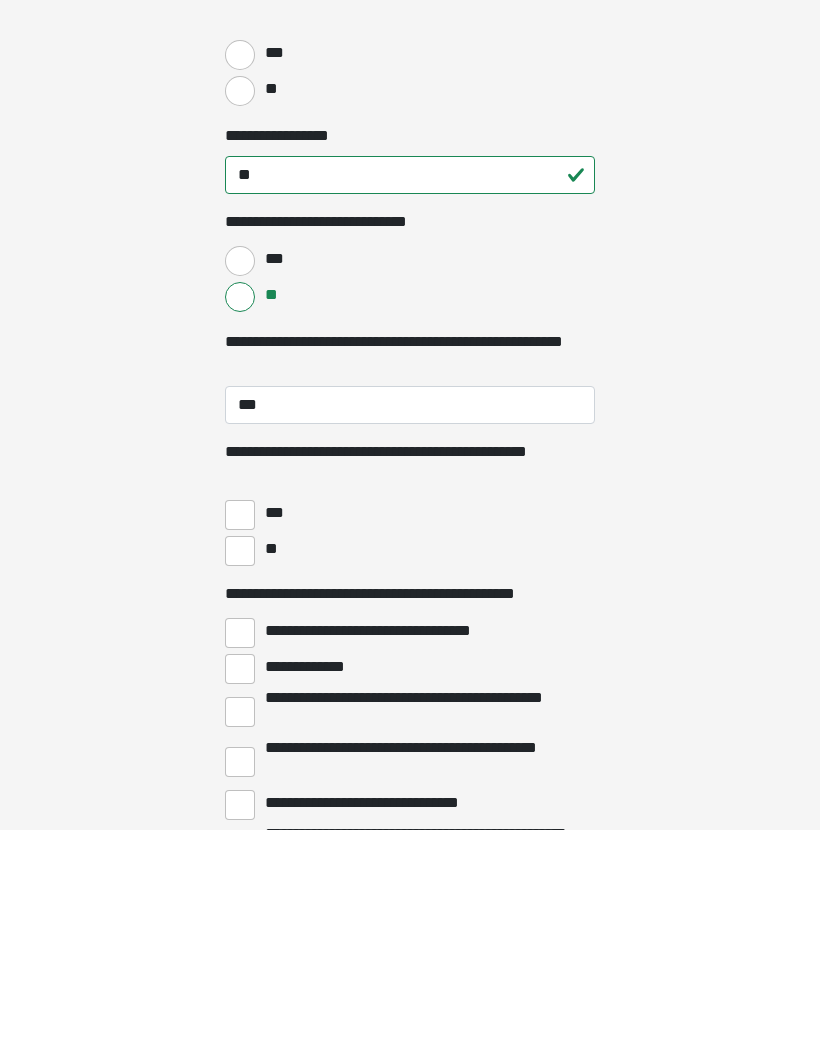 click on "***" at bounding box center (240, 733) 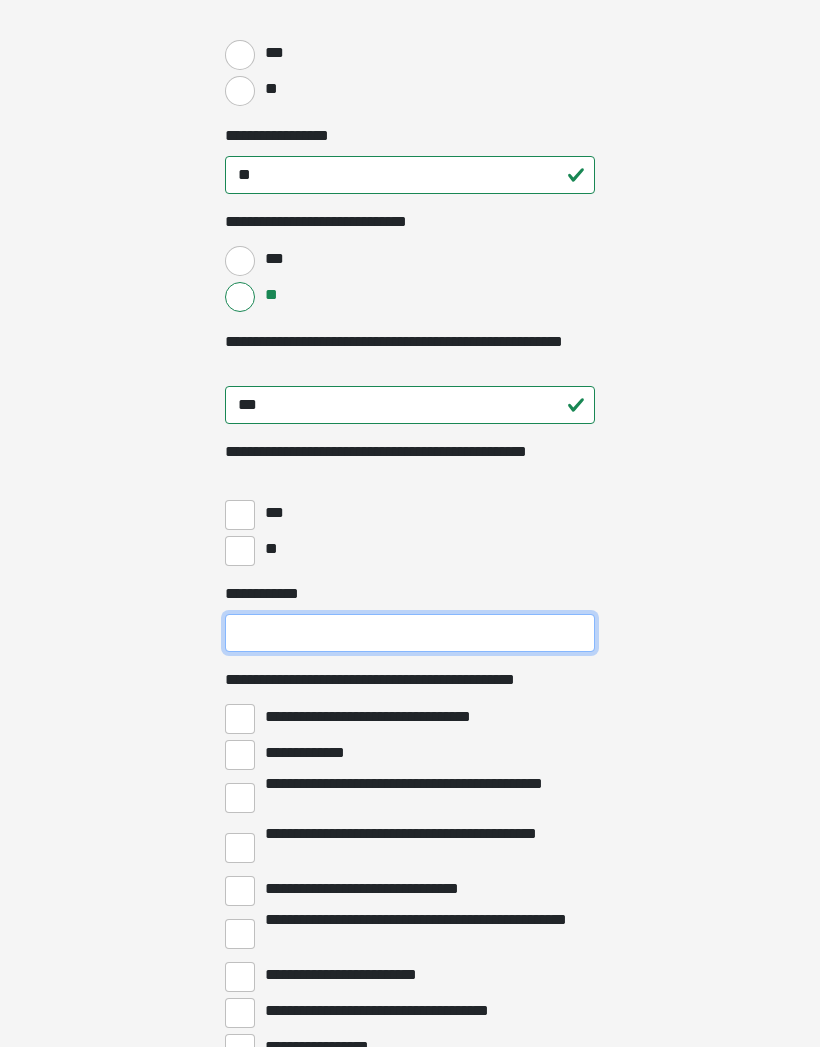 click on "**********" at bounding box center [410, 633] 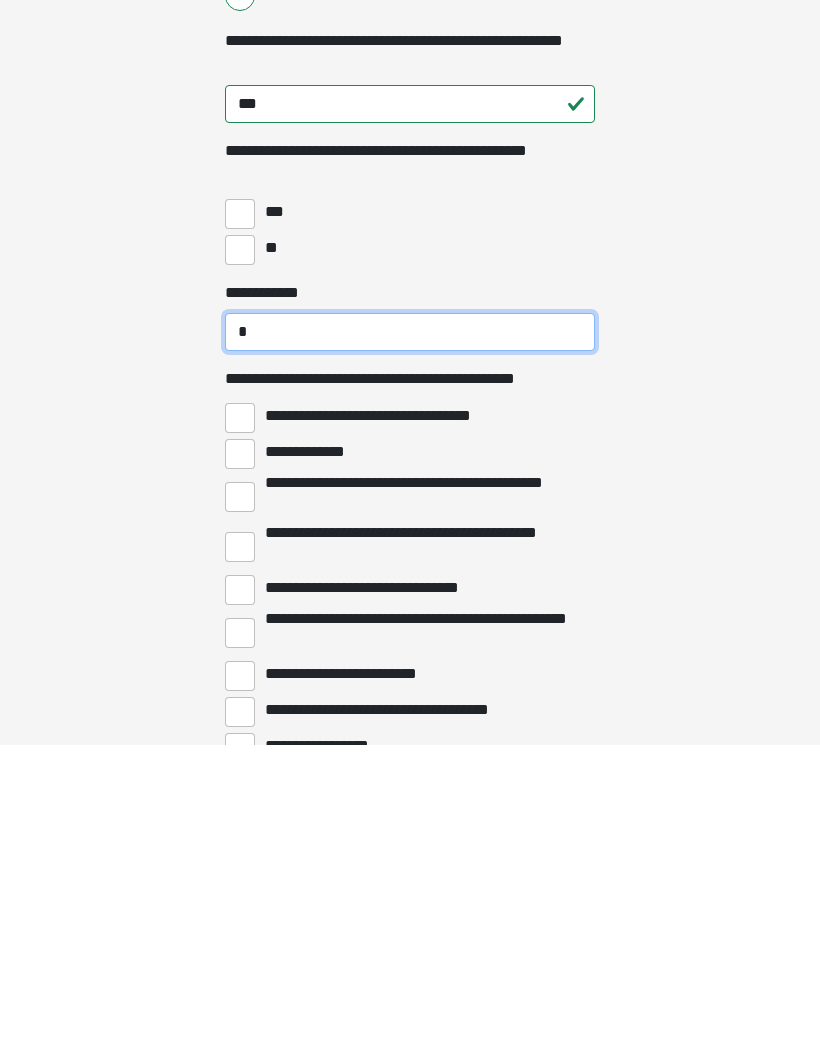 type on "*" 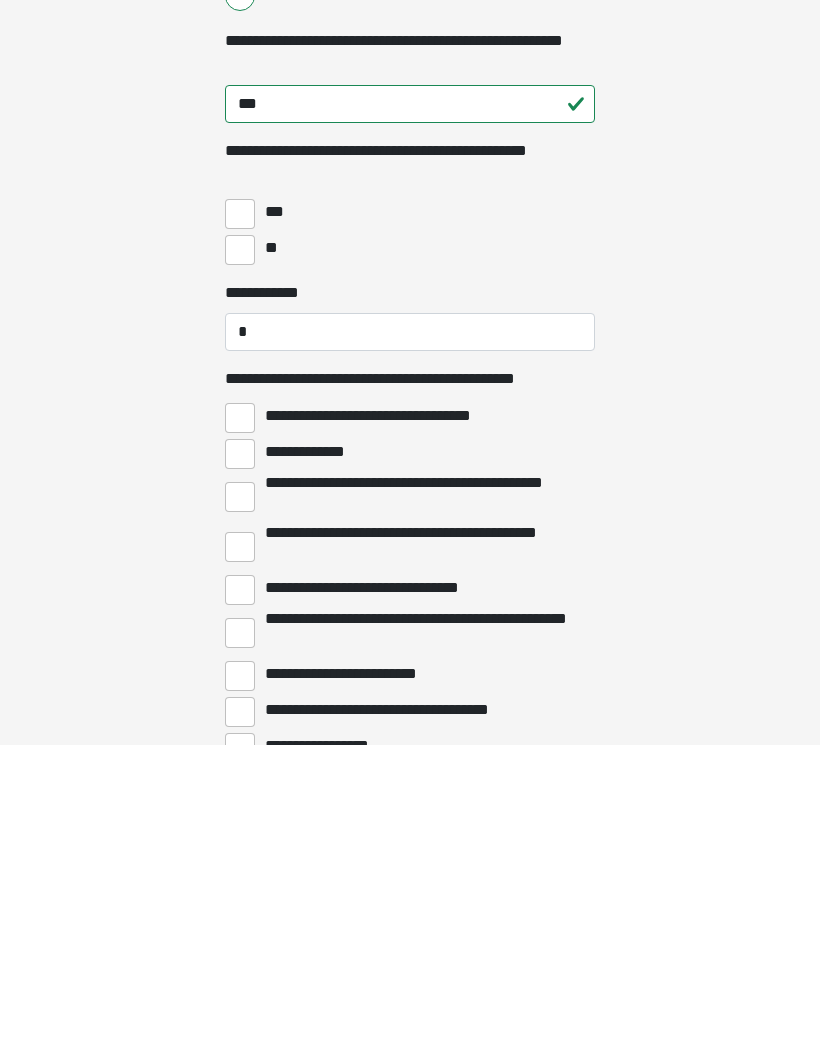 click on "**********" at bounding box center (240, 849) 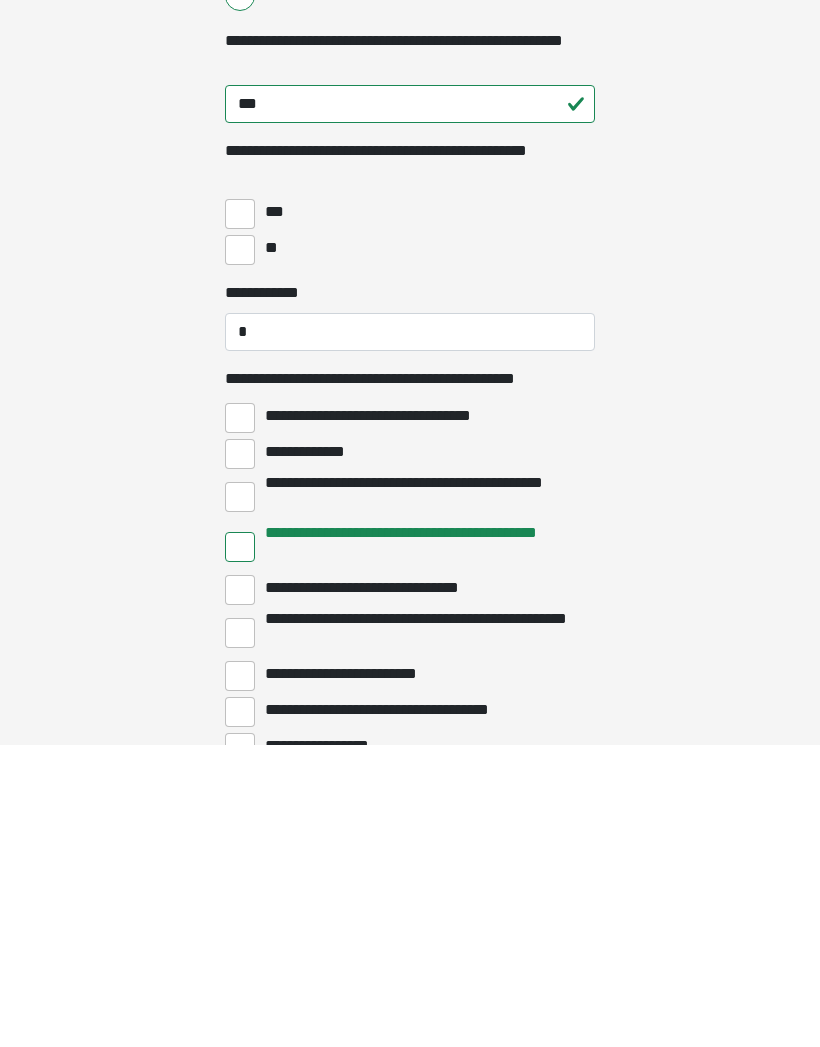 scroll, scrollTop: 4007, scrollLeft: 0, axis: vertical 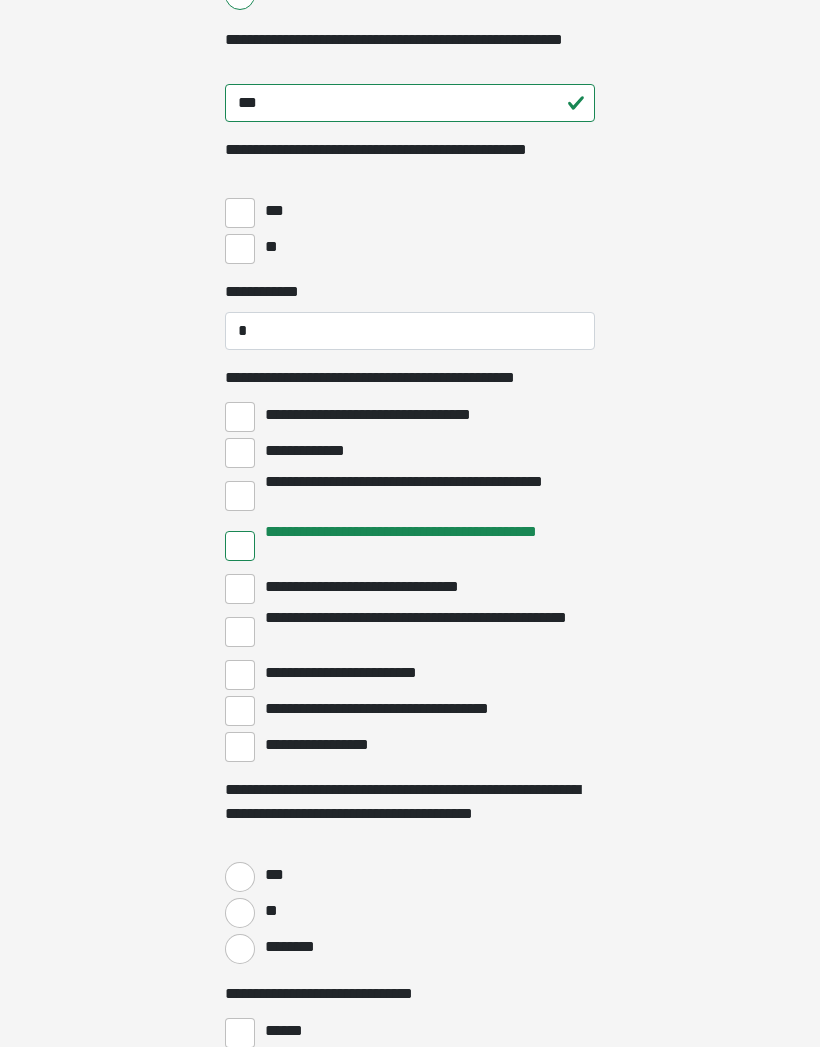 click on "**********" at bounding box center [240, 675] 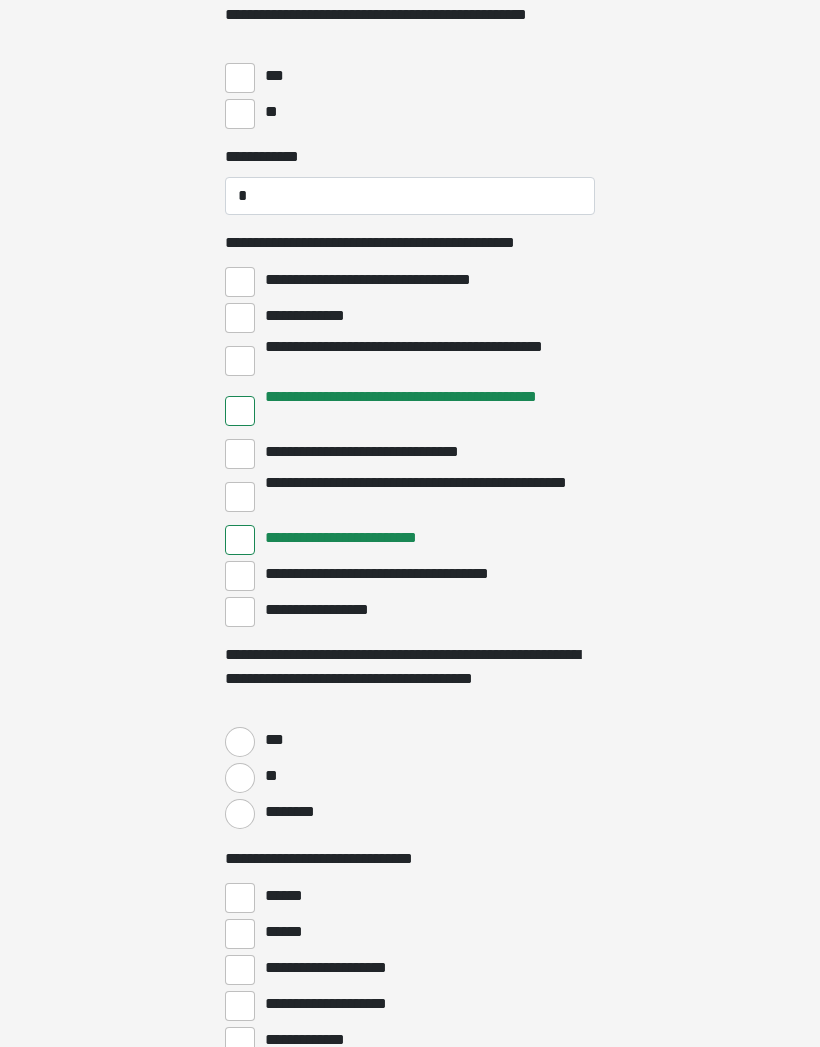 scroll, scrollTop: 4145, scrollLeft: 0, axis: vertical 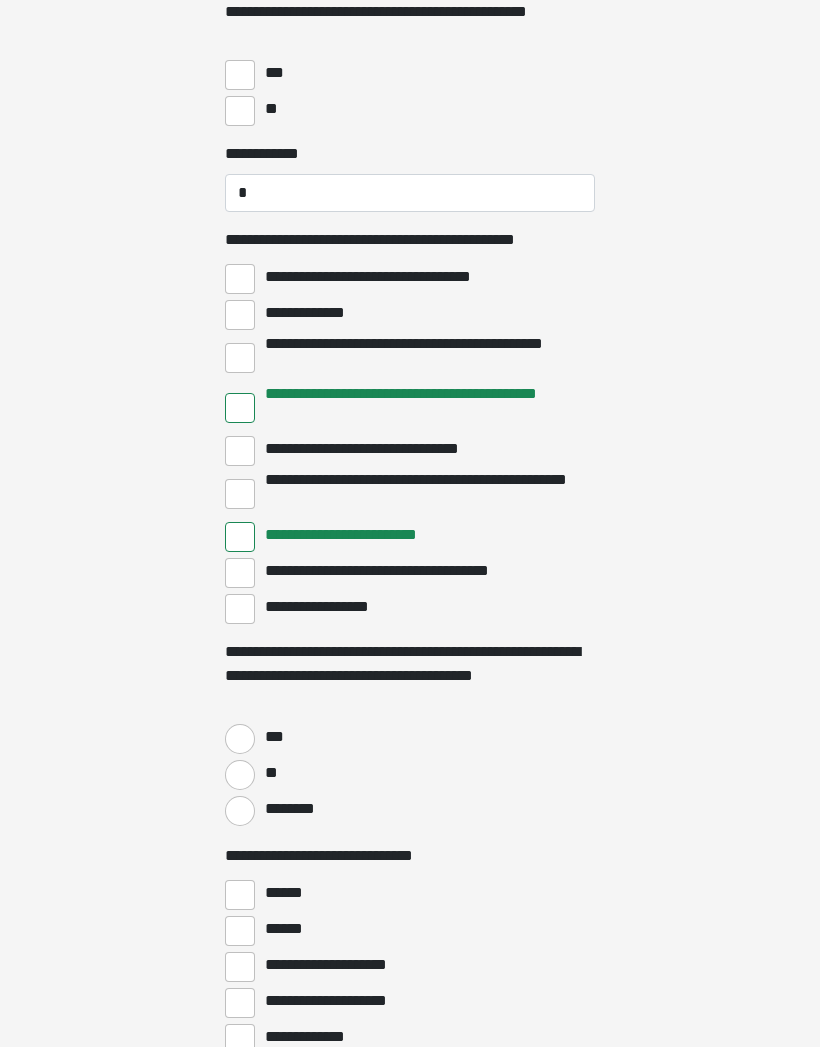 click on "**" at bounding box center [240, 775] 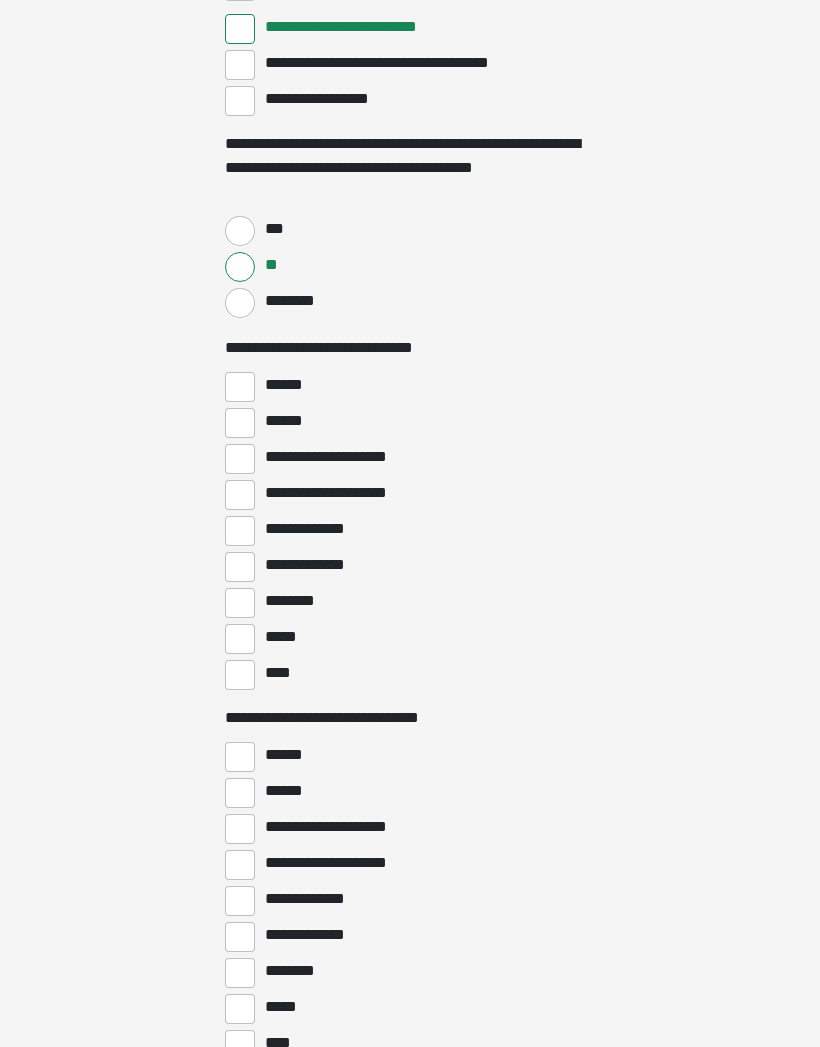 click on "****" at bounding box center [240, 675] 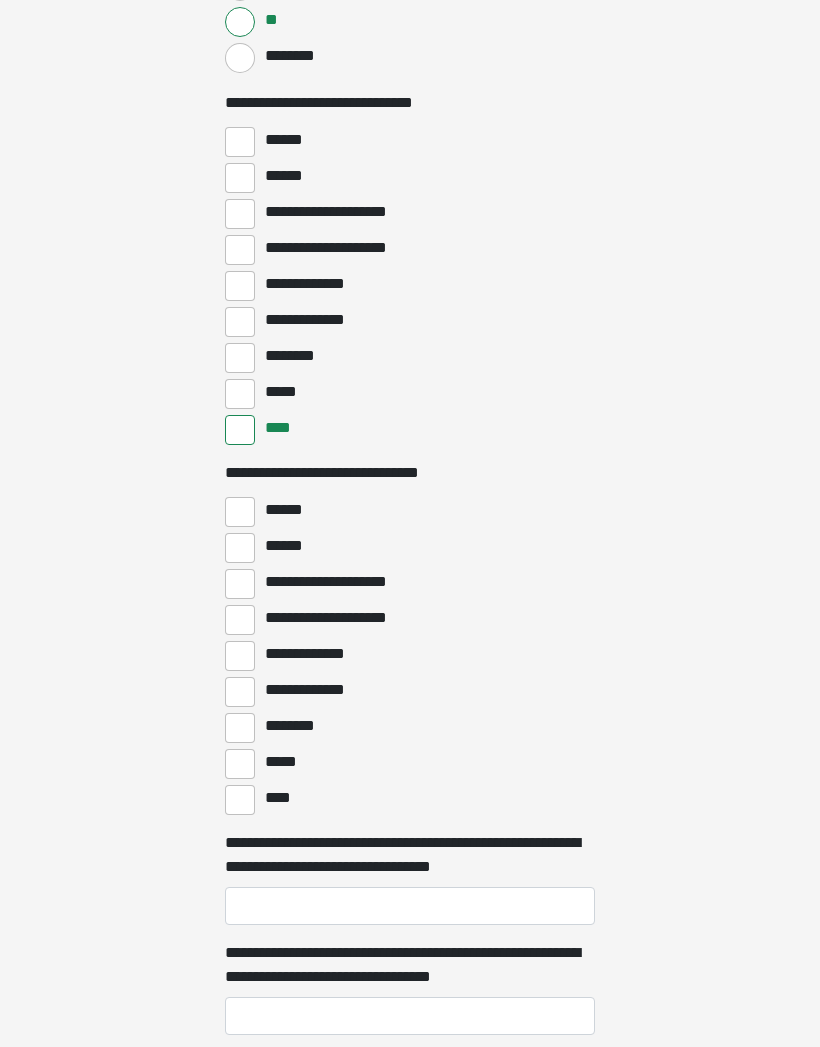 scroll, scrollTop: 4912, scrollLeft: 0, axis: vertical 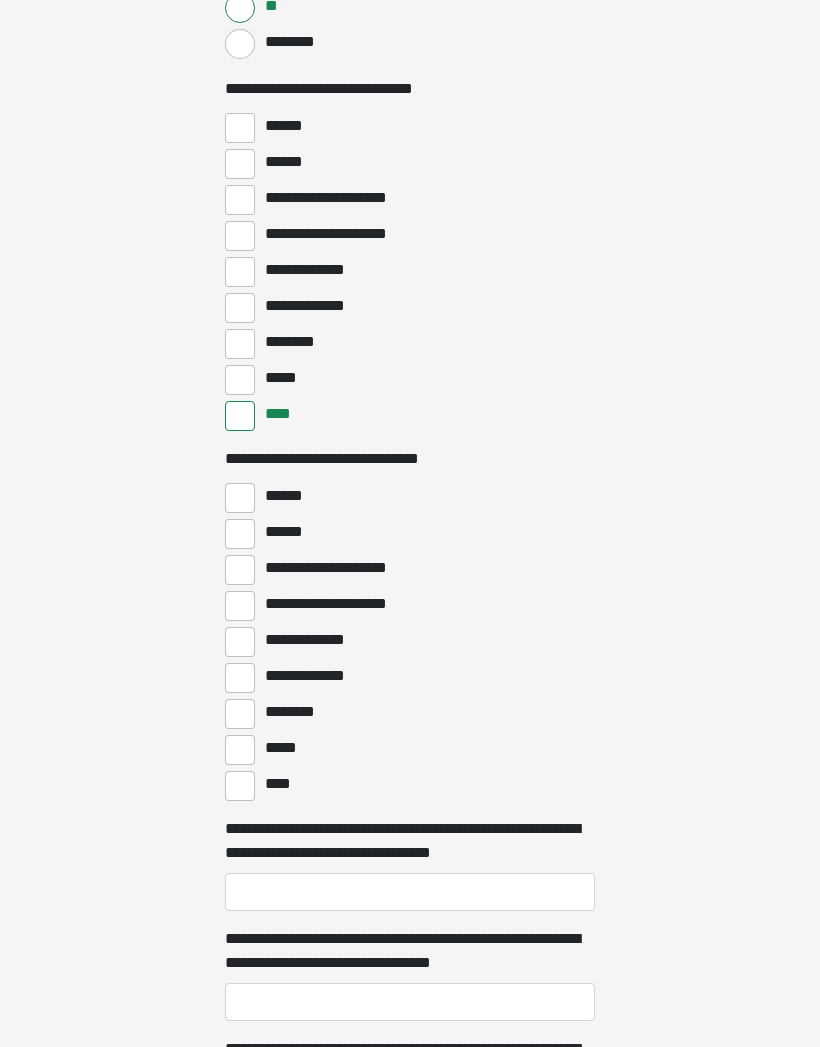 click on "****" at bounding box center [240, 786] 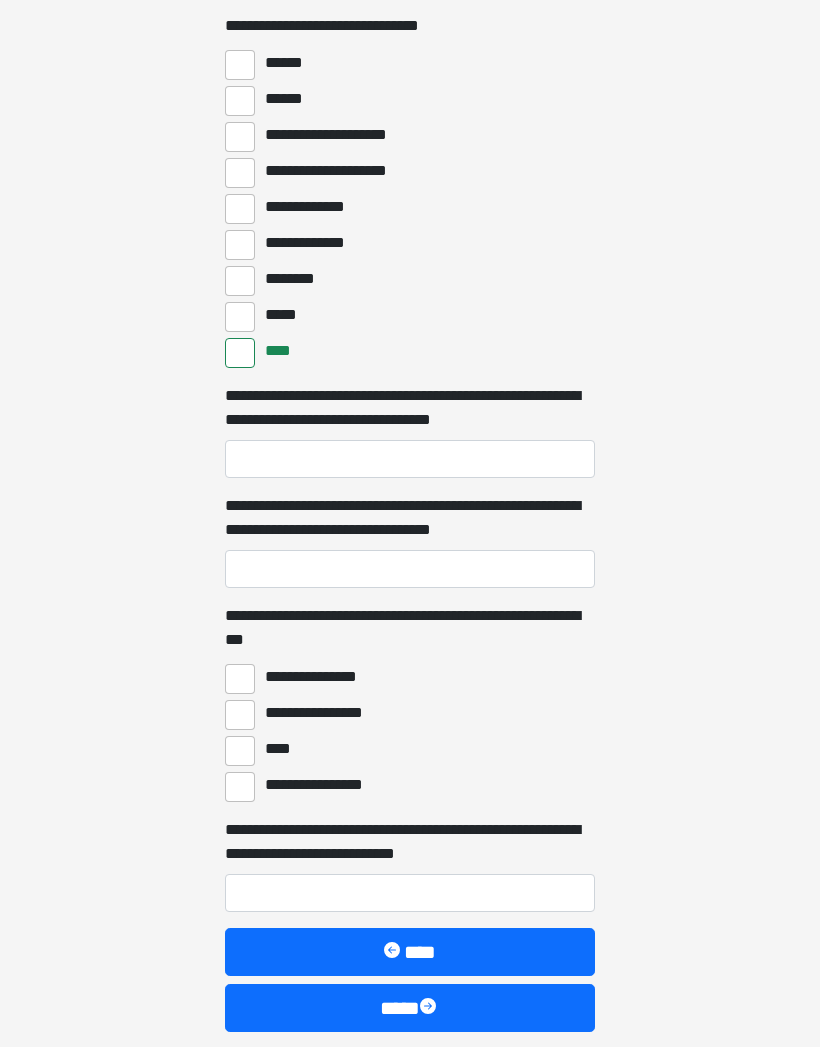 scroll, scrollTop: 5344, scrollLeft: 0, axis: vertical 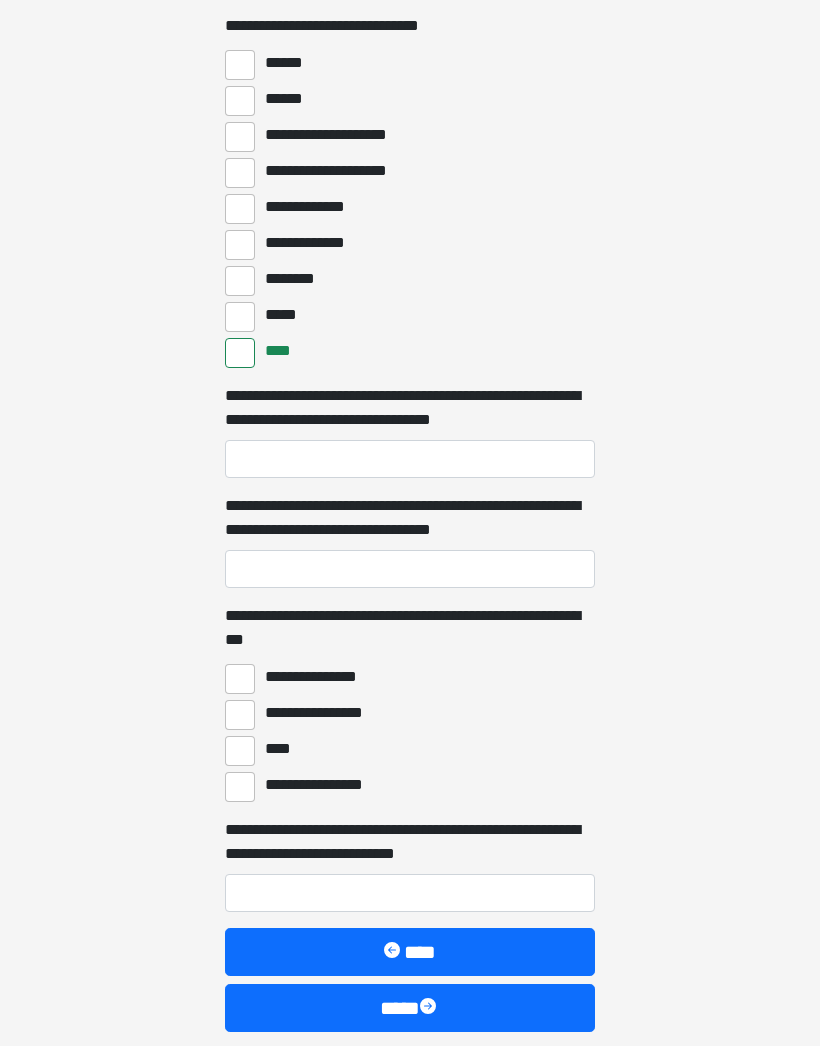click on "****" at bounding box center [240, 752] 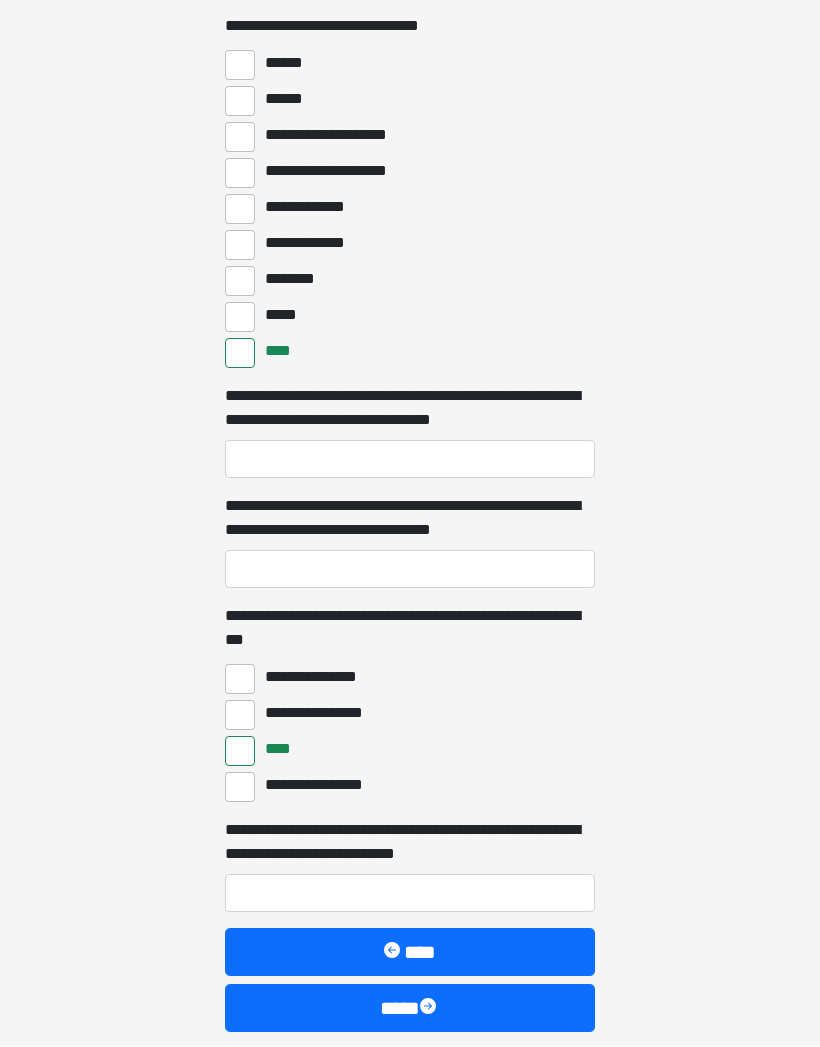 click on "****" at bounding box center [410, 1009] 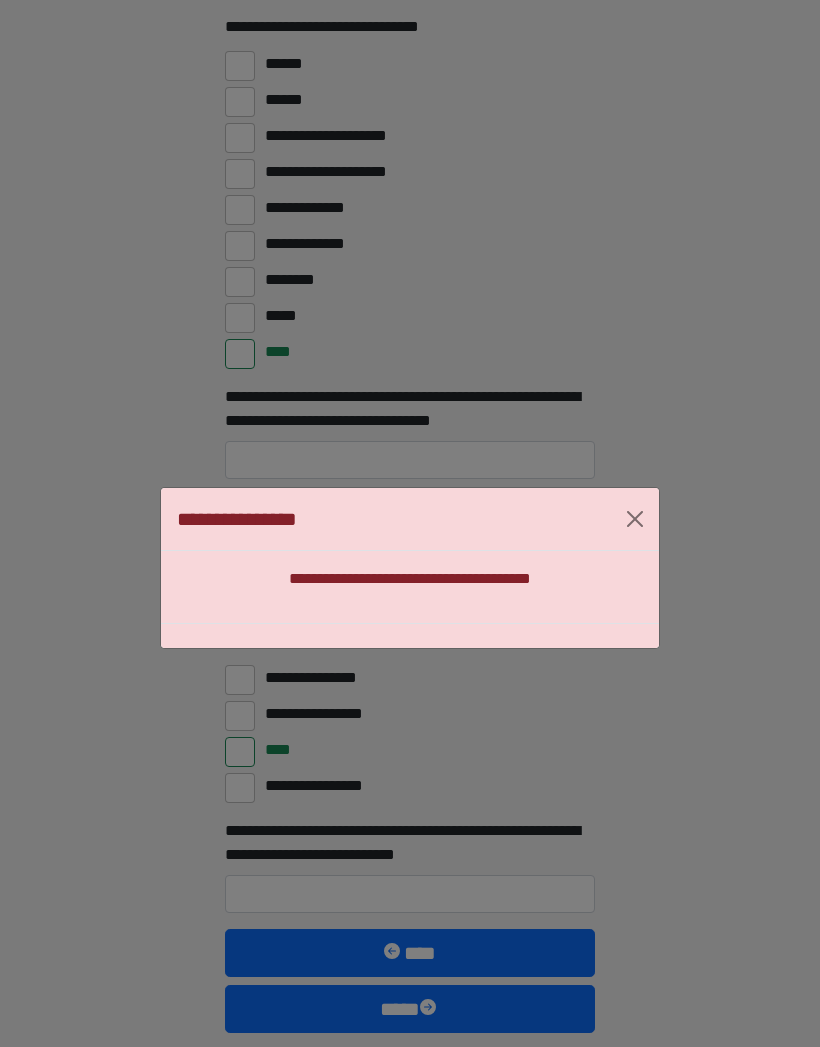 click on "**********" at bounding box center [410, 568] 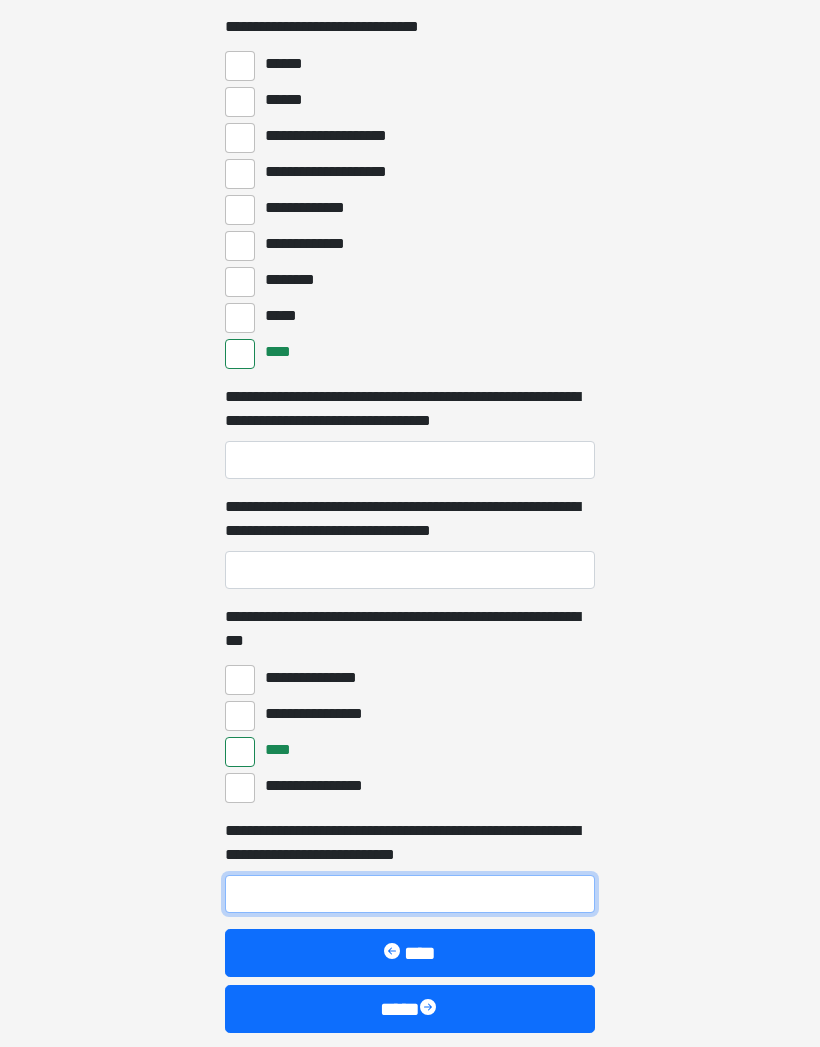 click on "**********" at bounding box center (410, 894) 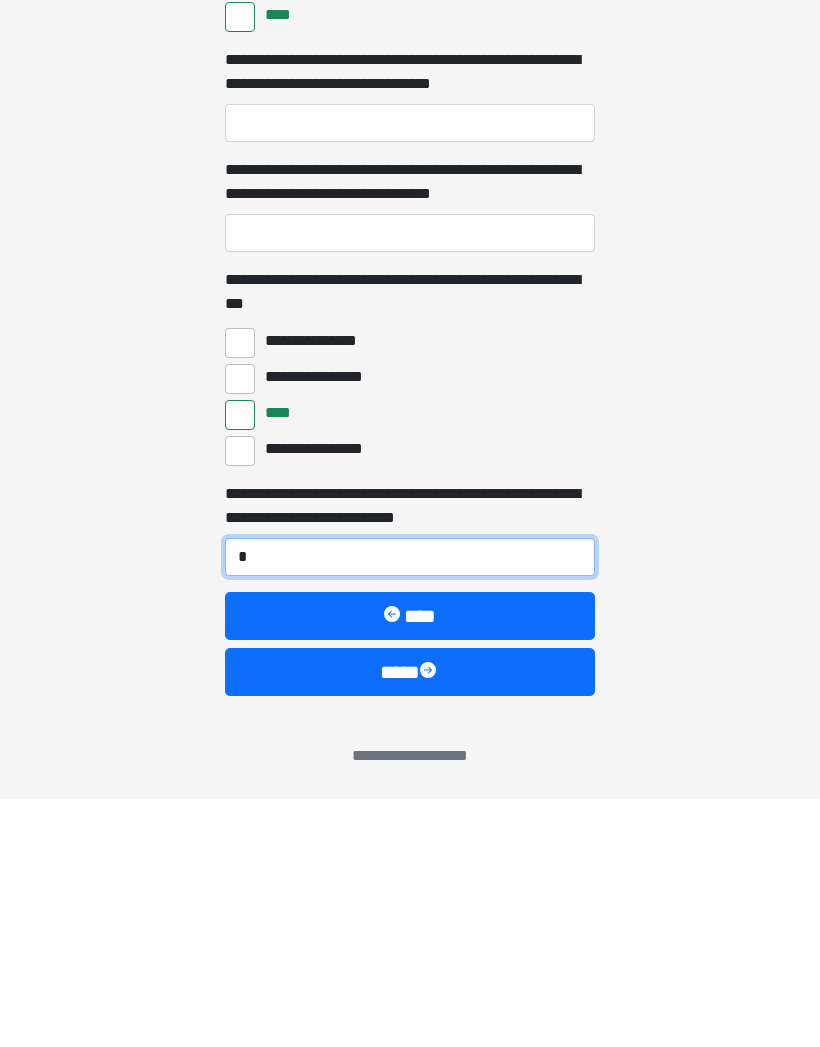 scroll, scrollTop: 5433, scrollLeft: 0, axis: vertical 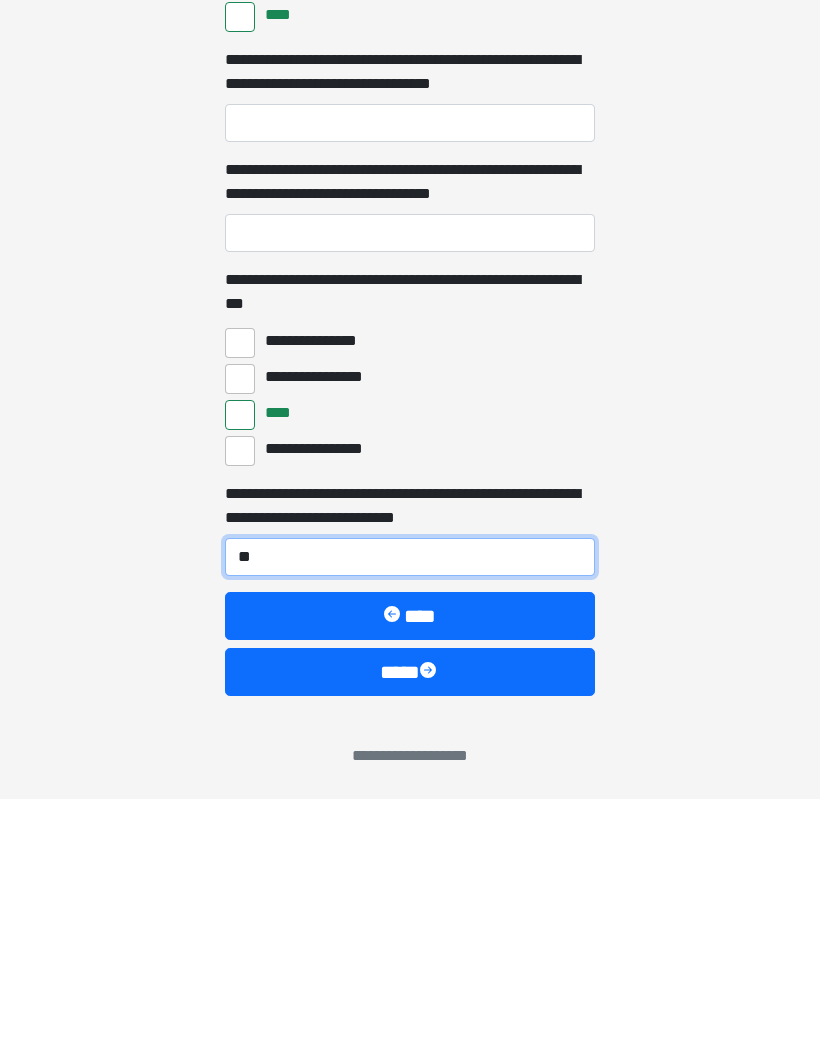 type on "**" 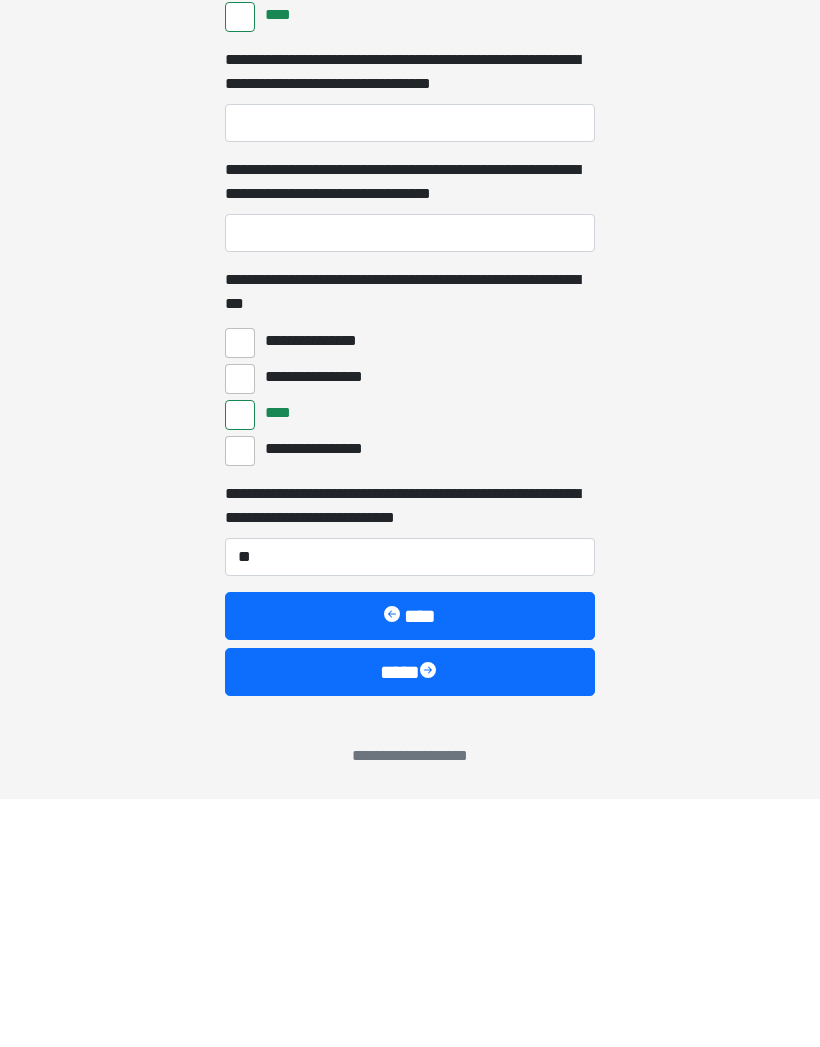 click on "****" at bounding box center (410, 920) 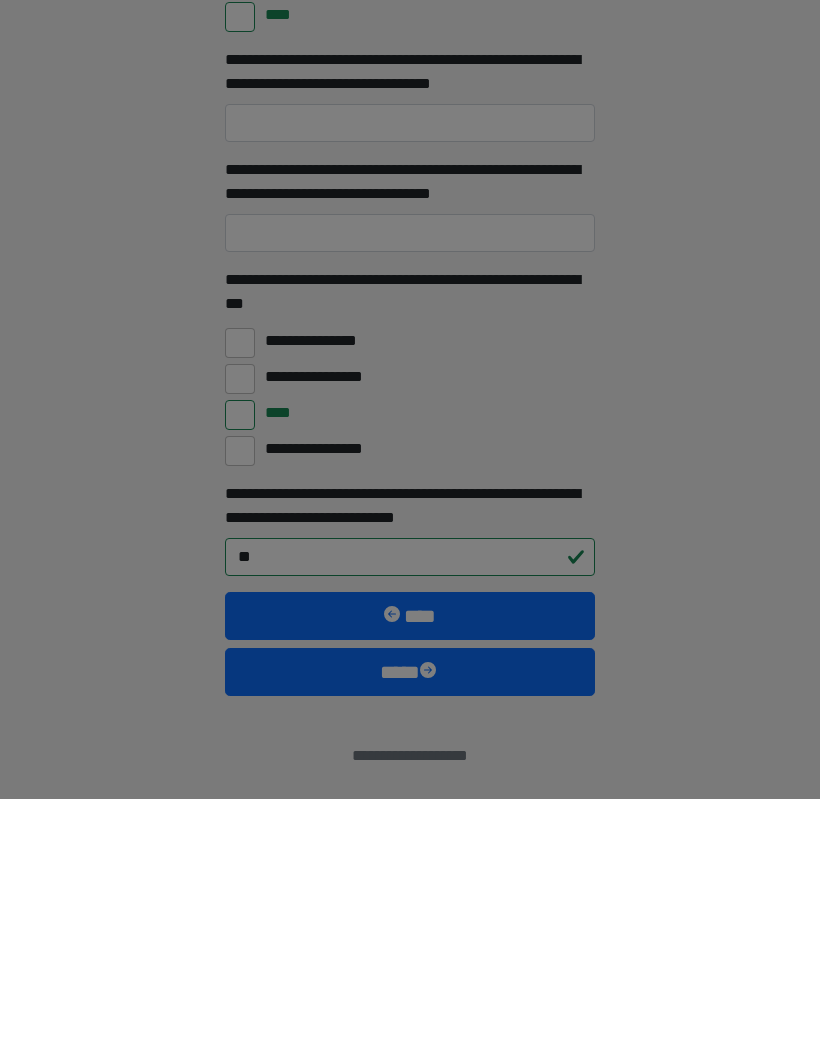 scroll, scrollTop: 5344, scrollLeft: 0, axis: vertical 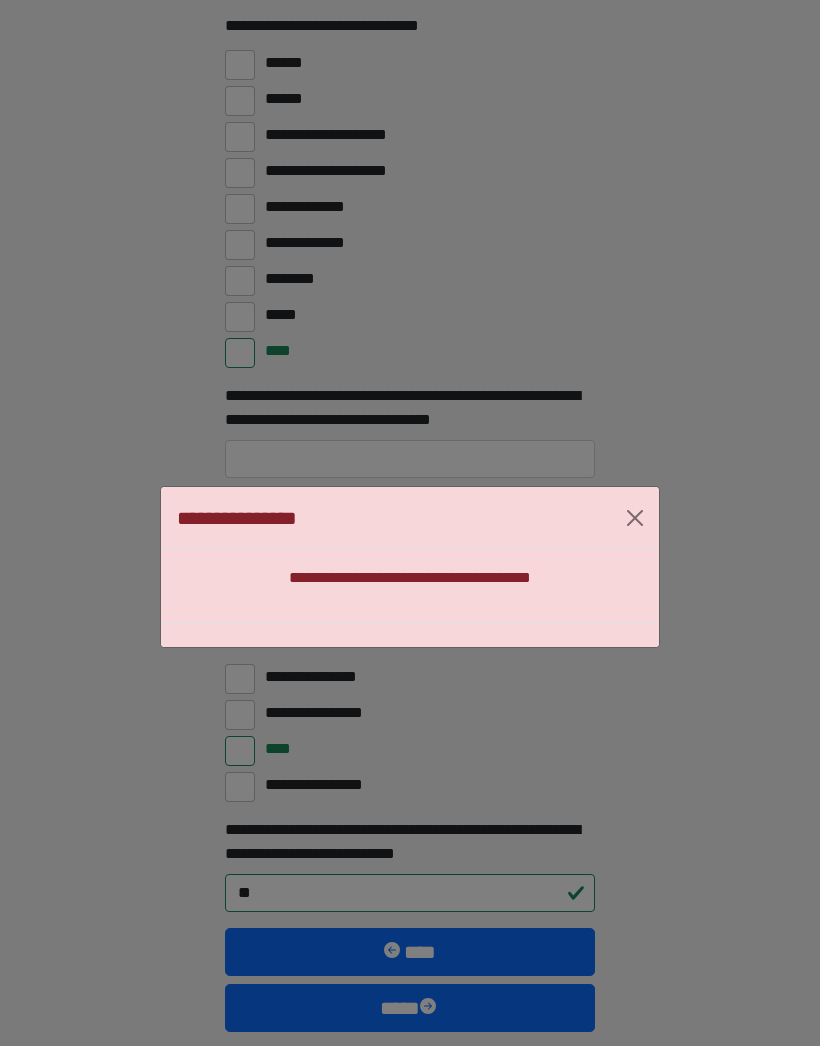 click at bounding box center [635, 519] 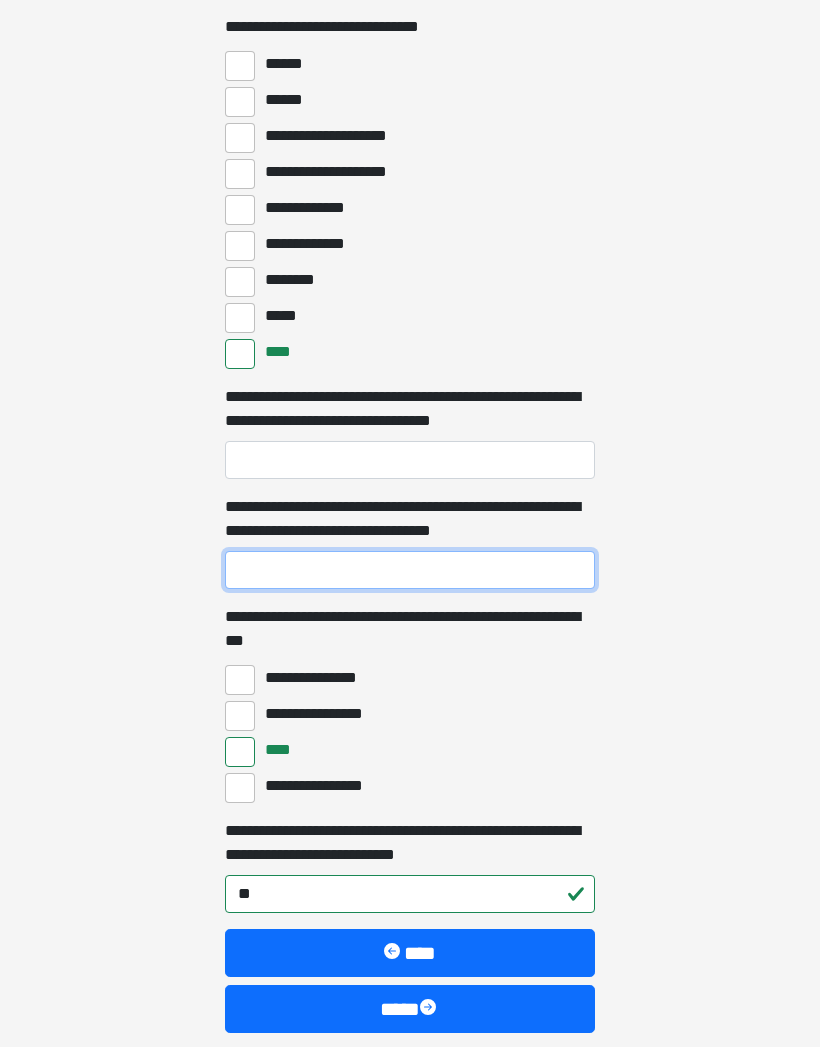 click on "**********" at bounding box center [410, 570] 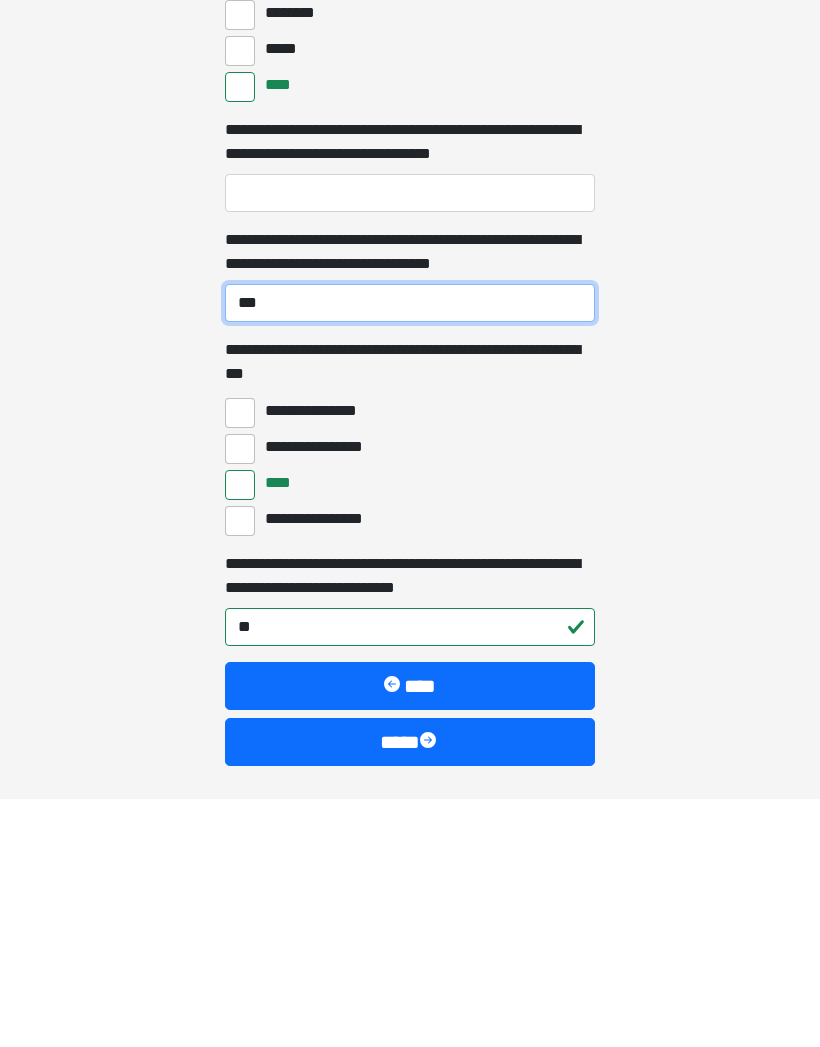 scroll, scrollTop: 5433, scrollLeft: 0, axis: vertical 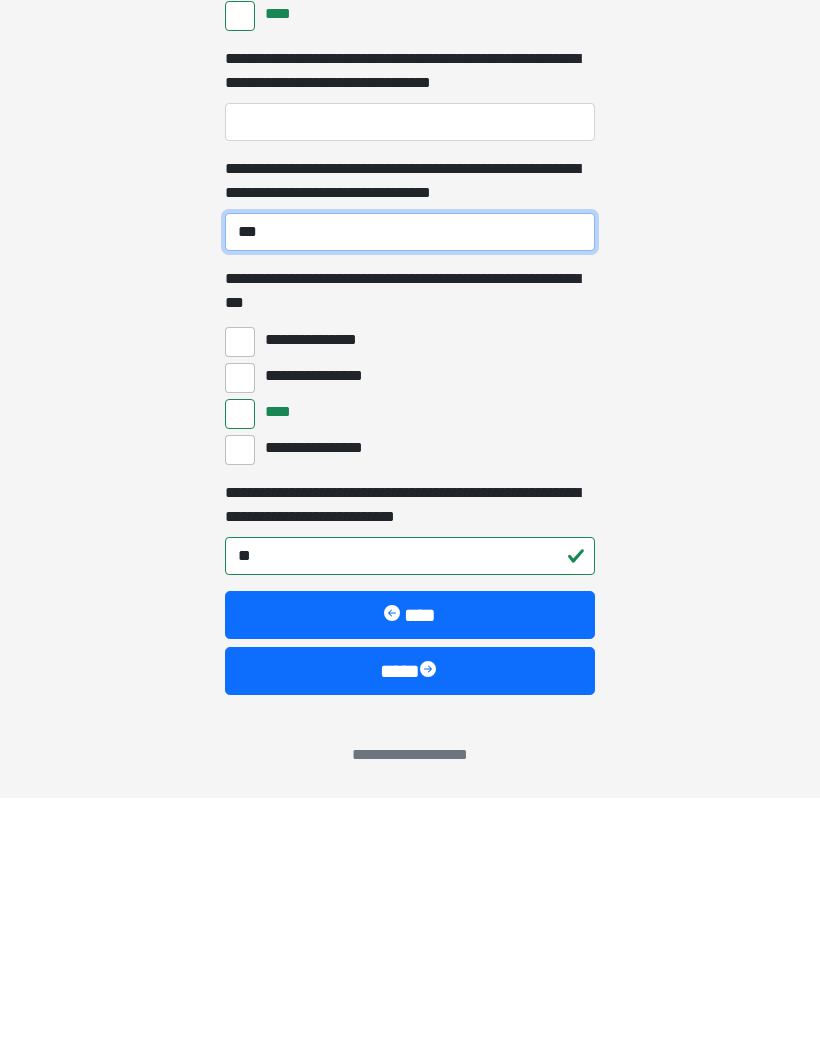 type on "***" 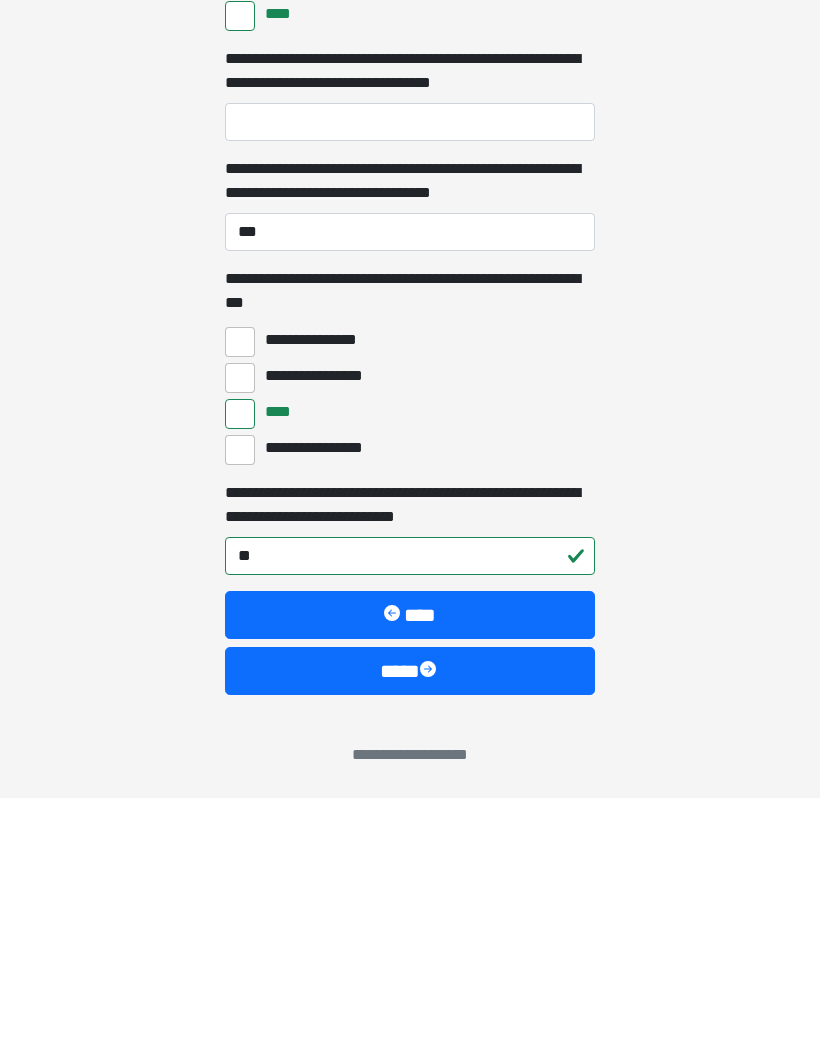 click on "****" at bounding box center [410, 920] 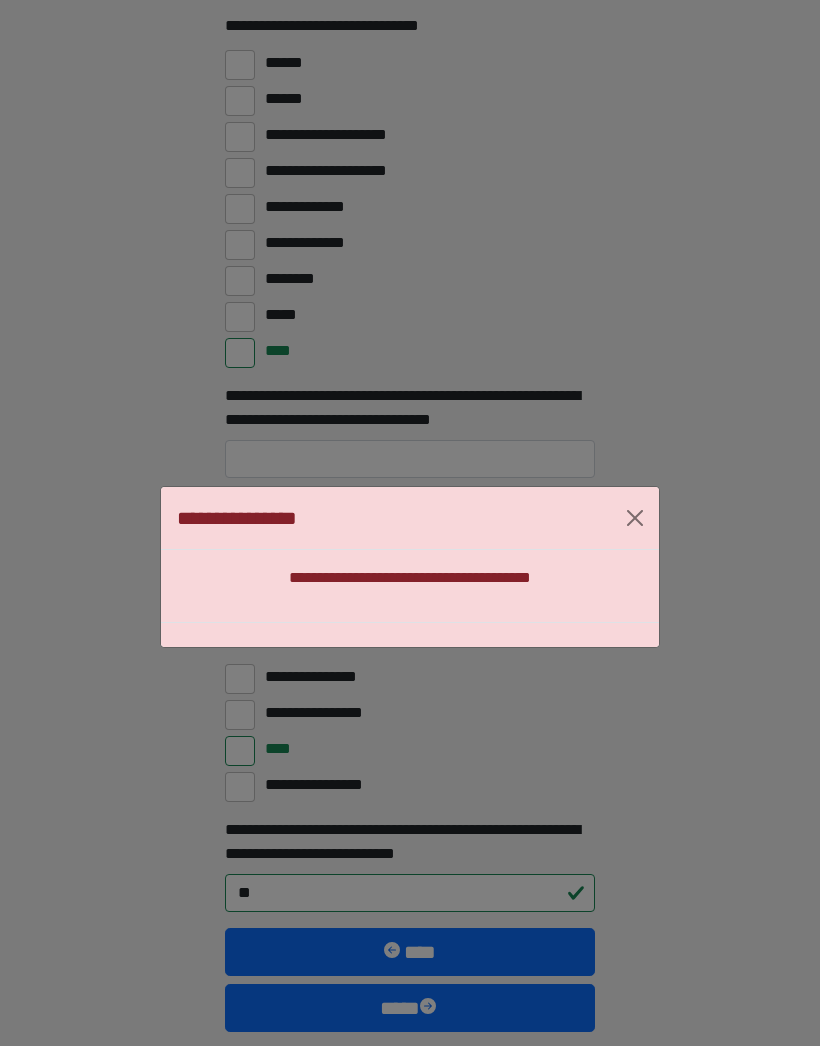 click at bounding box center (635, 519) 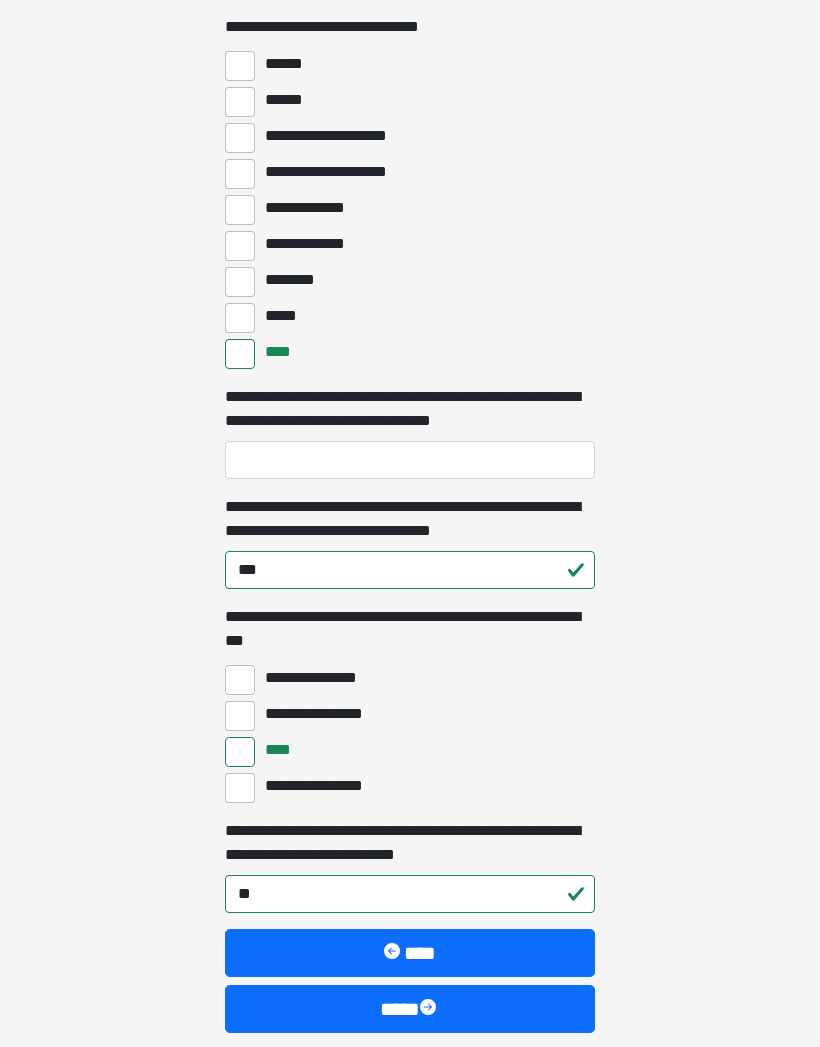 click on "**********" at bounding box center [410, -4821] 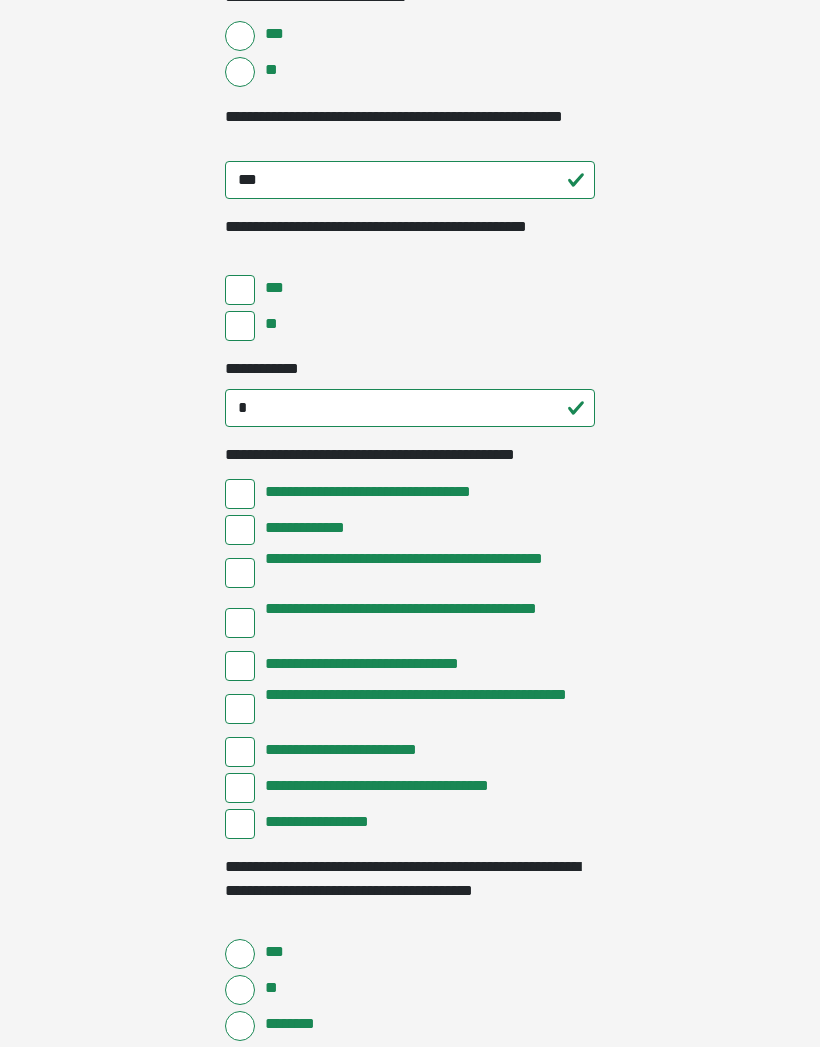 scroll, scrollTop: 3923, scrollLeft: 0, axis: vertical 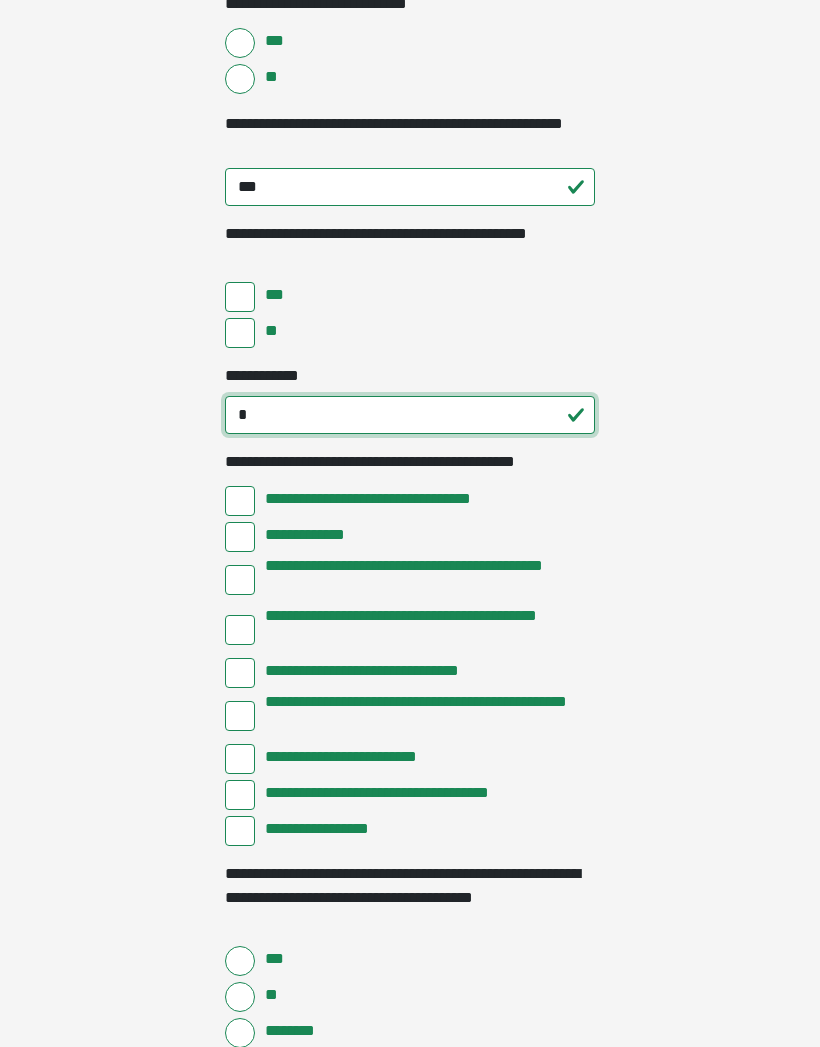 click on "*" at bounding box center [410, 415] 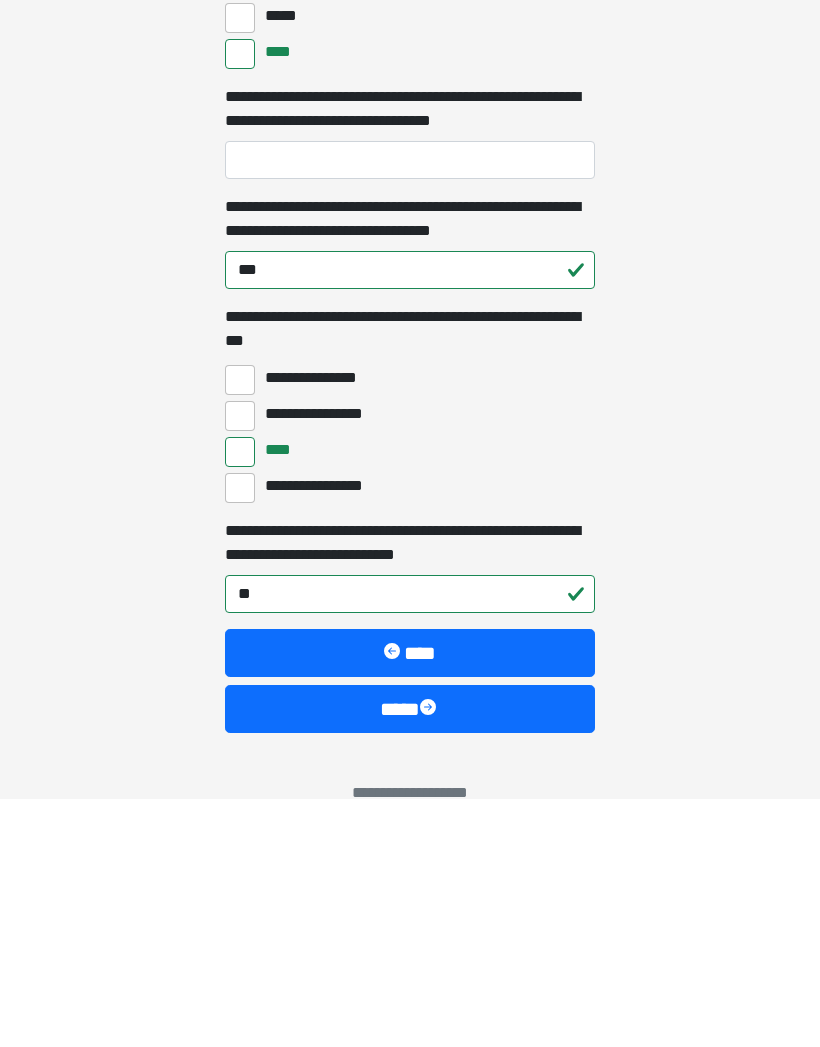 scroll, scrollTop: 5404, scrollLeft: 0, axis: vertical 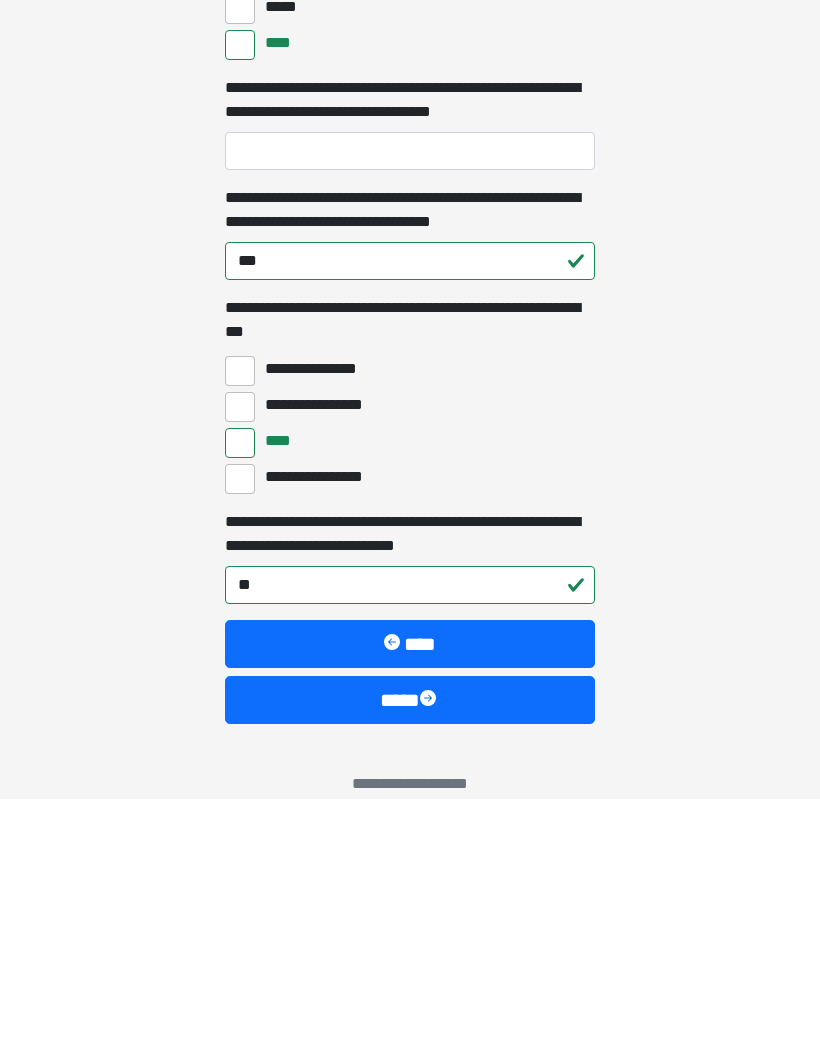 type on "*******" 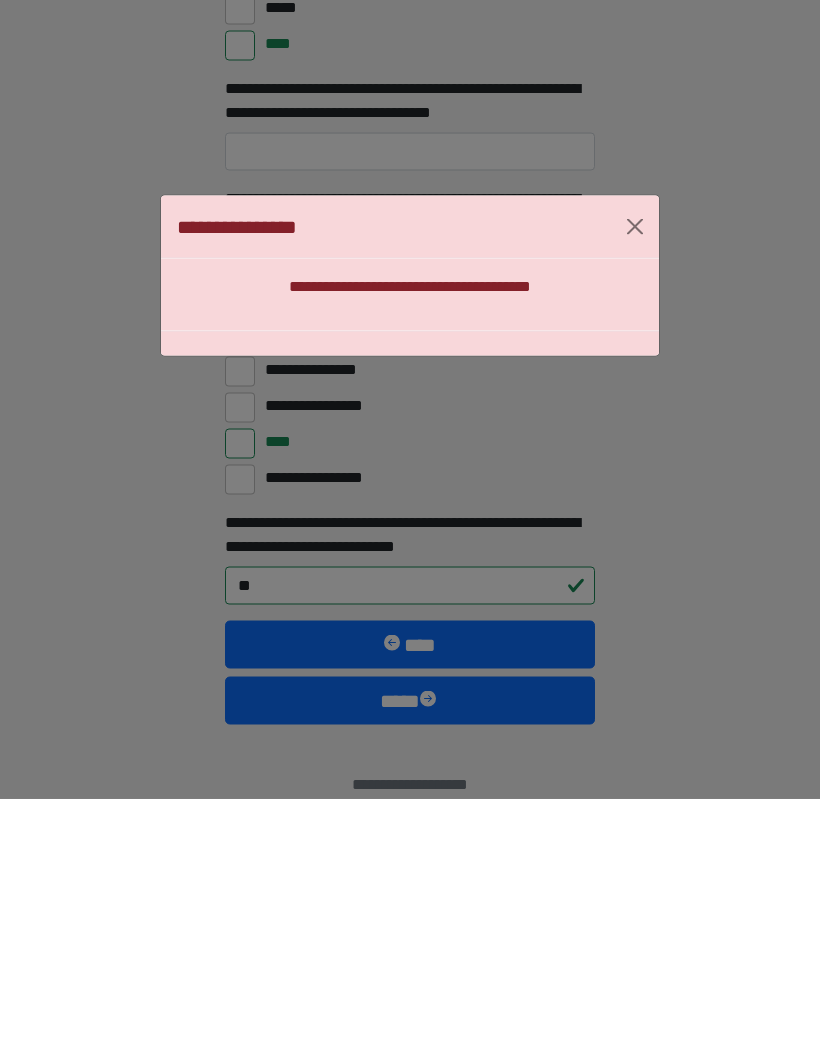 scroll, scrollTop: 5344, scrollLeft: 0, axis: vertical 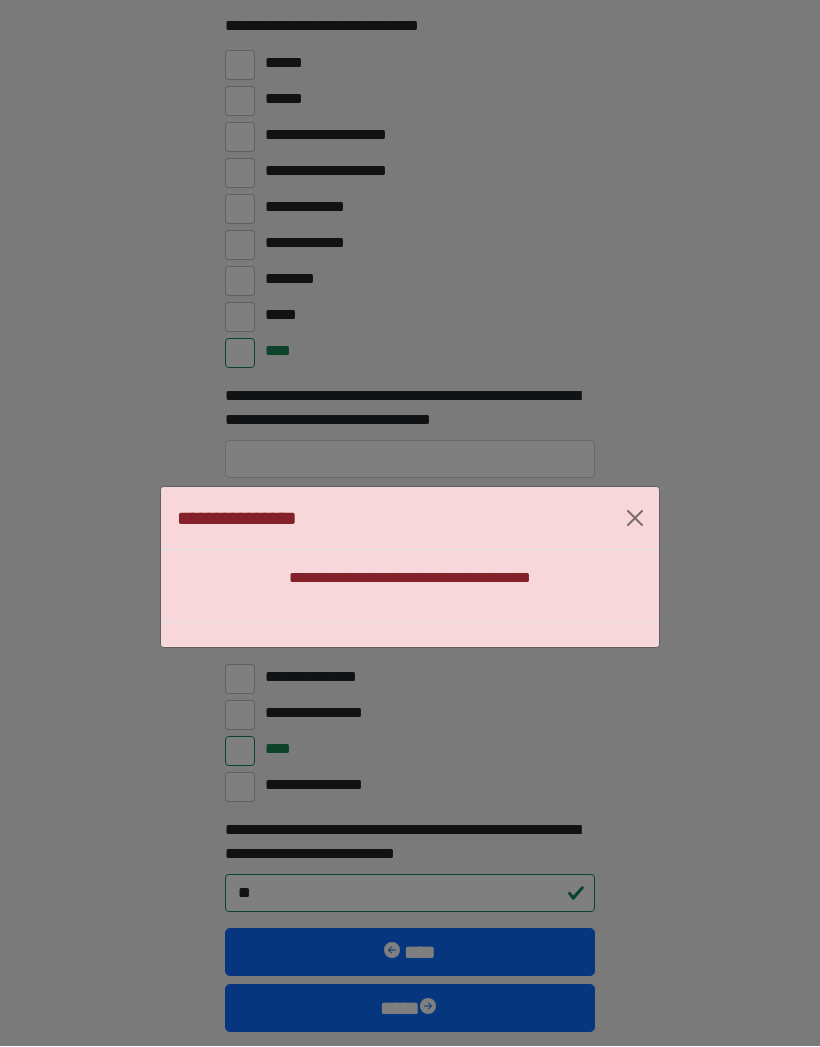 click at bounding box center (635, 519) 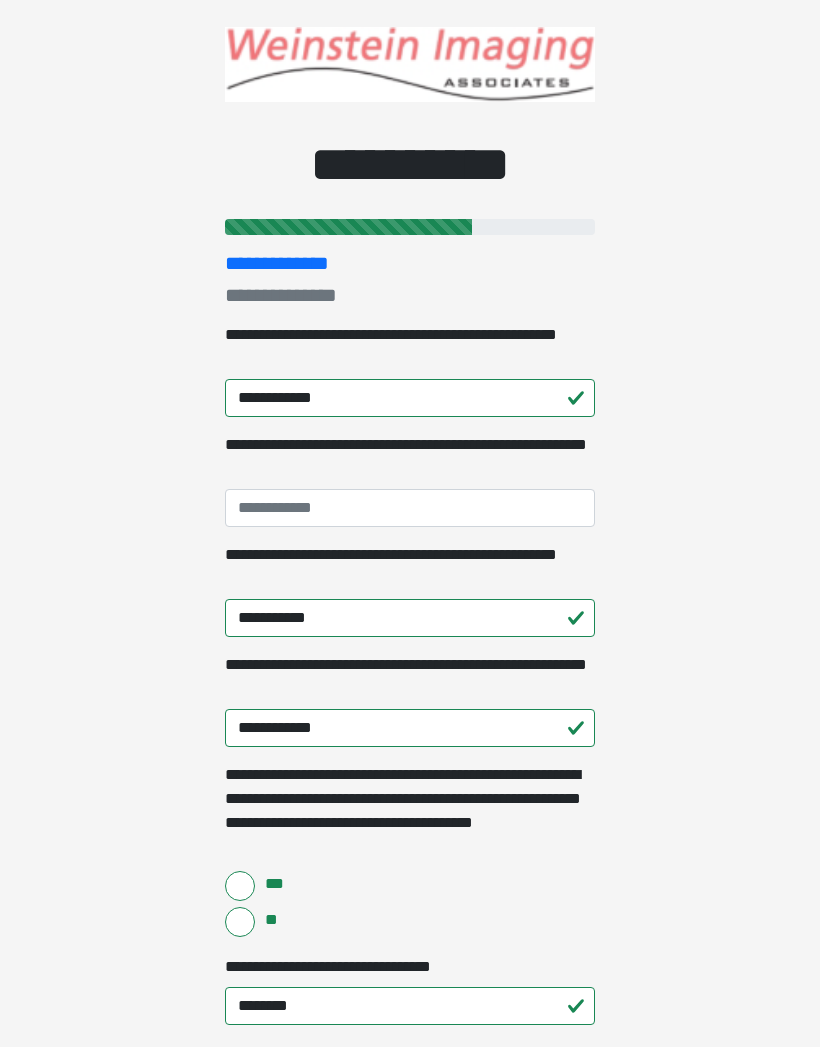 scroll, scrollTop: 0, scrollLeft: 0, axis: both 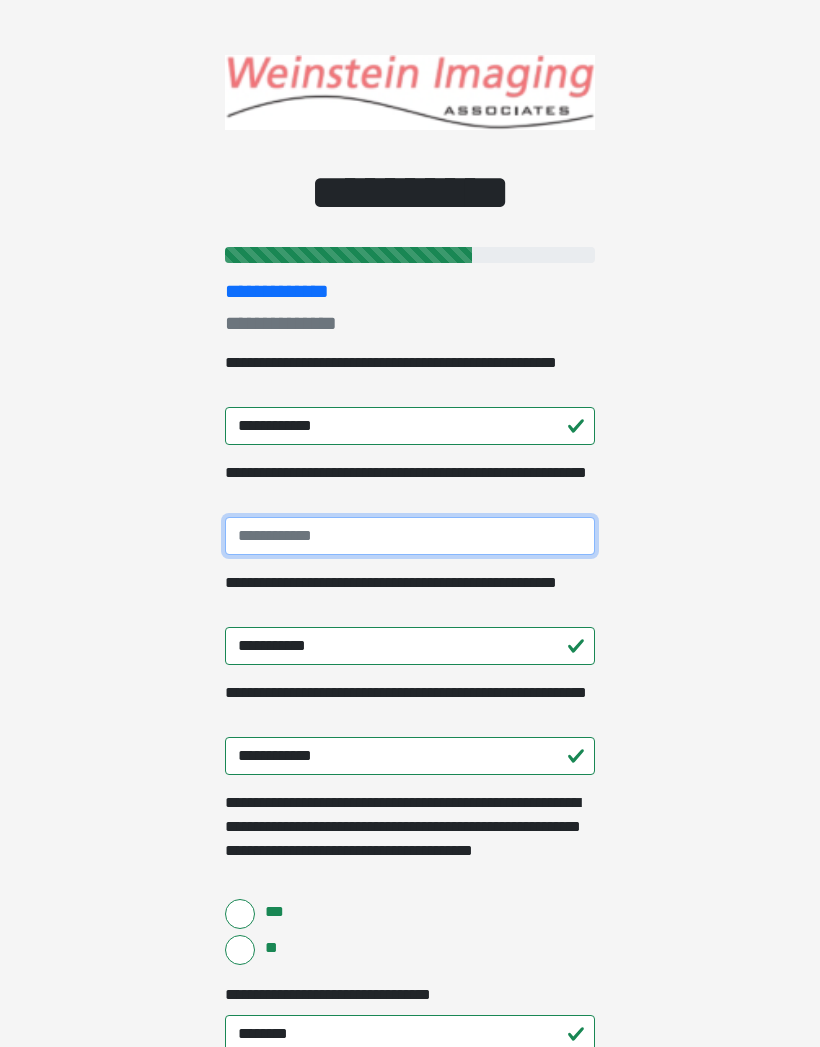 click on "**********" at bounding box center (410, 536) 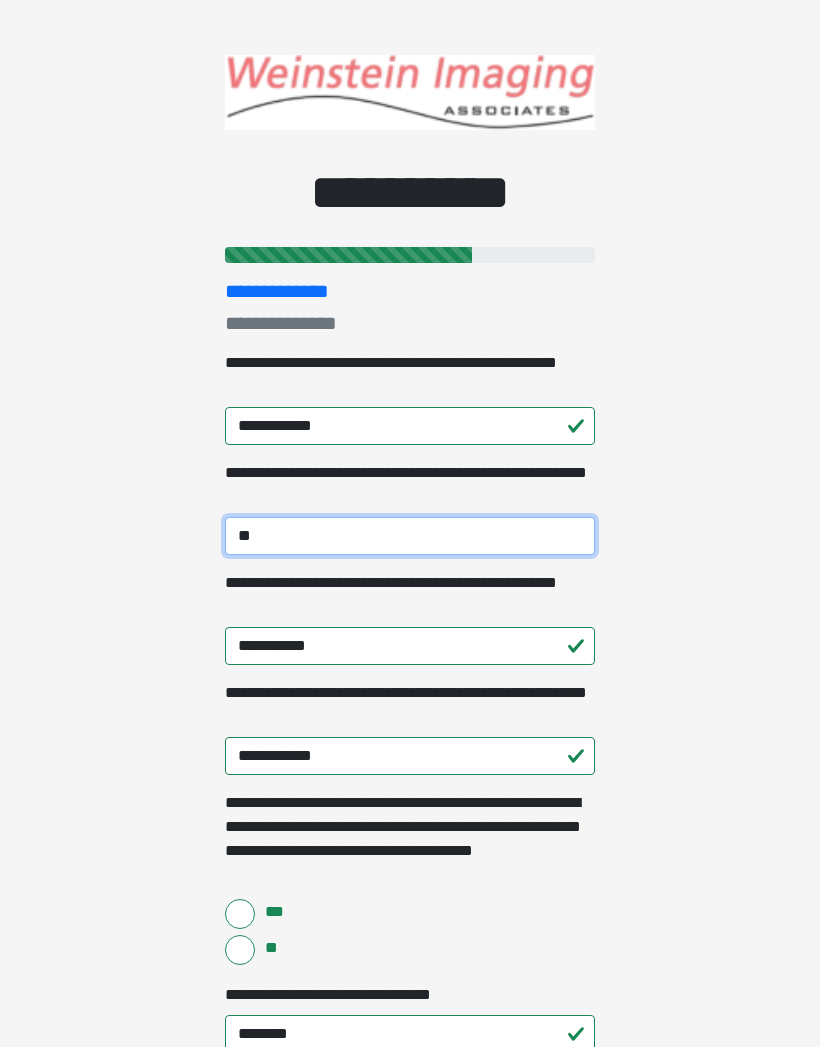 type on "*" 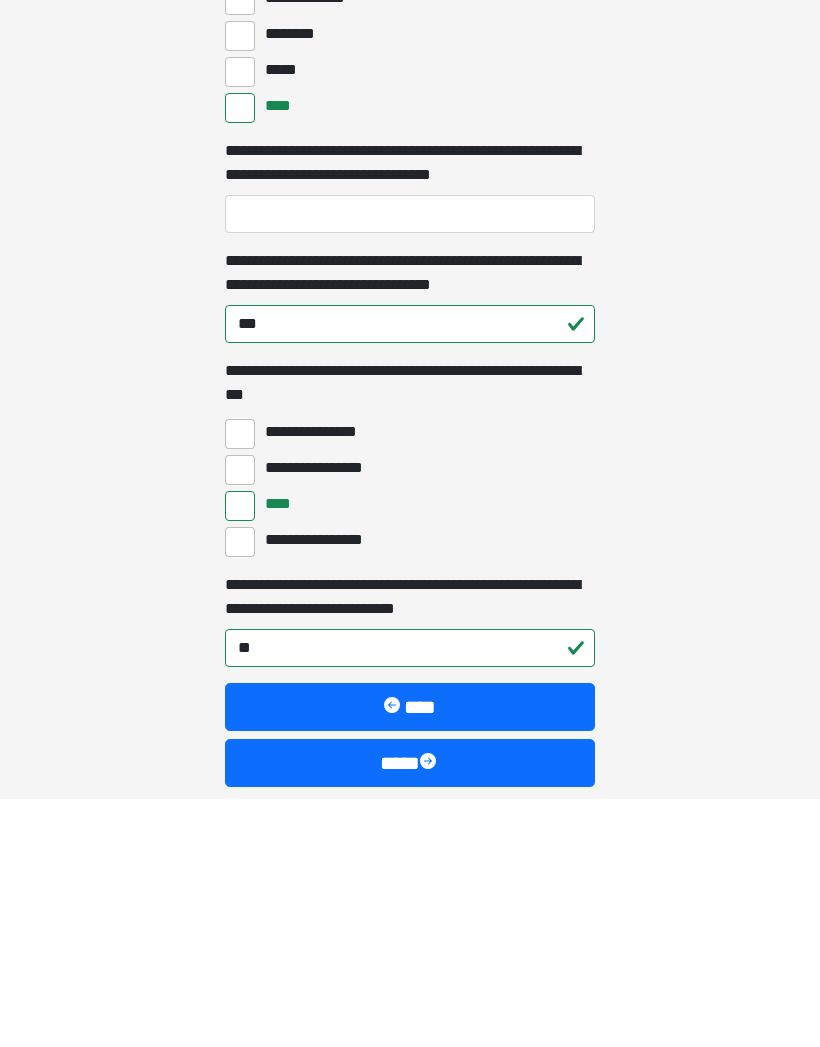 scroll, scrollTop: 5433, scrollLeft: 0, axis: vertical 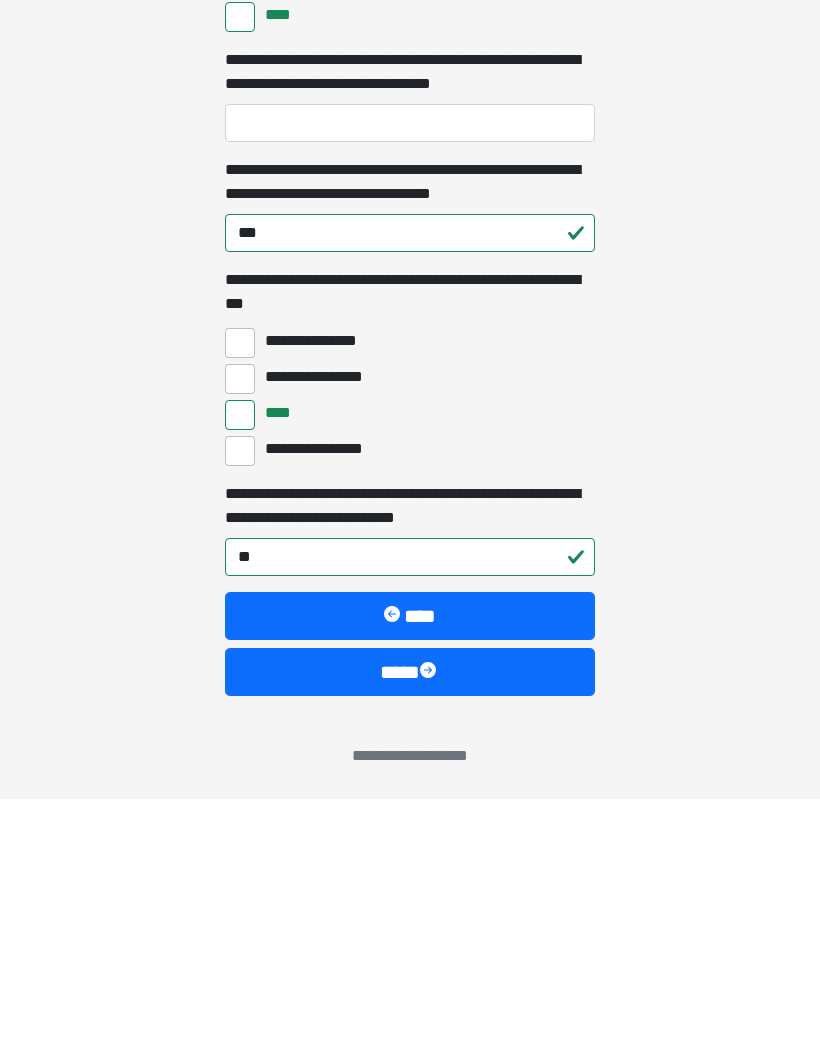 type on "**********" 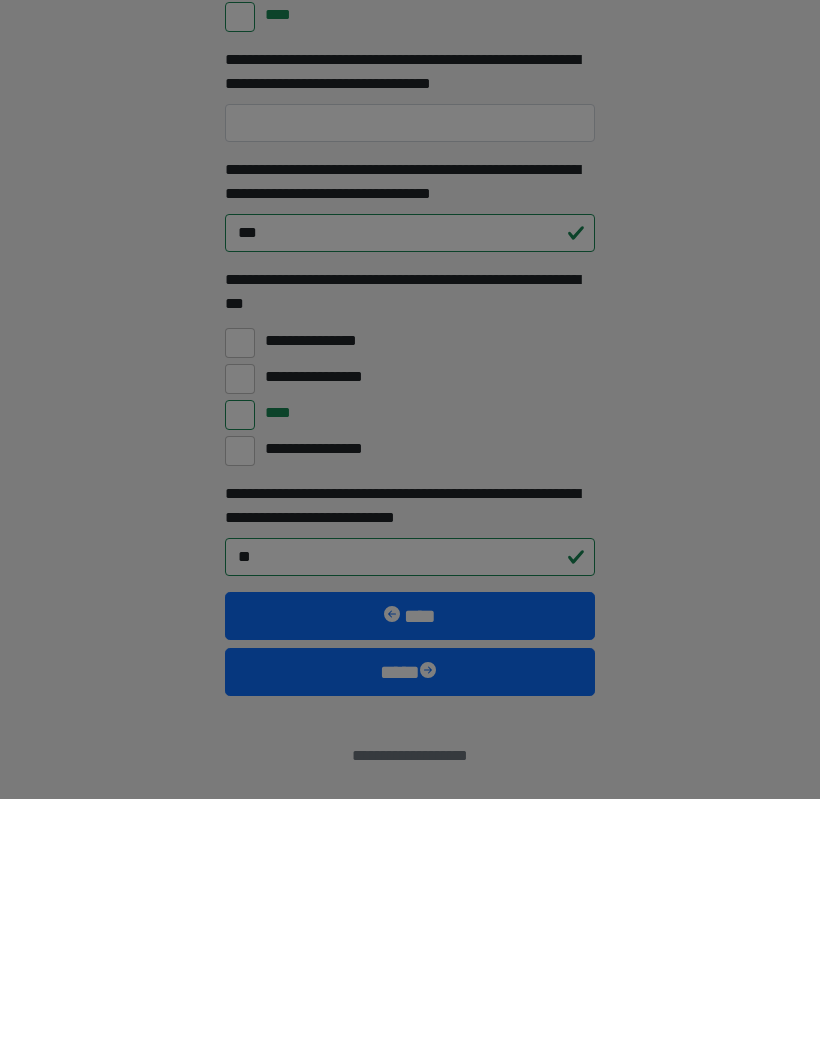 scroll, scrollTop: 5344, scrollLeft: 0, axis: vertical 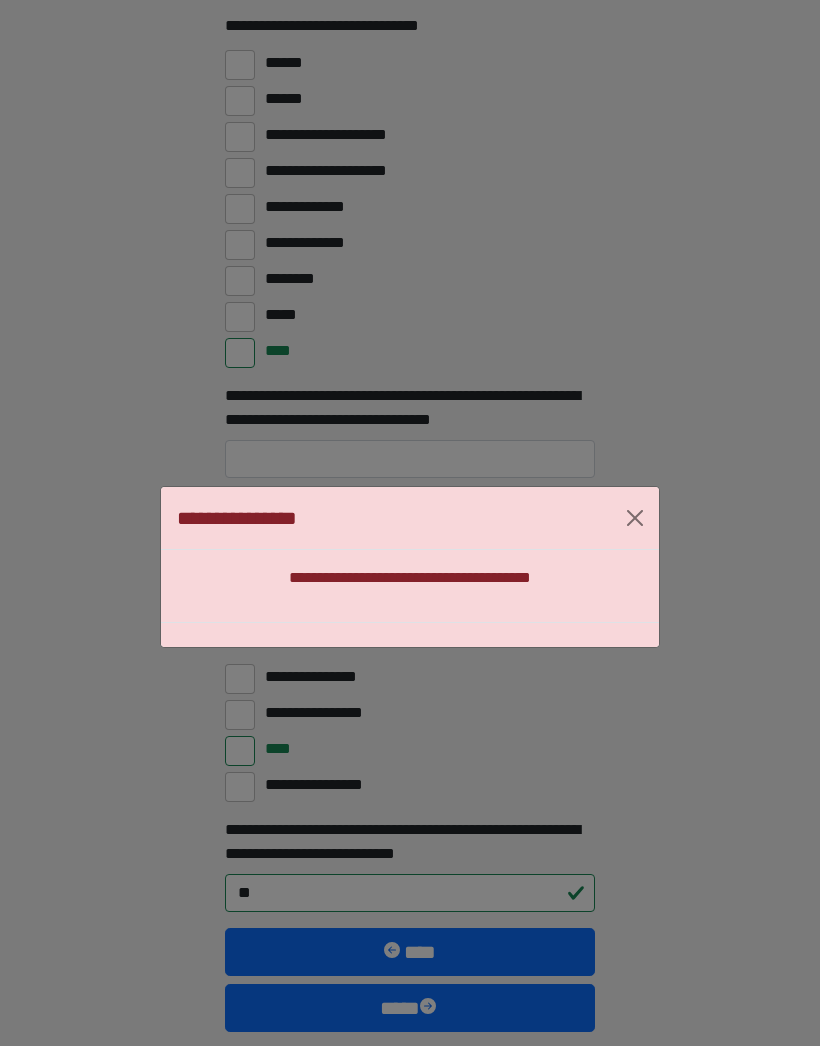 click at bounding box center [635, 519] 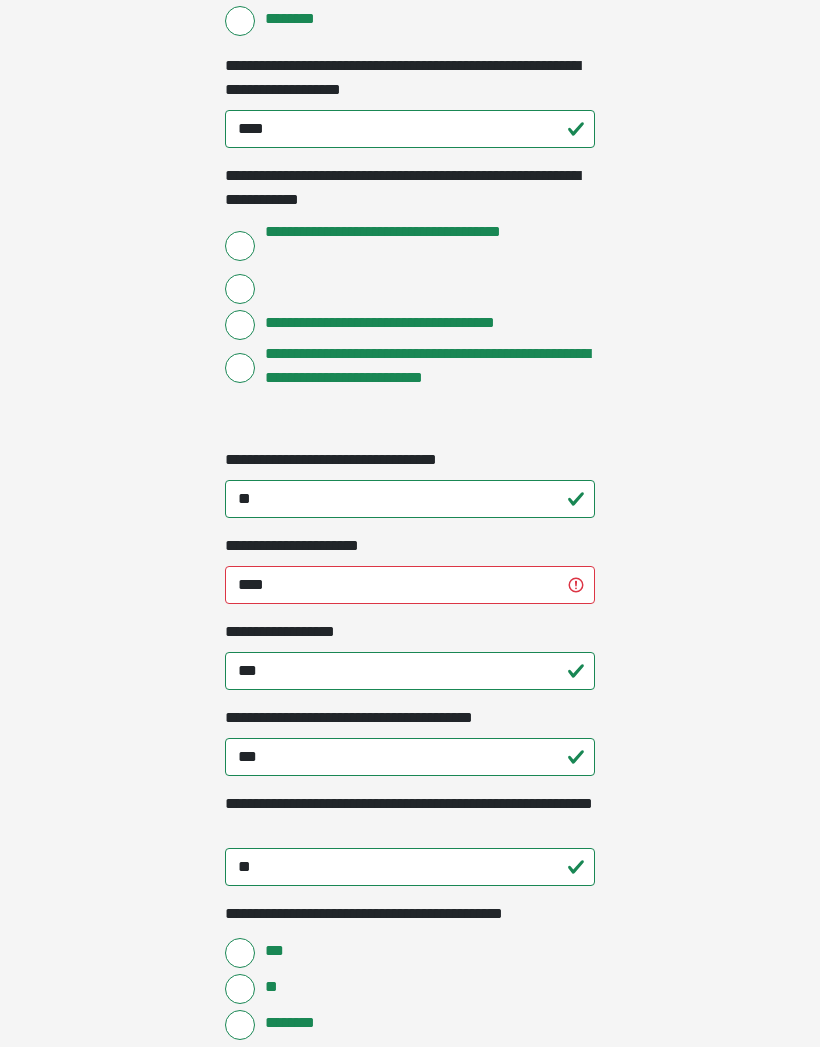 scroll, scrollTop: 1995, scrollLeft: 0, axis: vertical 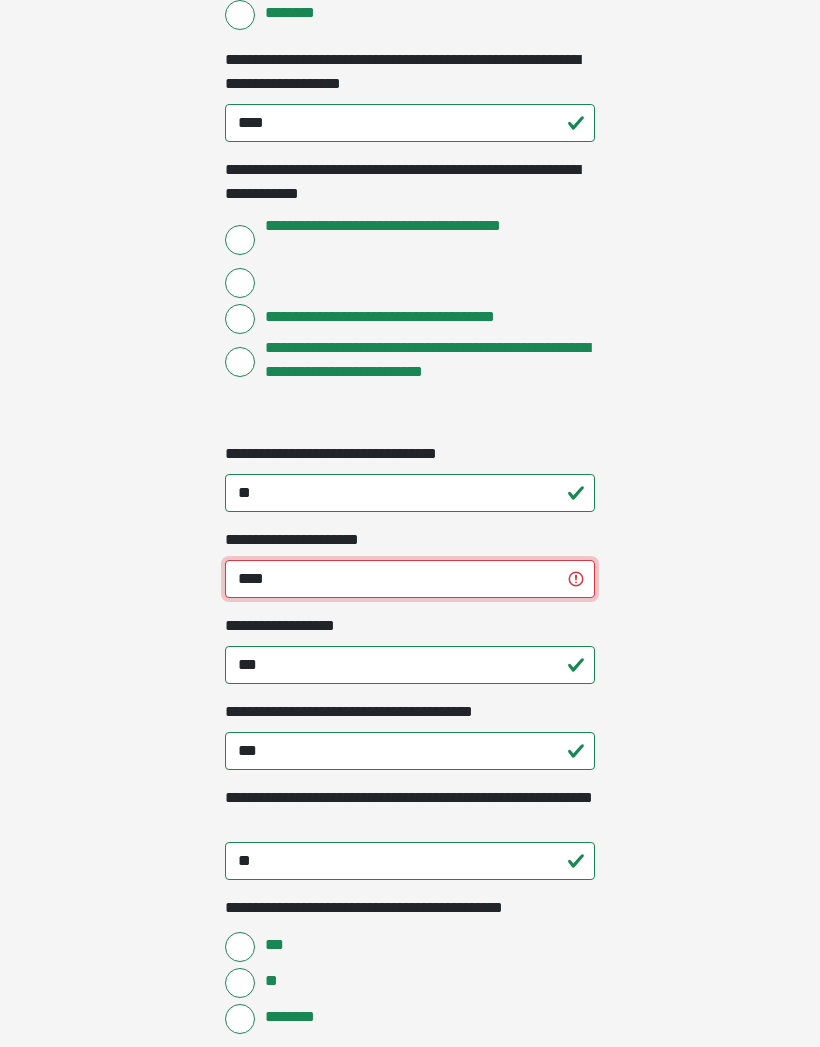 click on "****" at bounding box center [410, 579] 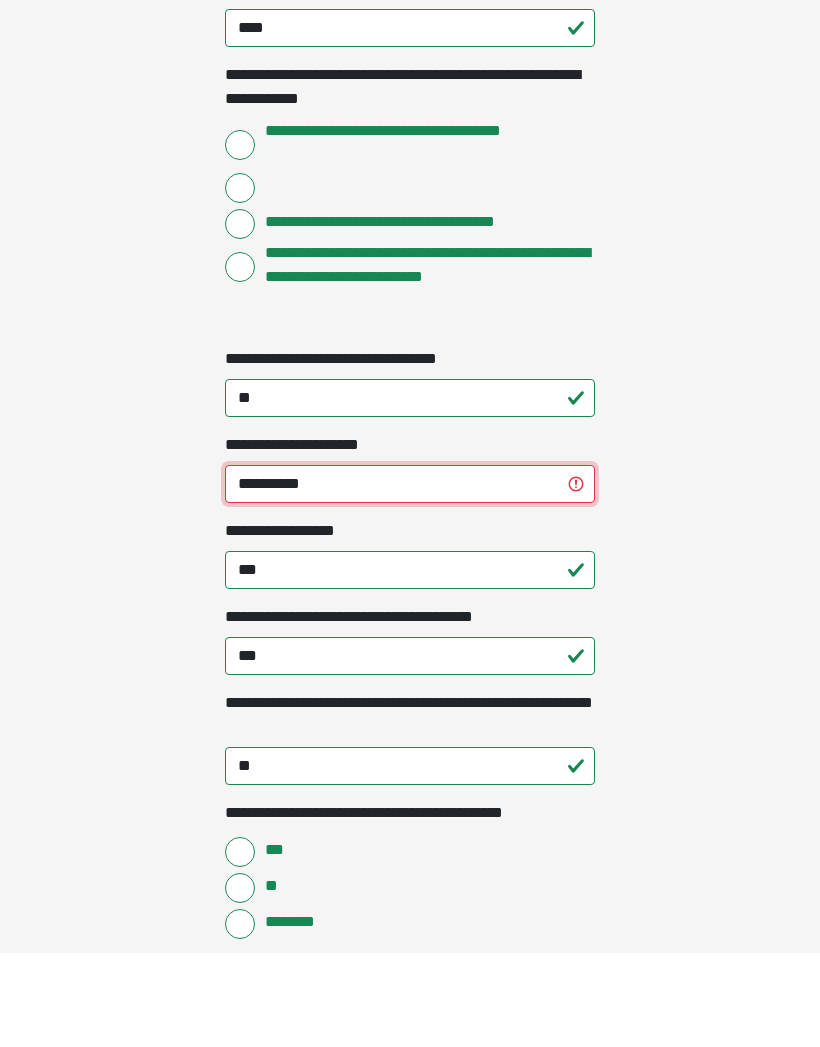 click on "**********" at bounding box center [410, 579] 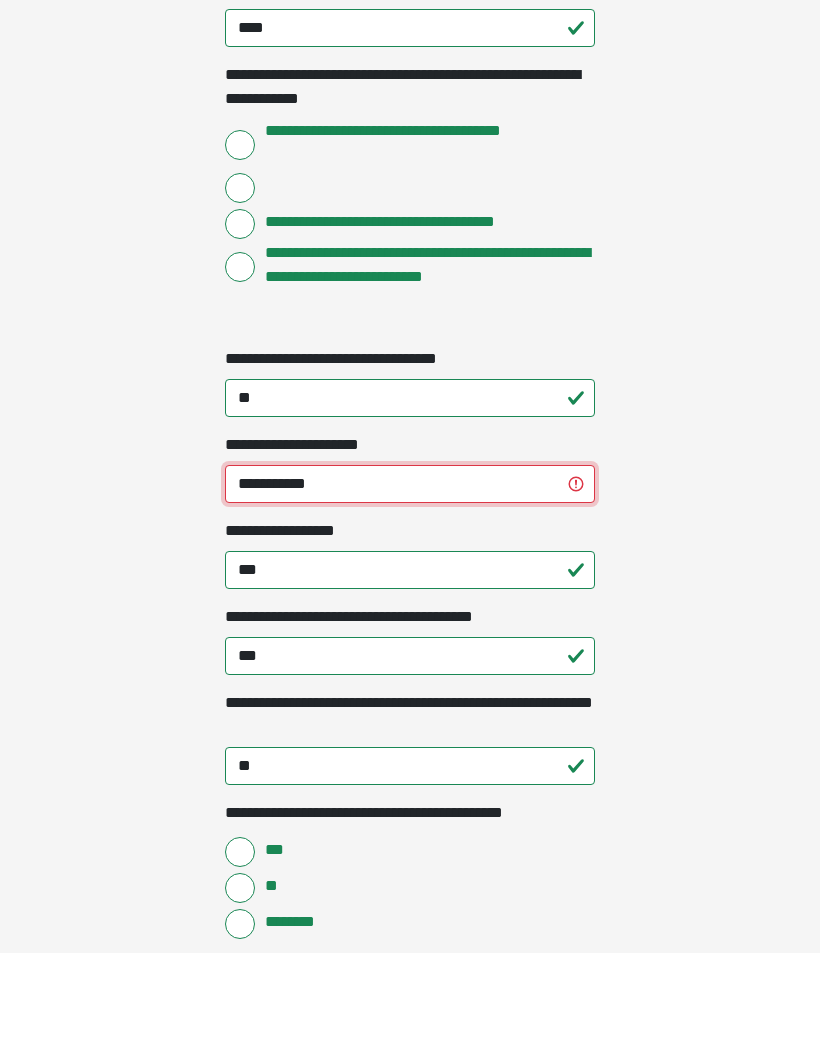 click on "**********" at bounding box center [410, 579] 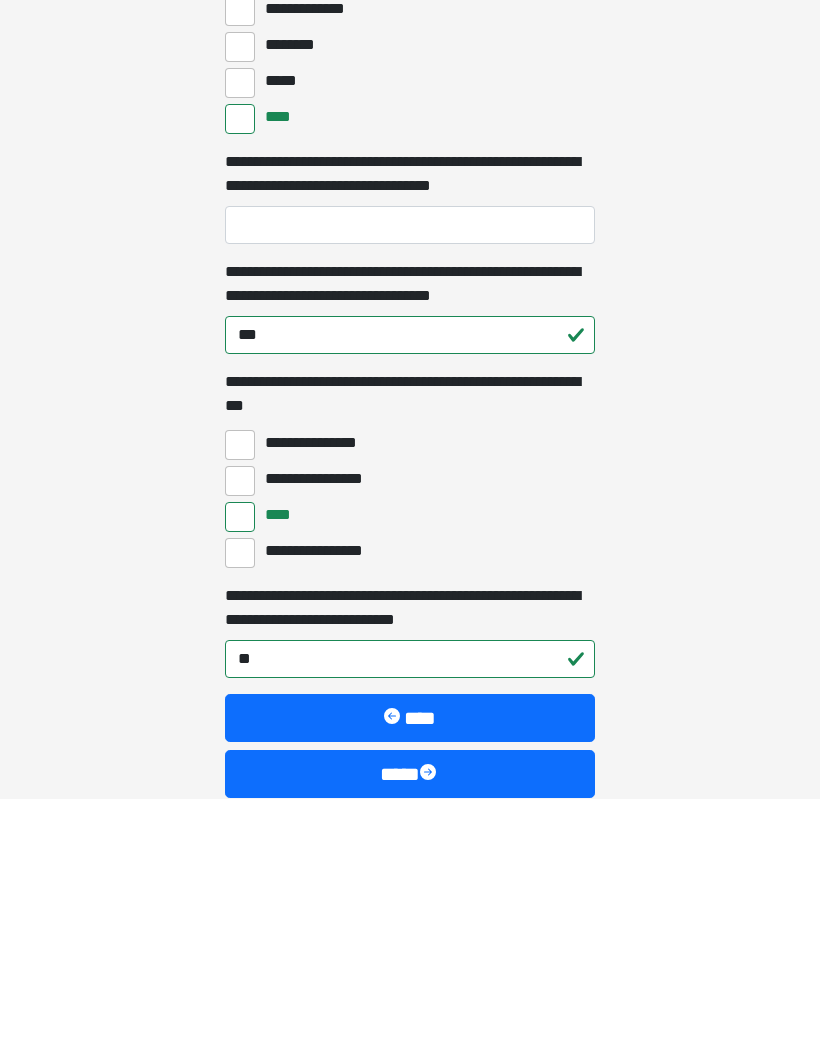 scroll, scrollTop: 5433, scrollLeft: 0, axis: vertical 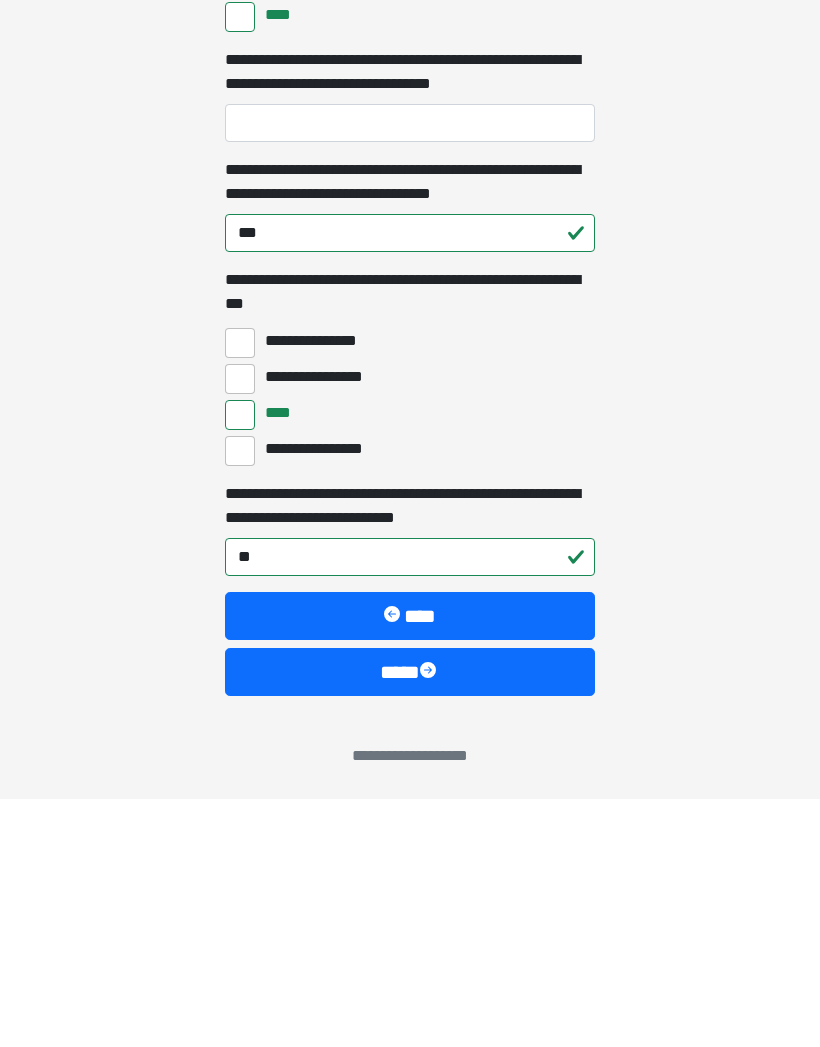 click on "****" at bounding box center (410, 920) 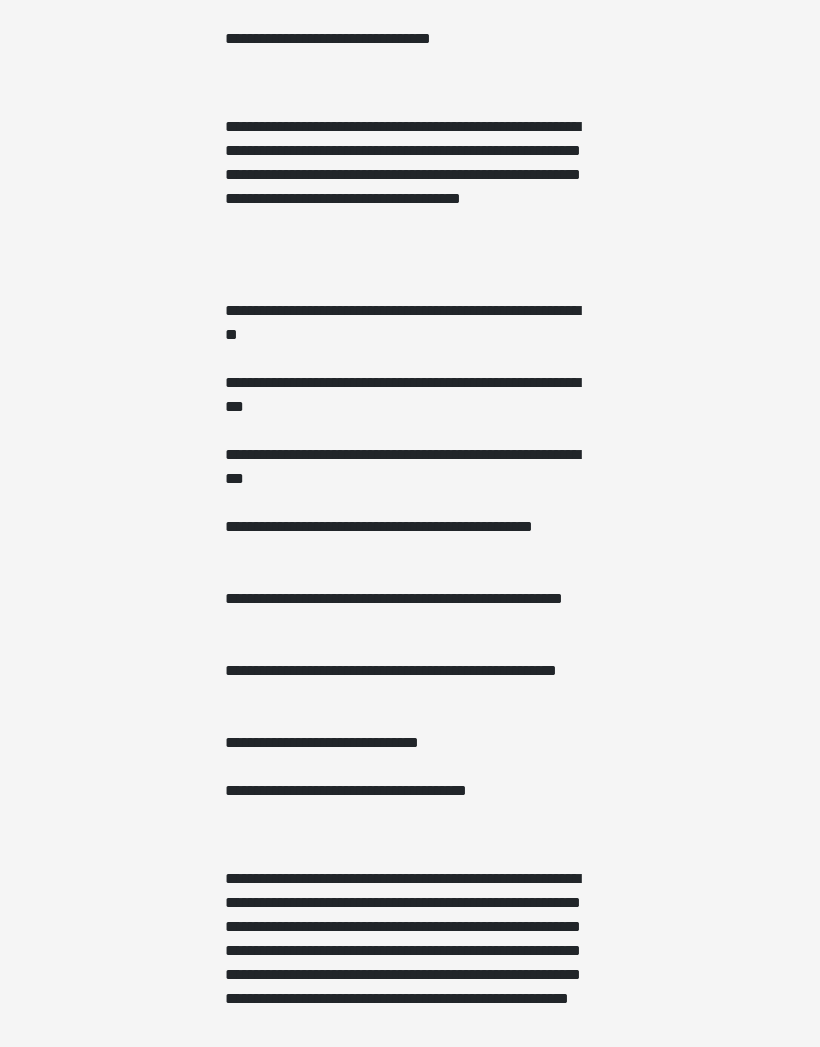 scroll, scrollTop: 1078, scrollLeft: 0, axis: vertical 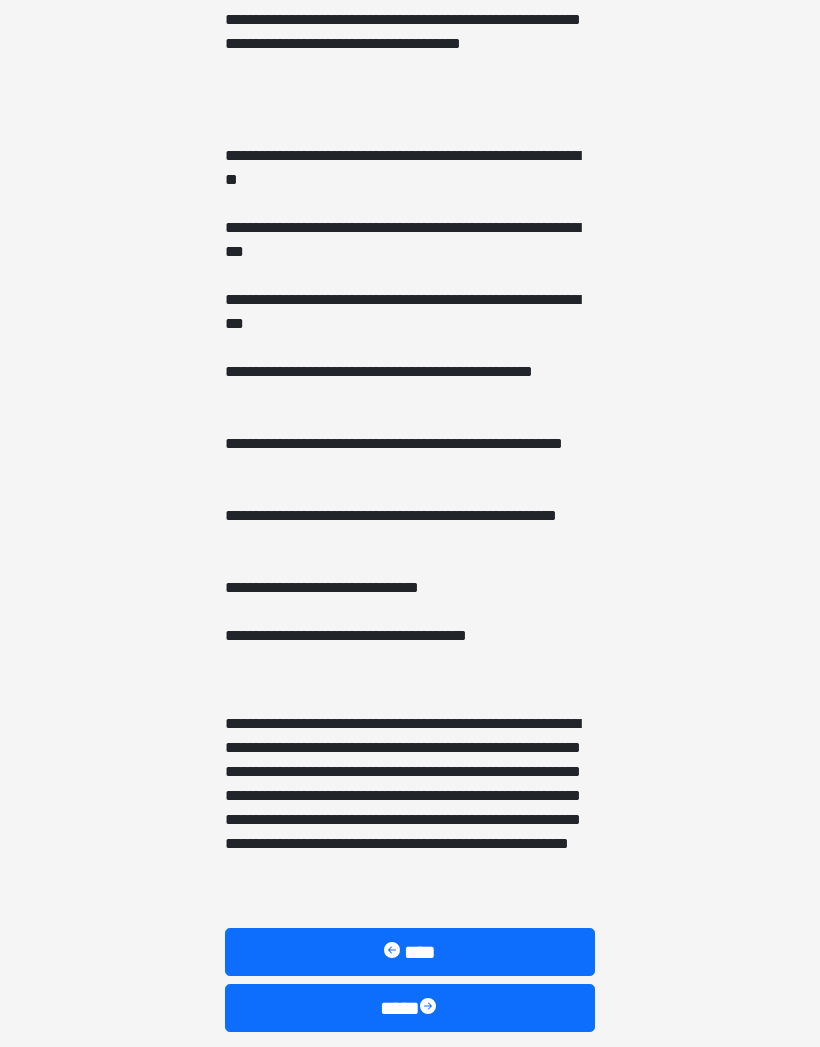 click on "****" at bounding box center [410, 1009] 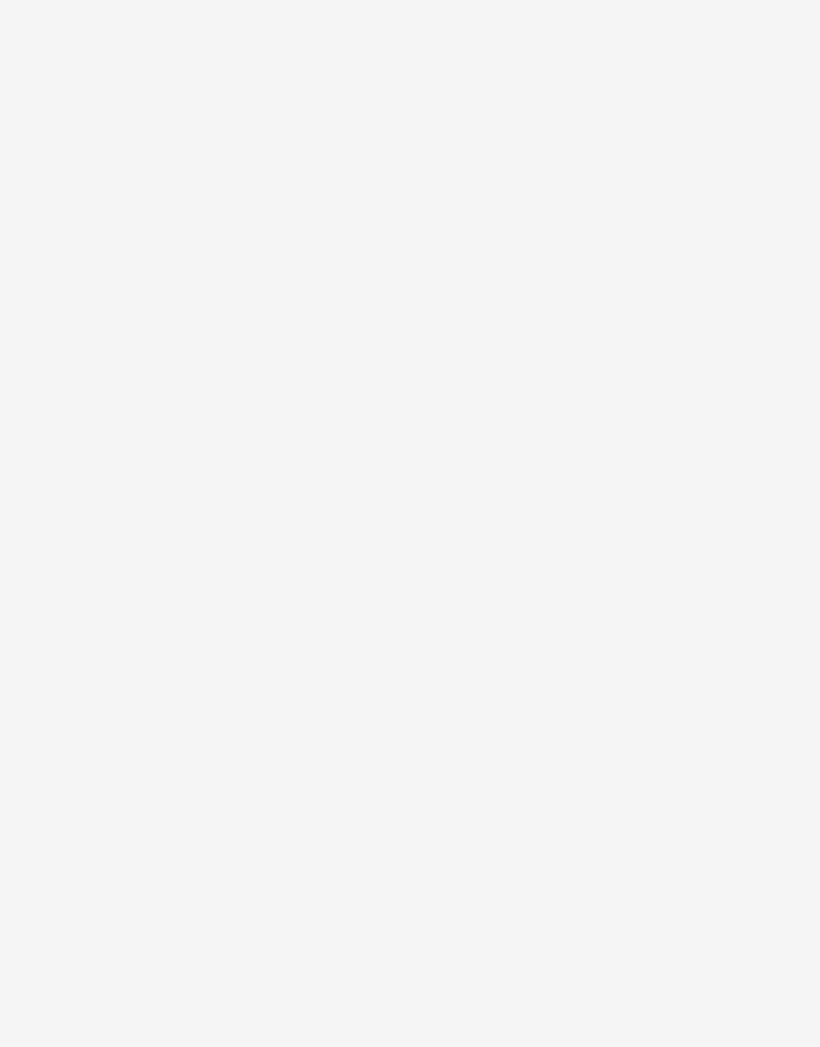 scroll, scrollTop: 0, scrollLeft: 0, axis: both 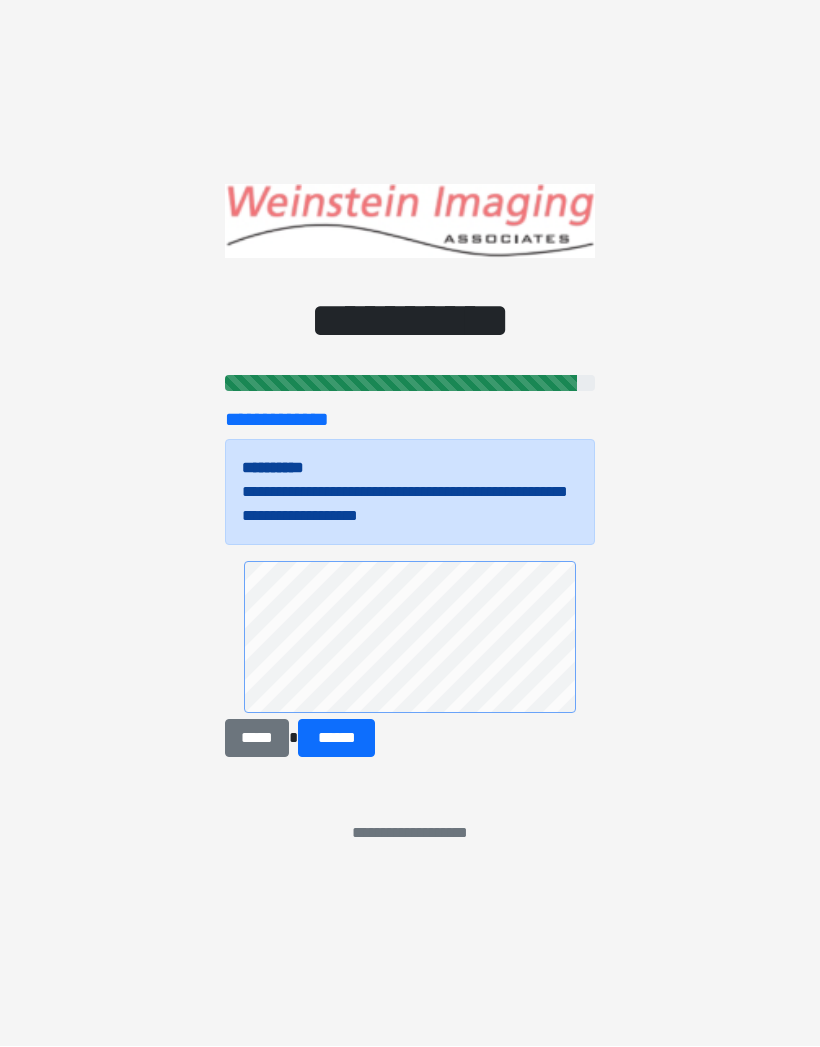 click at bounding box center (410, 641) 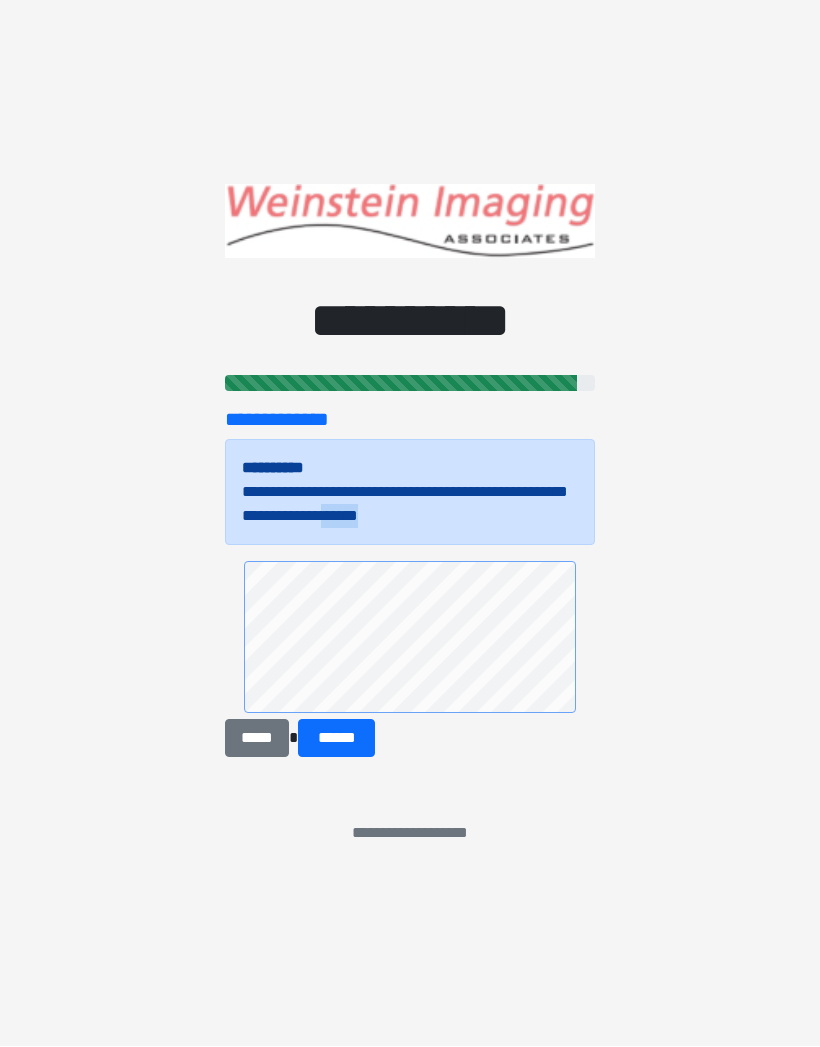 click on "**********" at bounding box center (410, 523) 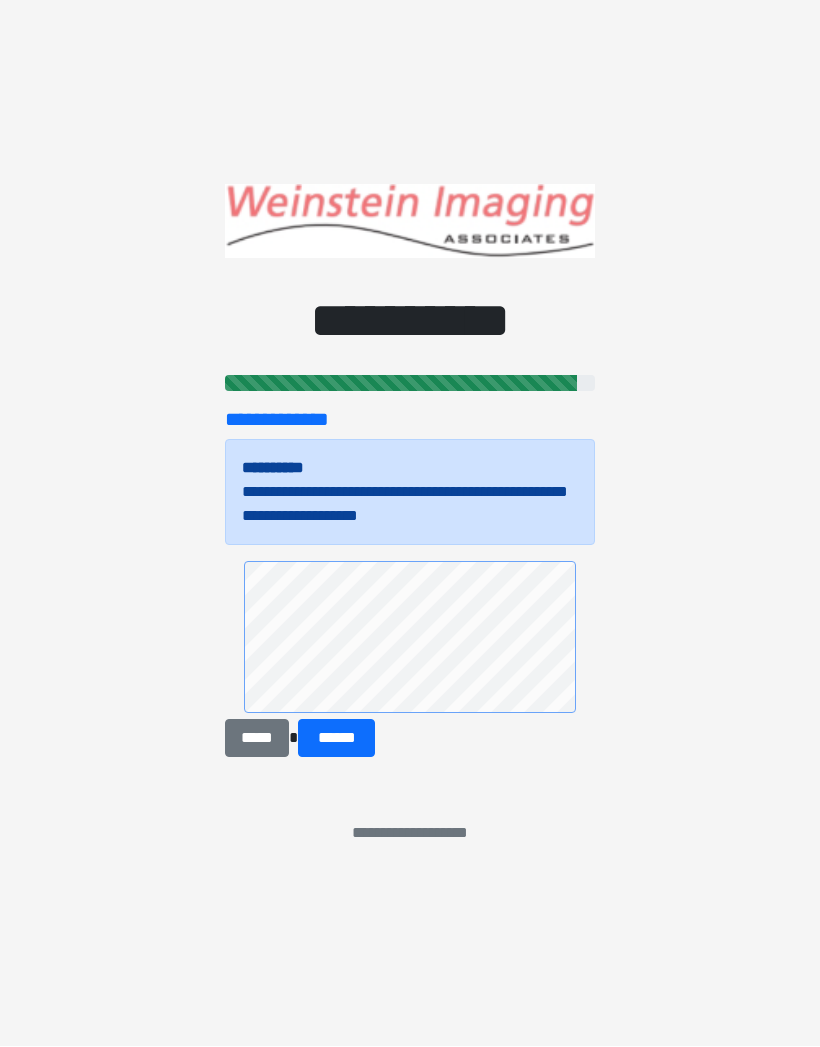 click on "******" at bounding box center [336, 739] 